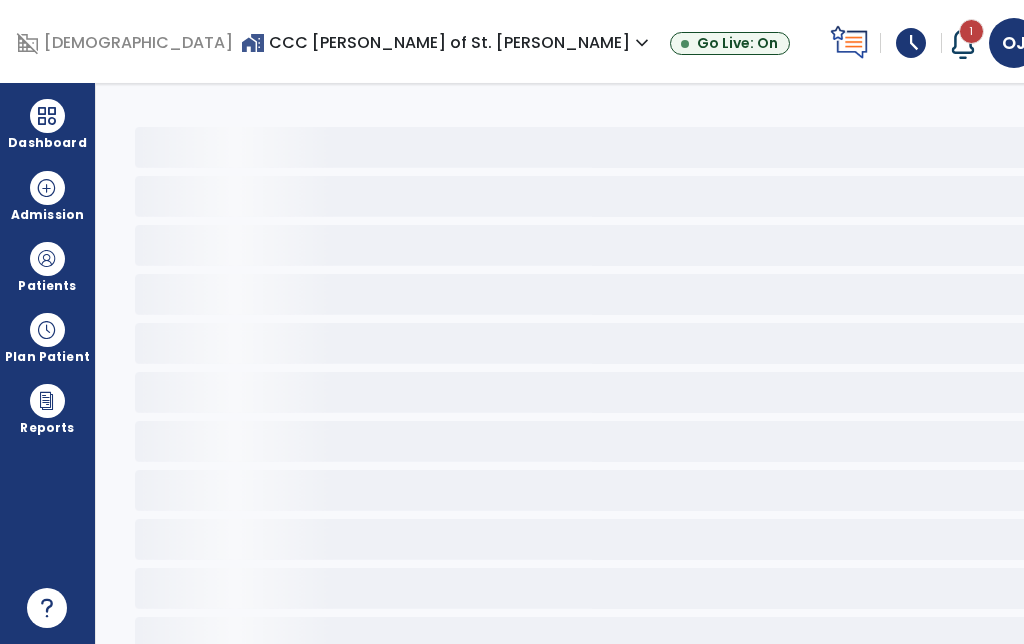scroll, scrollTop: 0, scrollLeft: 0, axis: both 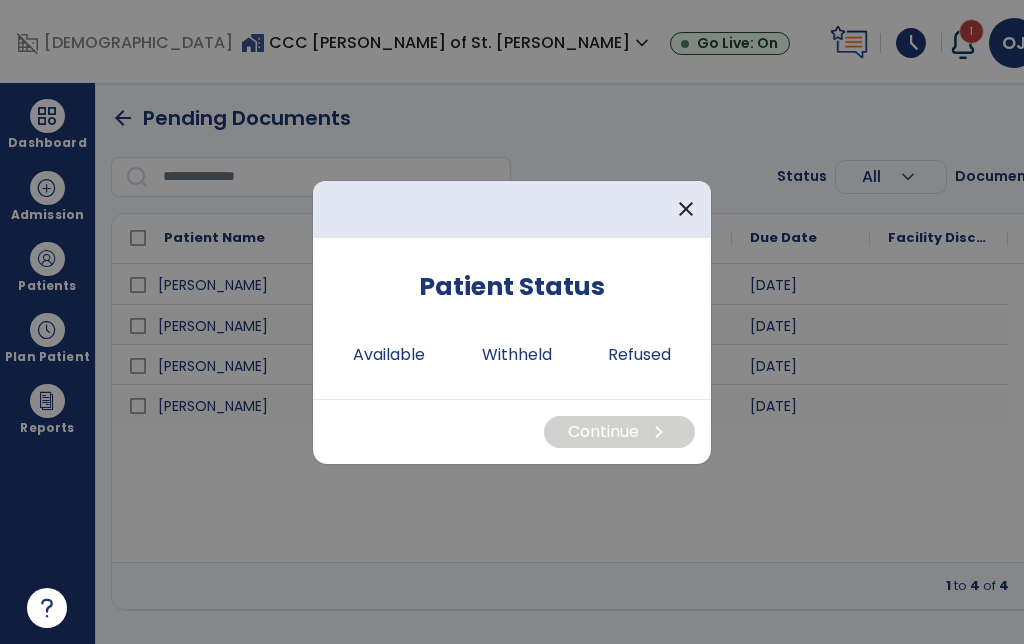 click on "Available" at bounding box center [389, 355] 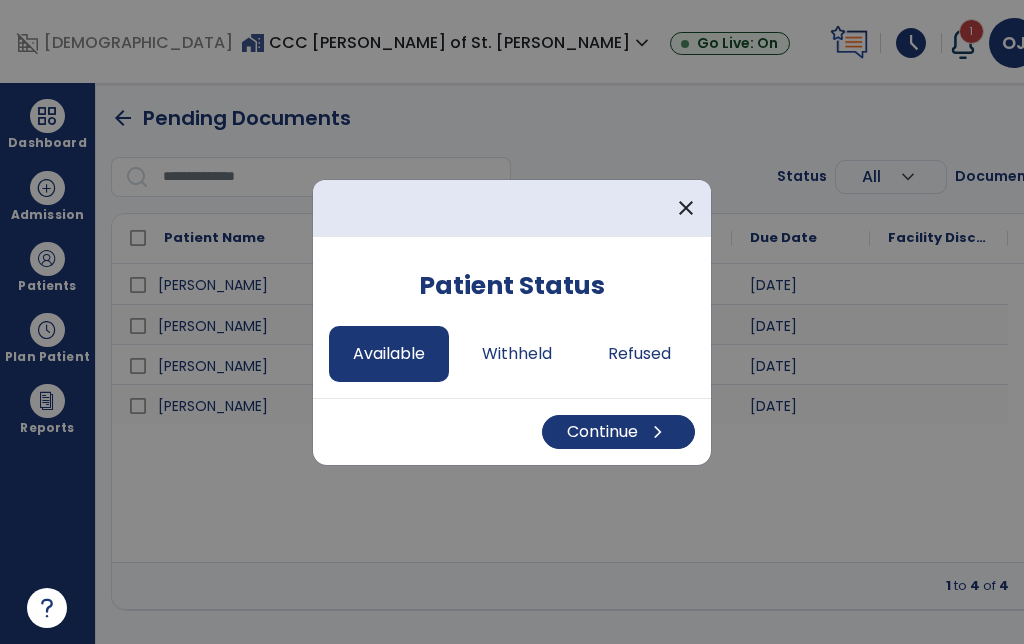 click on "Continue   chevron_right" at bounding box center [618, 432] 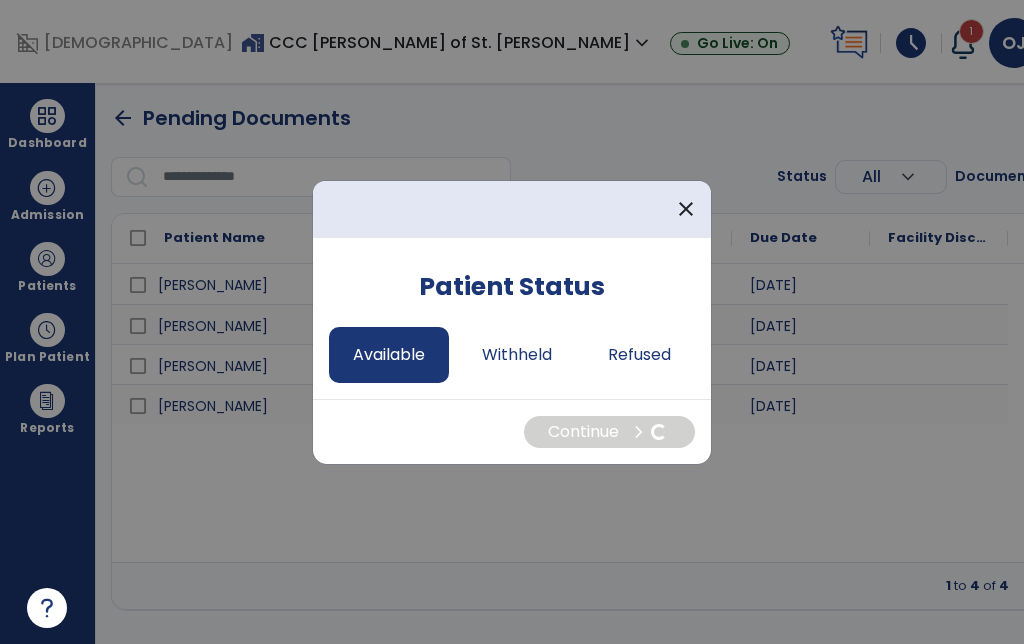 select on "*" 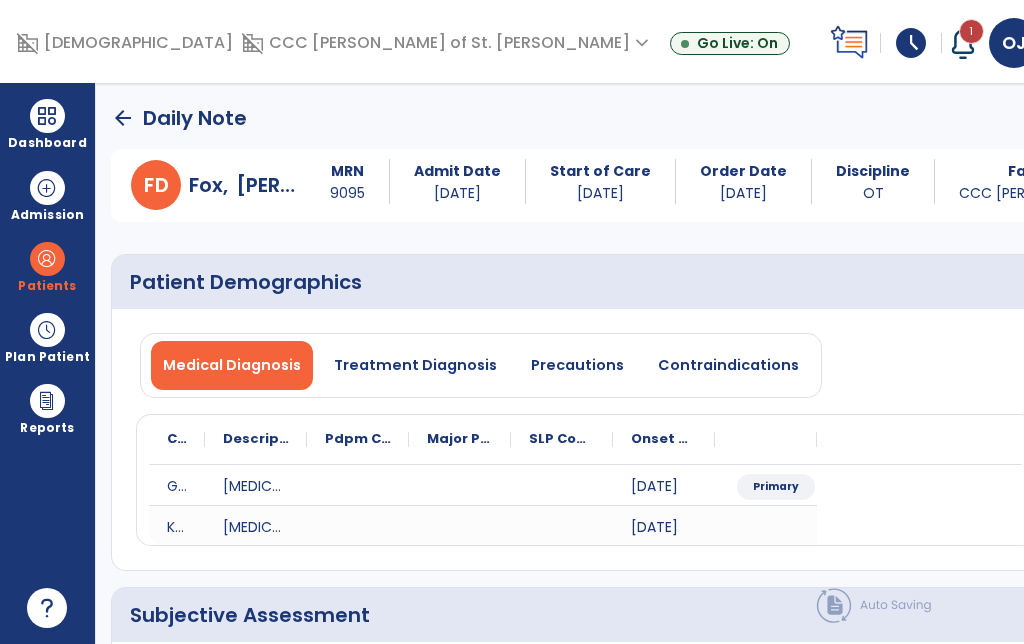 click on "Subjective Assessment   *  Subjective Assessment   *" 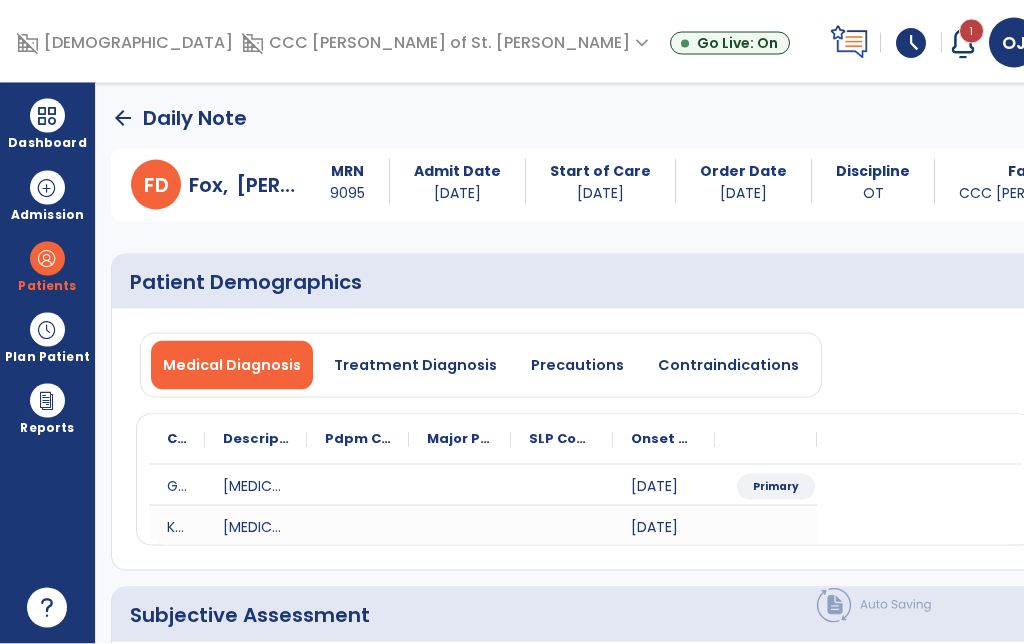 click on "Vitals   Vitals" 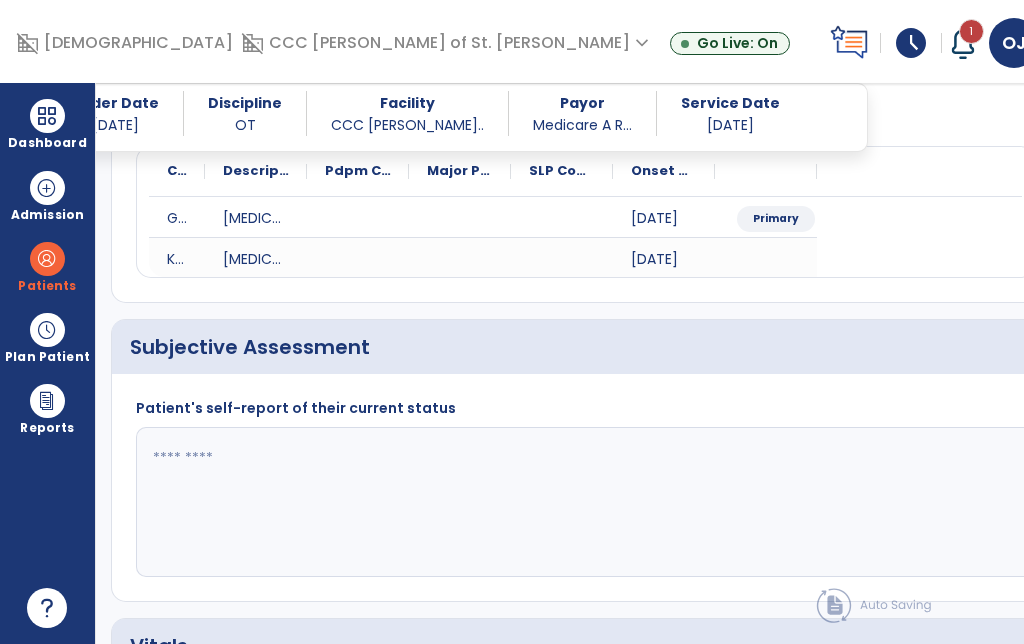 scroll, scrollTop: 81, scrollLeft: 0, axis: vertical 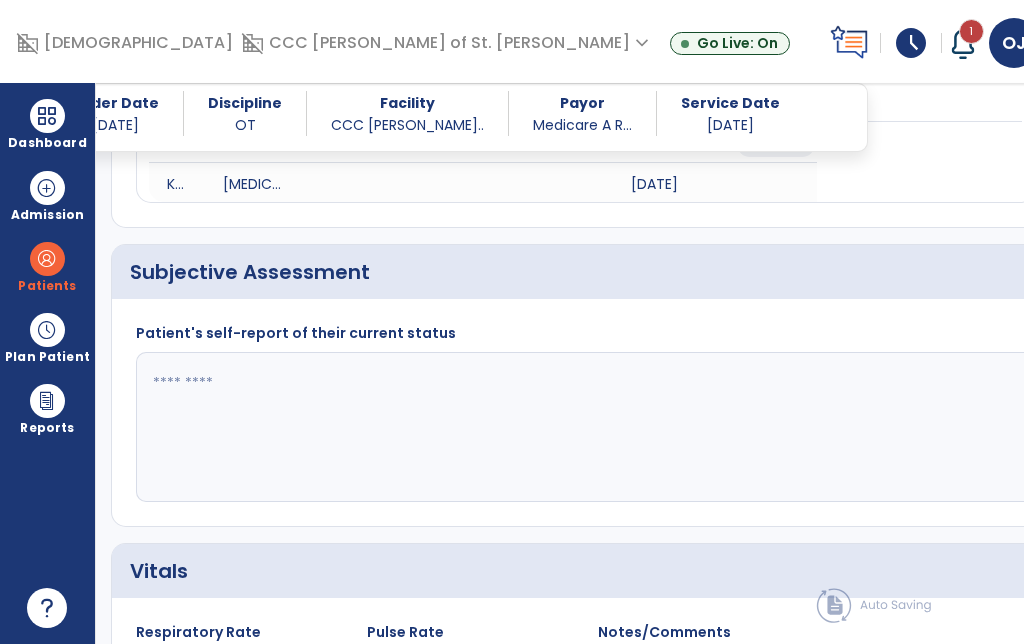 click 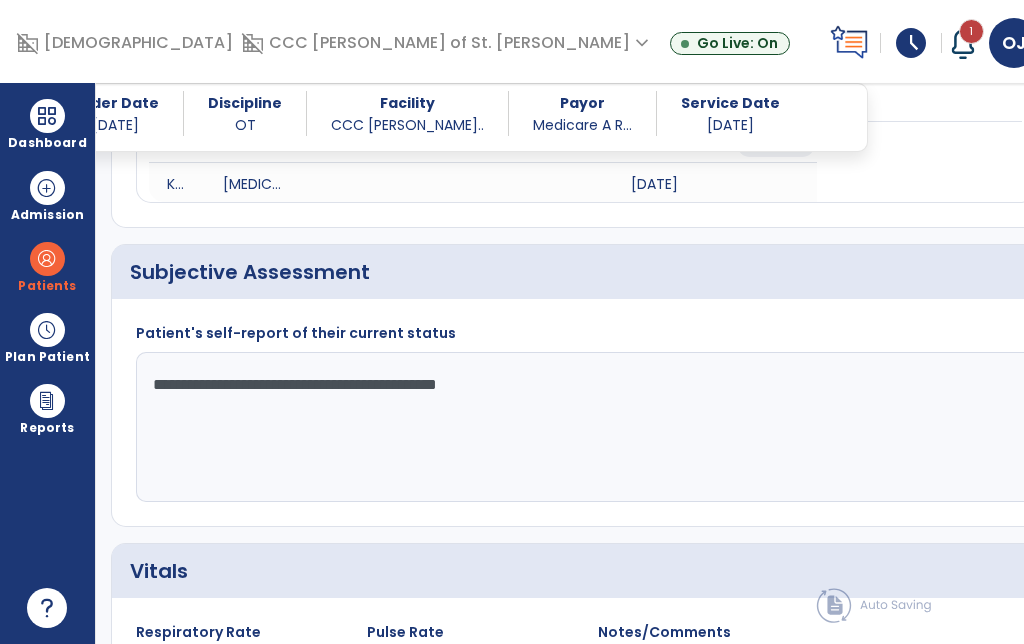 type on "**********" 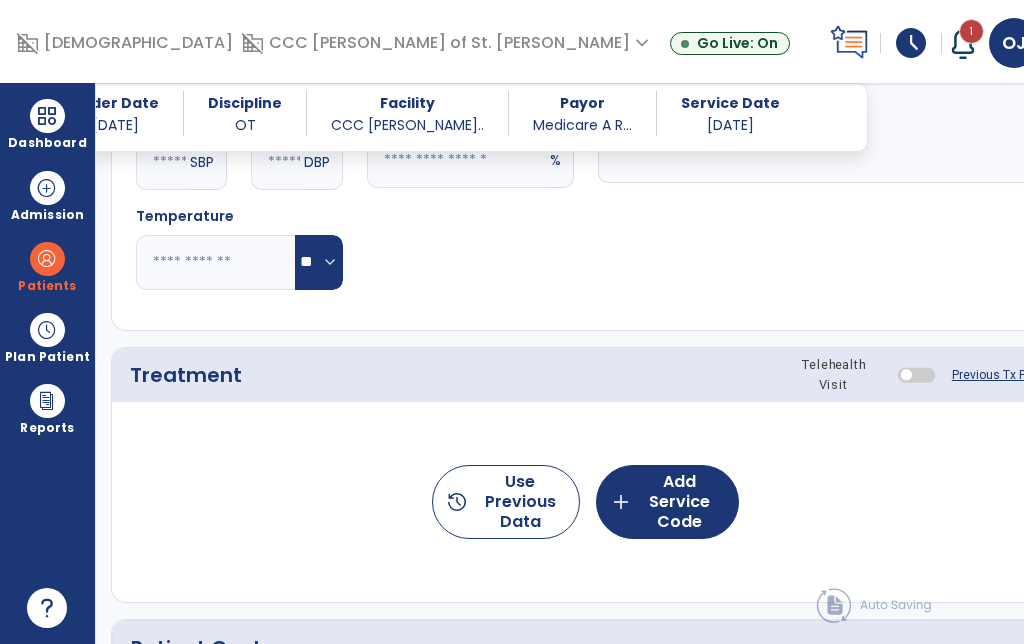 scroll, scrollTop: 1014, scrollLeft: 0, axis: vertical 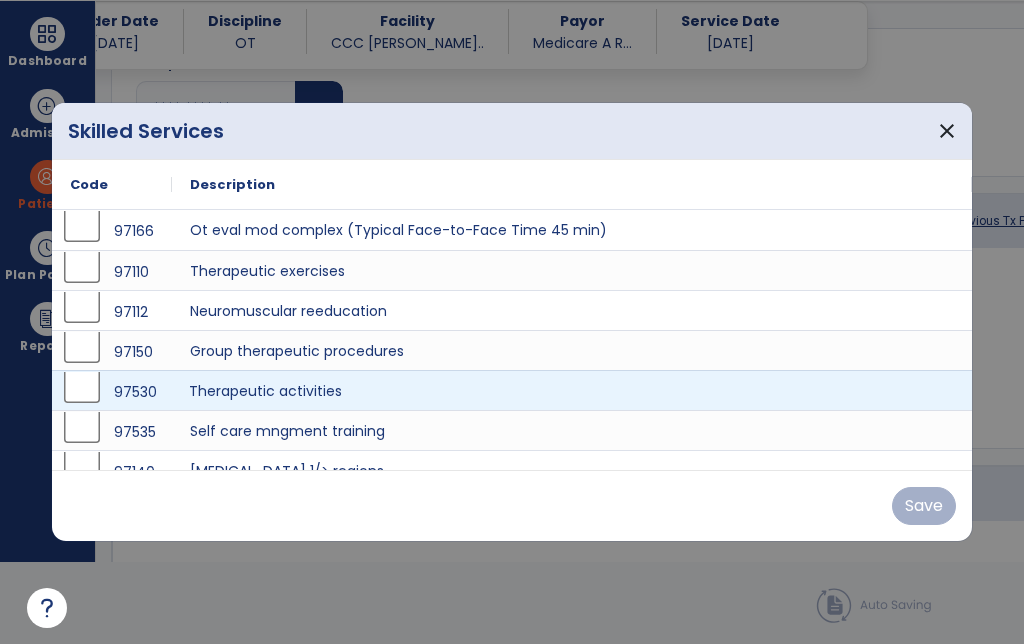 click on "Therapeutic activities" at bounding box center (572, 390) 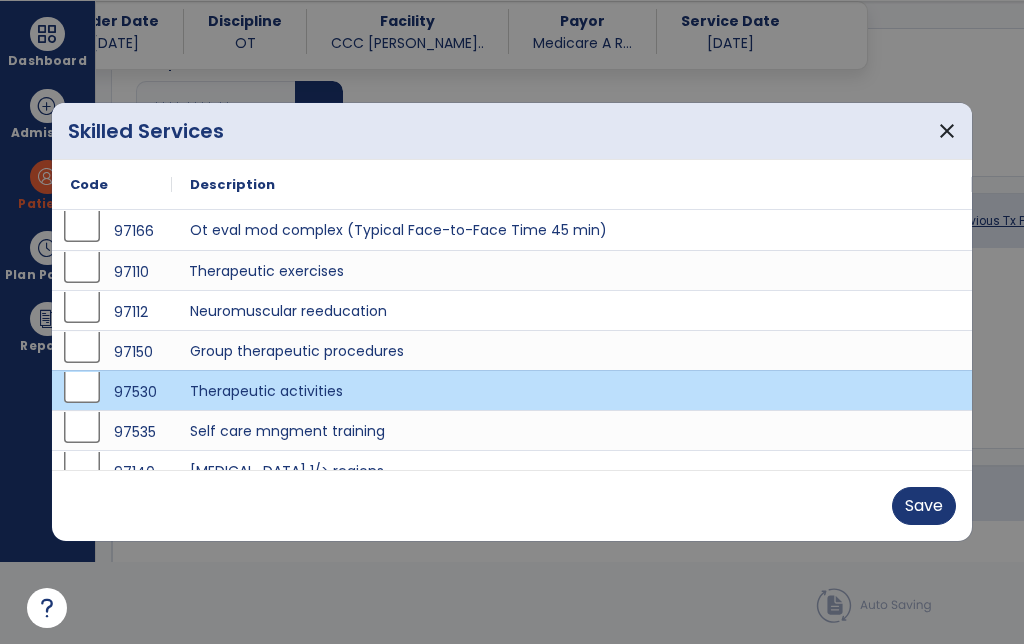 click on "Therapeutic exercises" at bounding box center (572, 270) 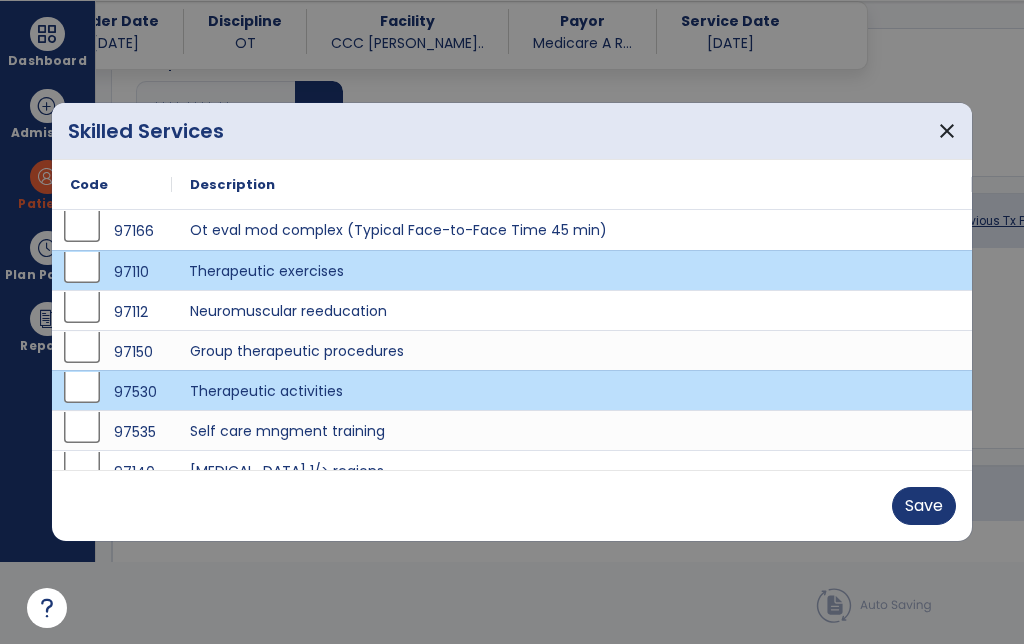 click on "Save" at bounding box center (924, 506) 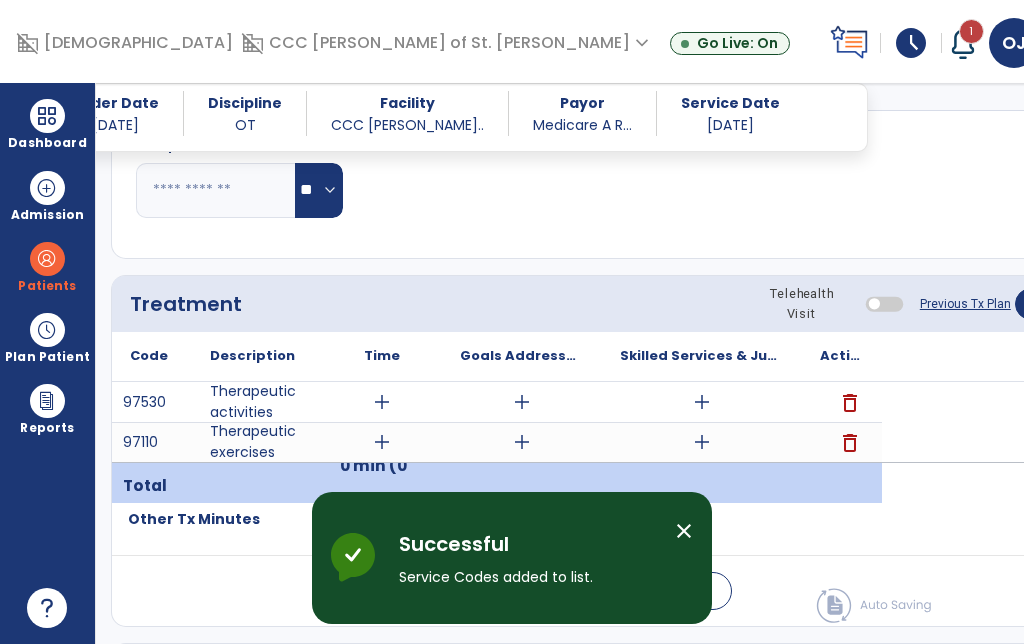 scroll, scrollTop: 82, scrollLeft: 0, axis: vertical 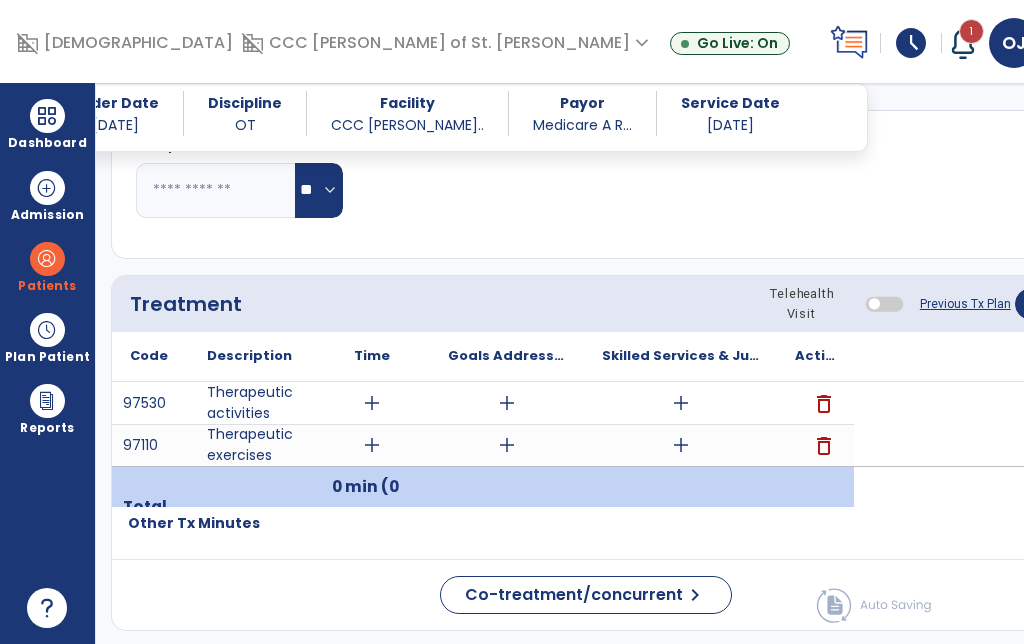 click on "add" at bounding box center (681, 403) 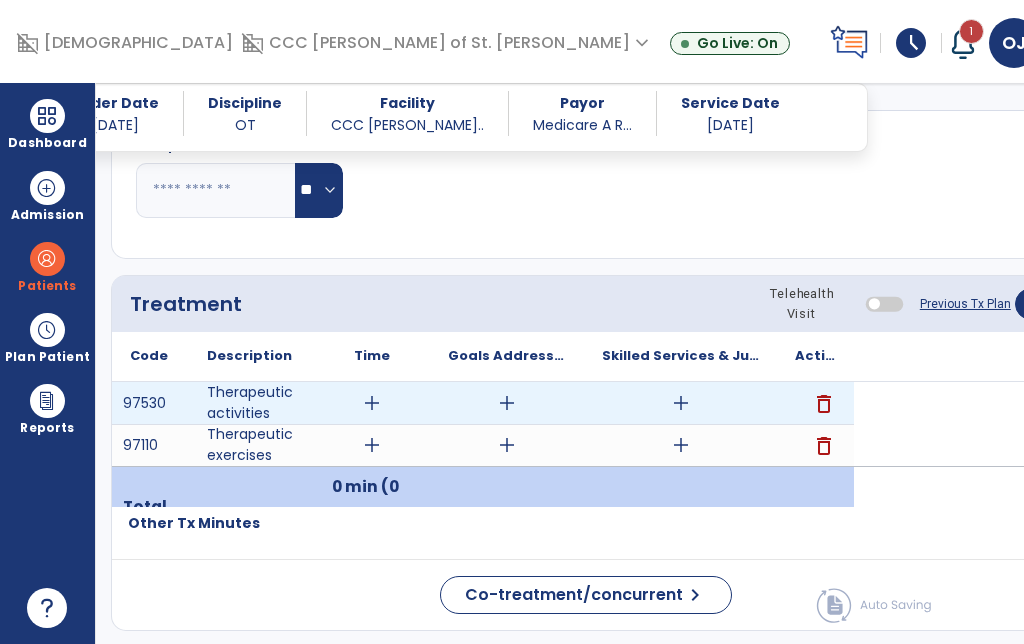 scroll, scrollTop: 0, scrollLeft: 0, axis: both 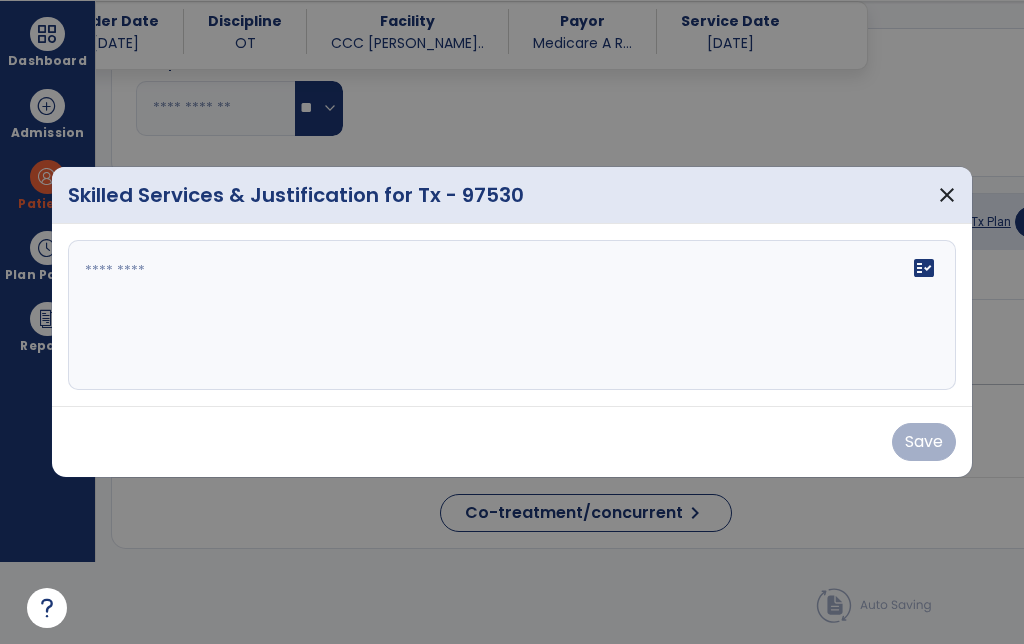 click on "fact_check" at bounding box center [512, 315] 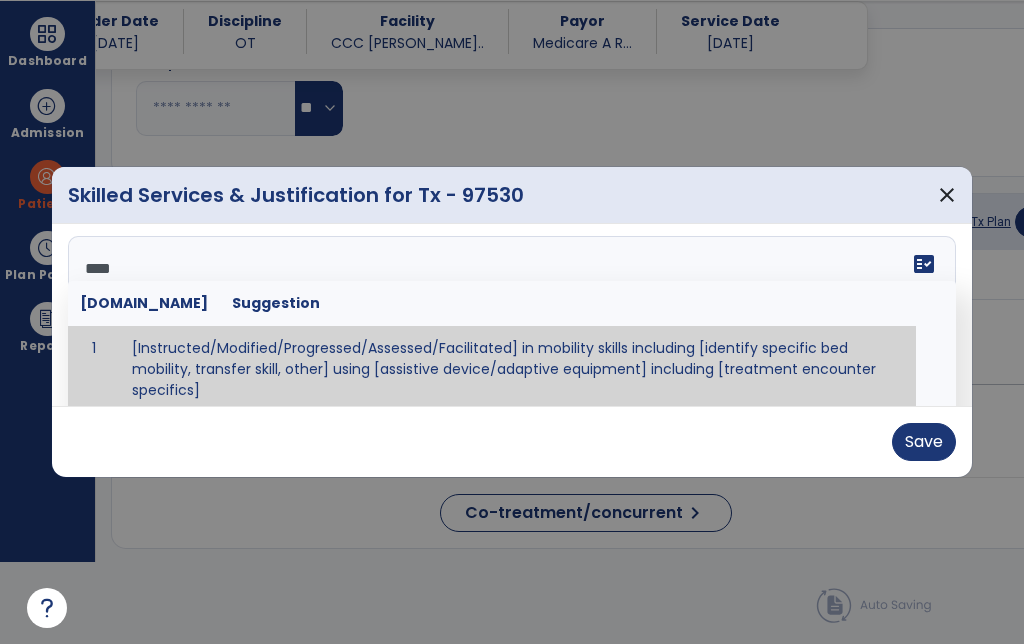 scroll, scrollTop: 0, scrollLeft: 0, axis: both 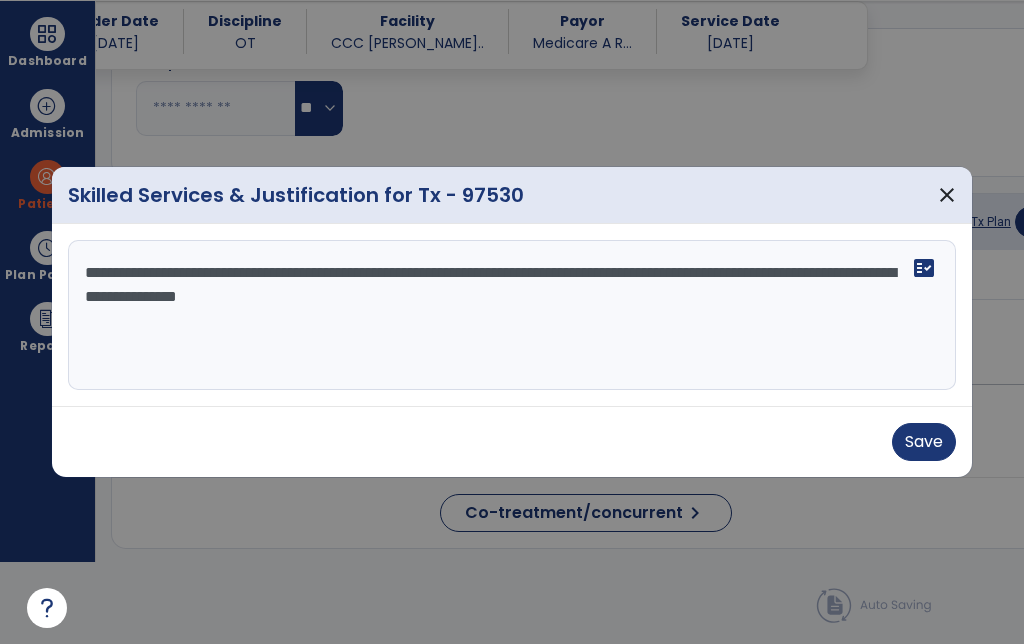click on "**********" at bounding box center (512, 315) 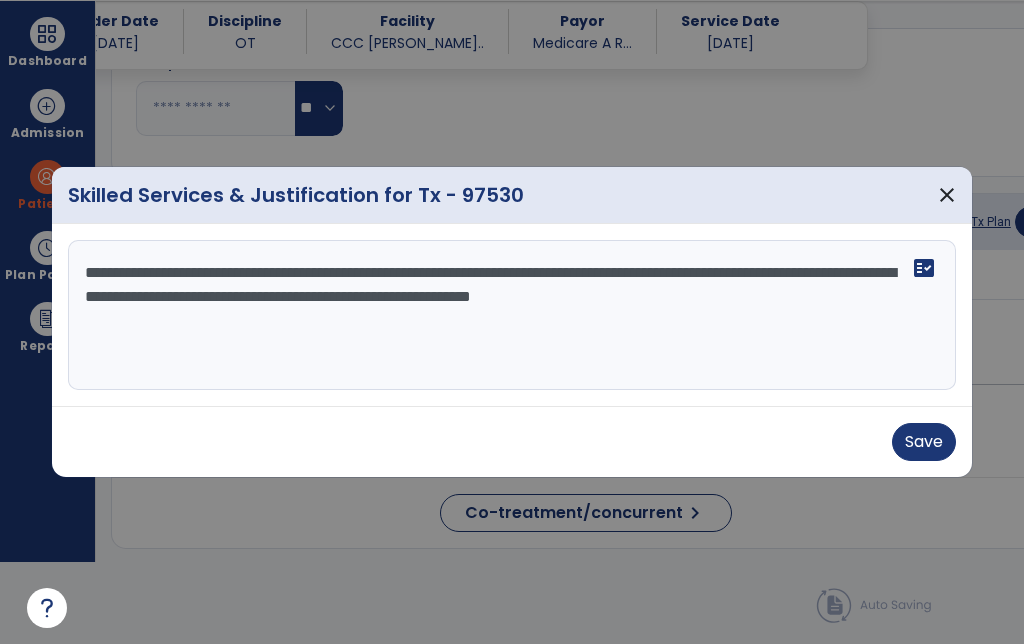 click on "**********" at bounding box center [512, 315] 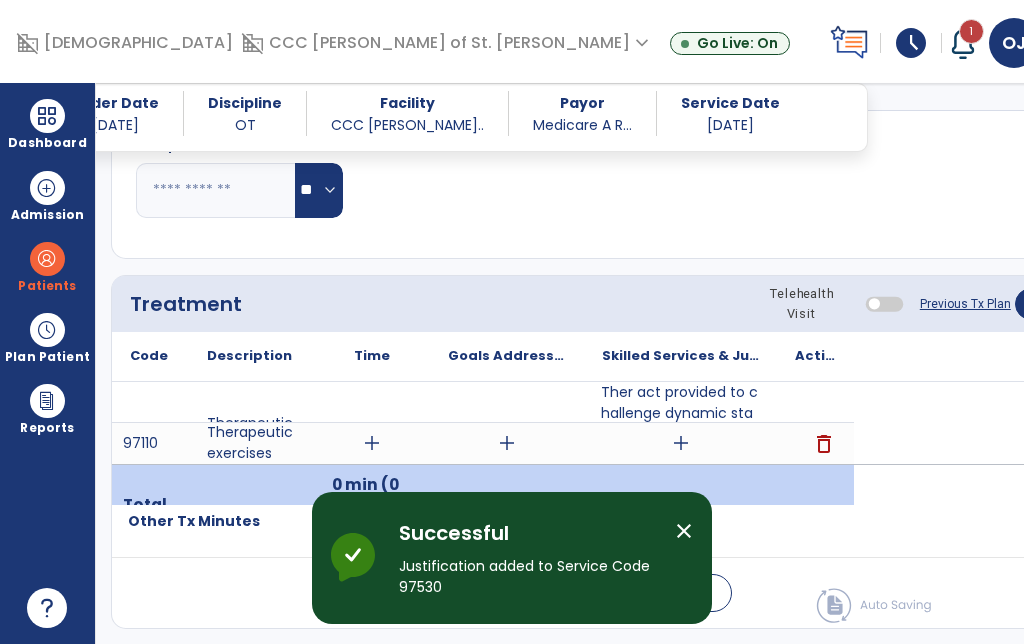 scroll, scrollTop: 82, scrollLeft: 0, axis: vertical 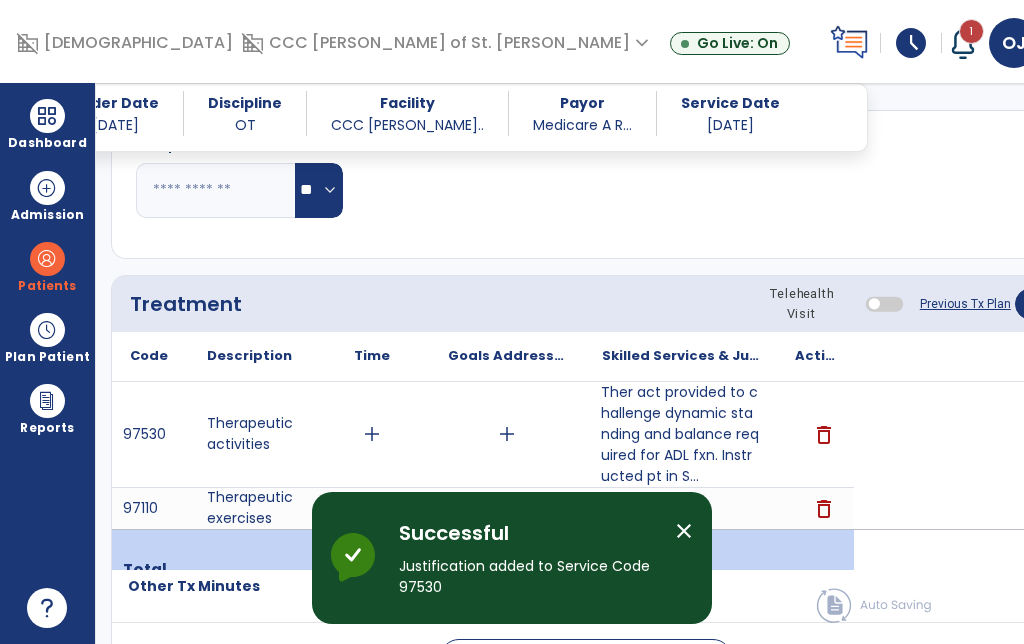 click on "Response To Treatment   *" 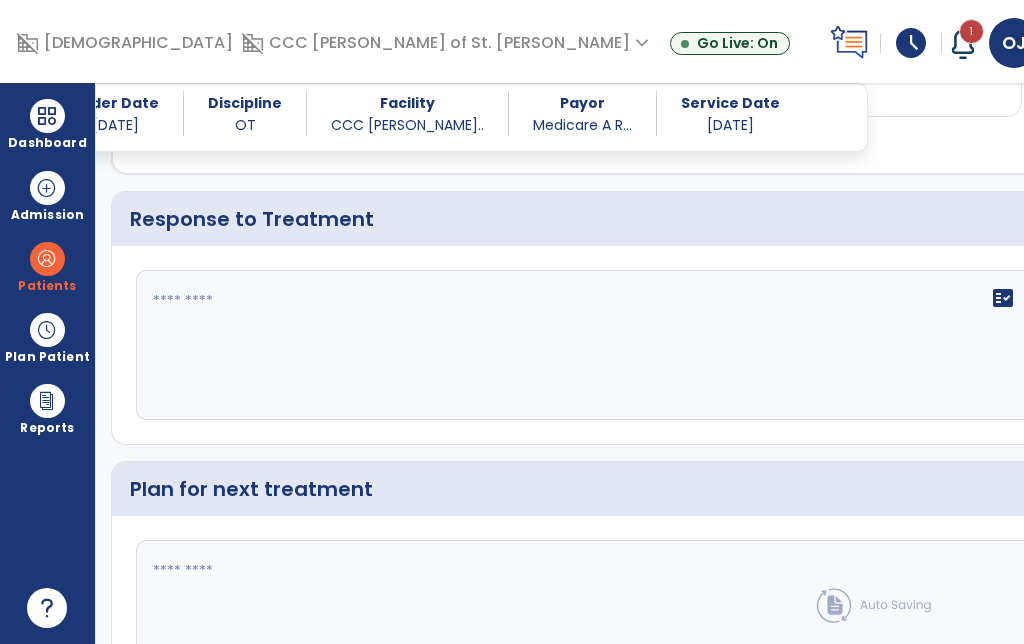 scroll, scrollTop: 2583, scrollLeft: 0, axis: vertical 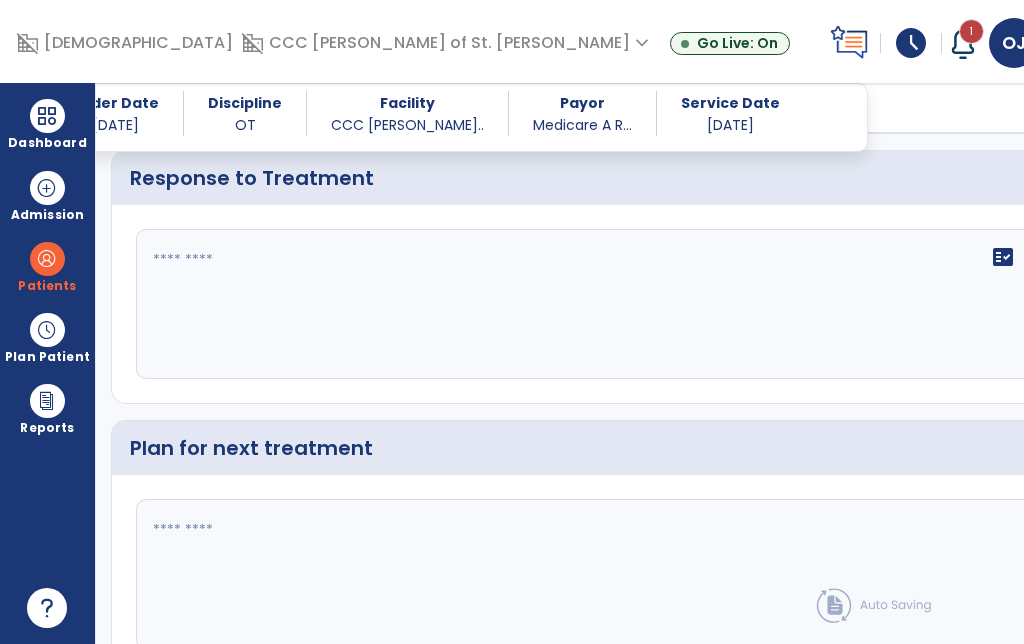 click on "fact_check" 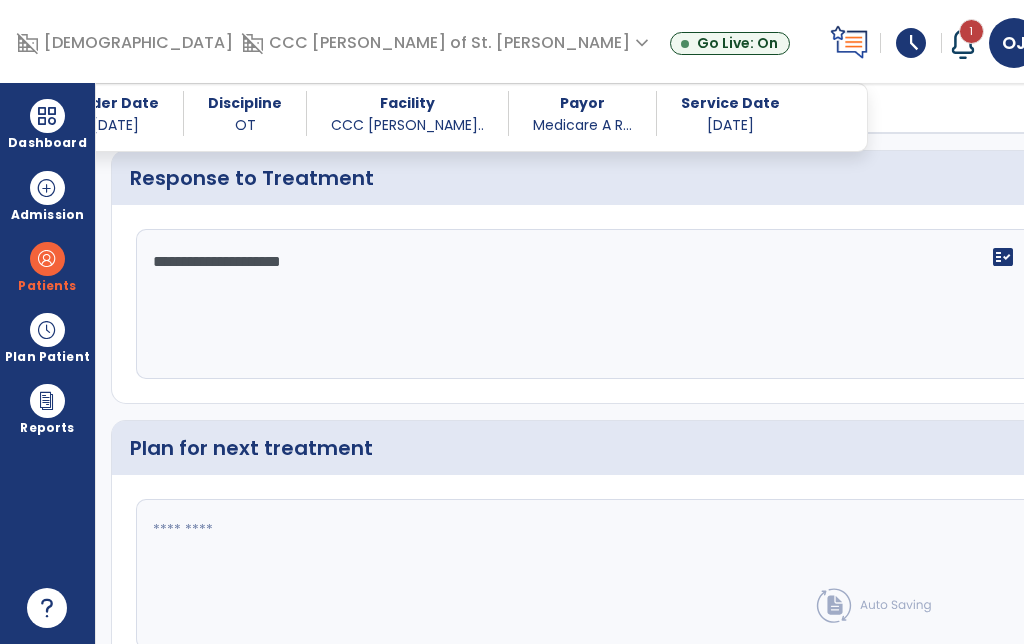 type on "**********" 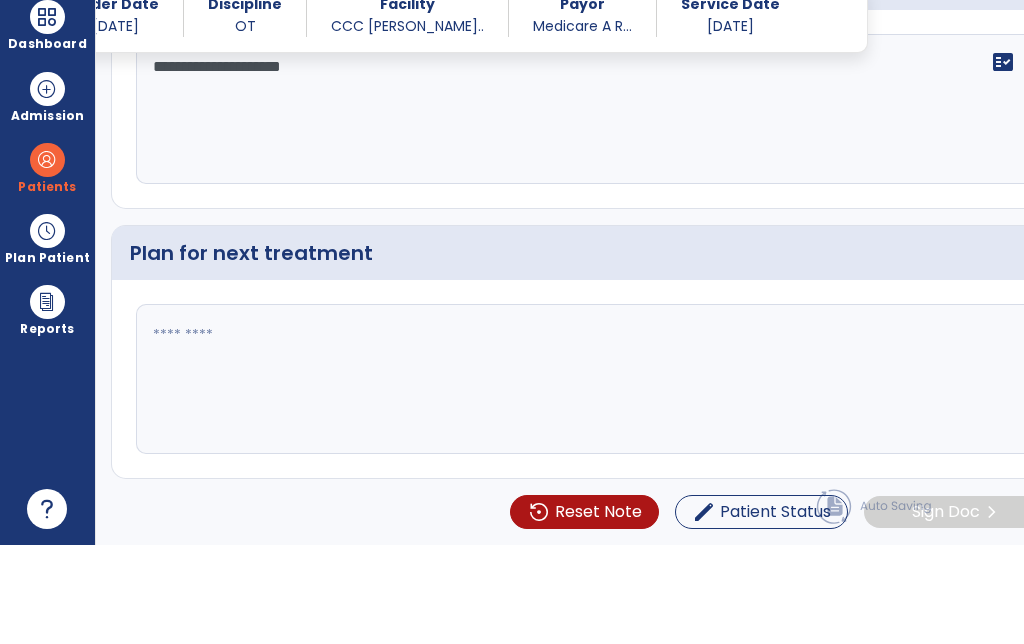 click 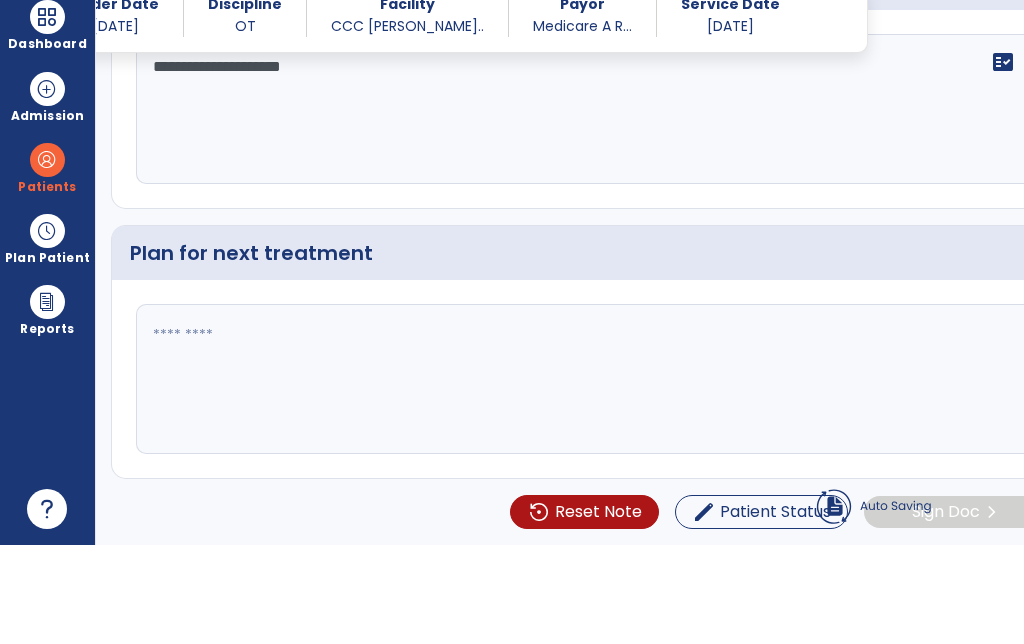 scroll, scrollTop: 2657, scrollLeft: 0, axis: vertical 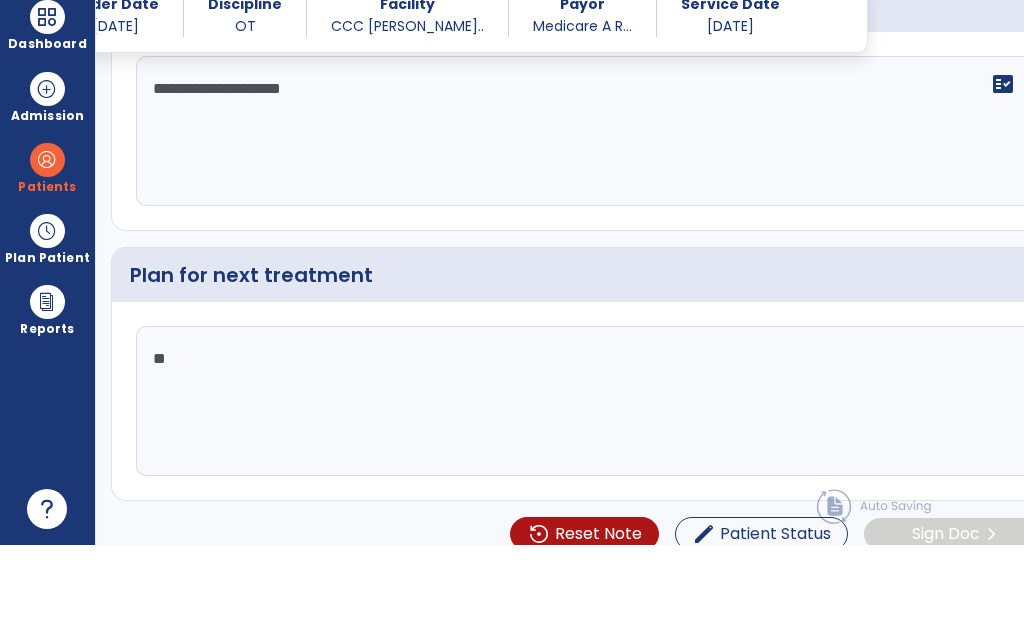 type on "*" 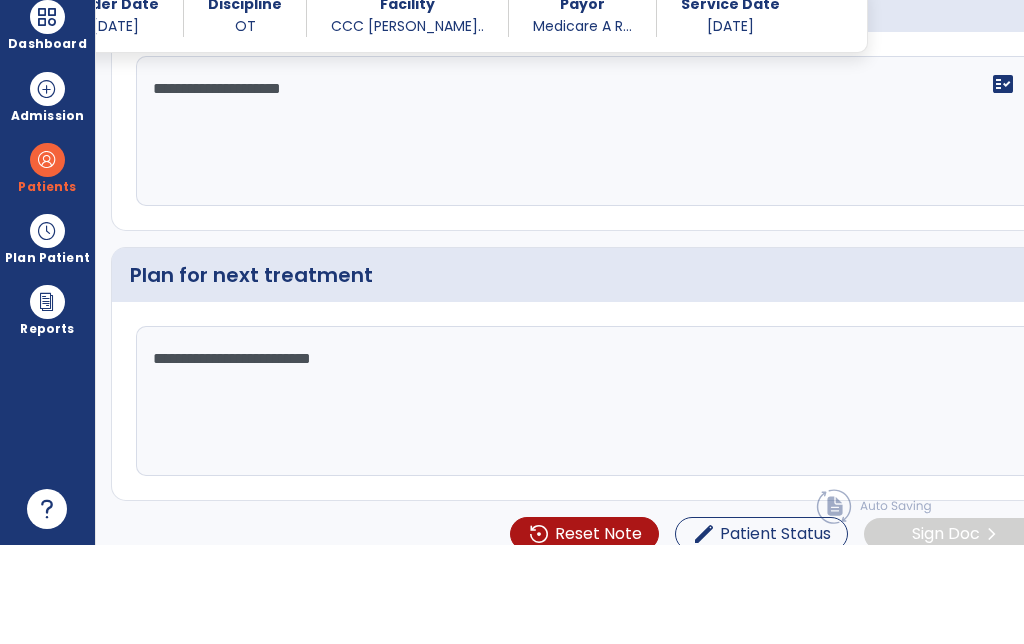 click on "**********" 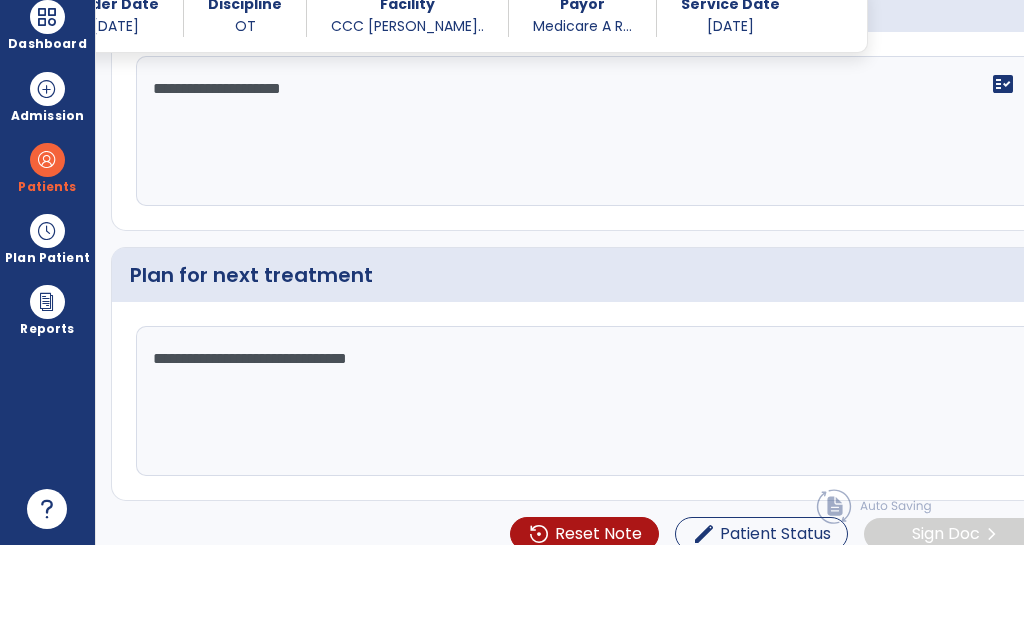type on "**********" 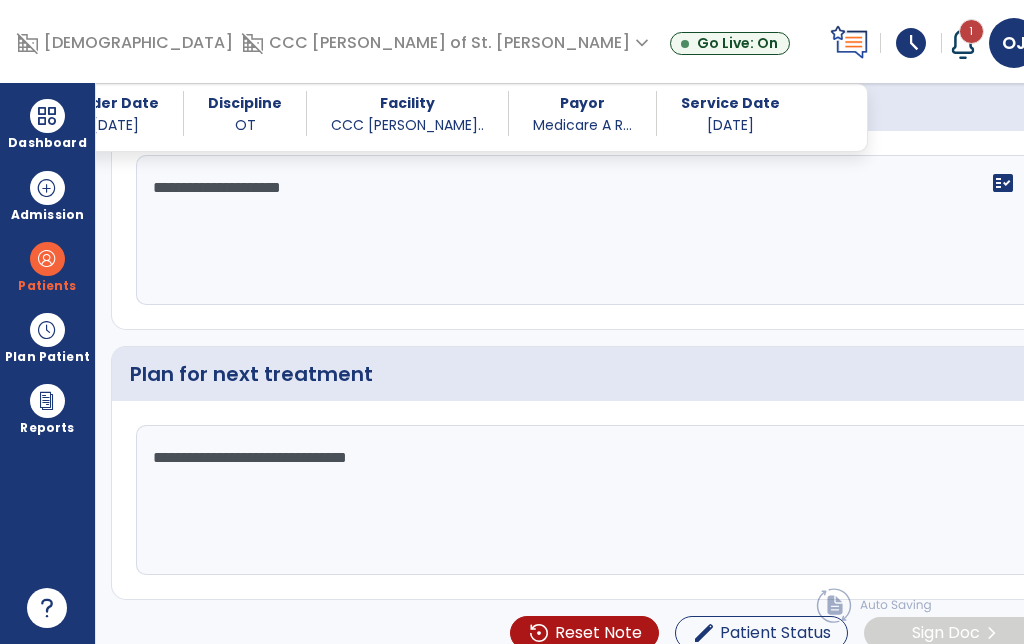 click on "Treatment   *" 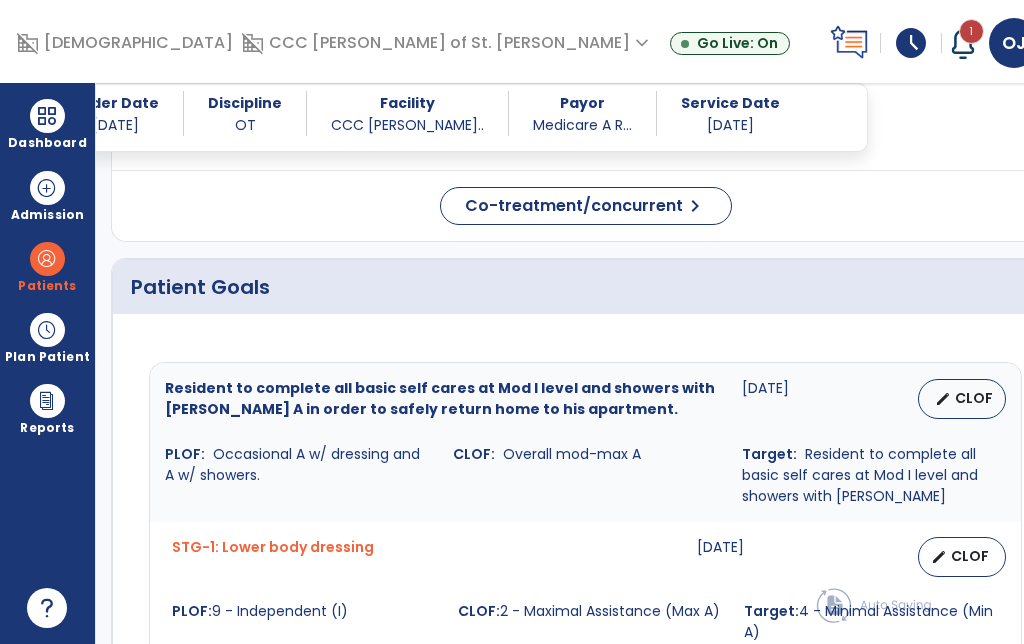 scroll, scrollTop: 1095, scrollLeft: 0, axis: vertical 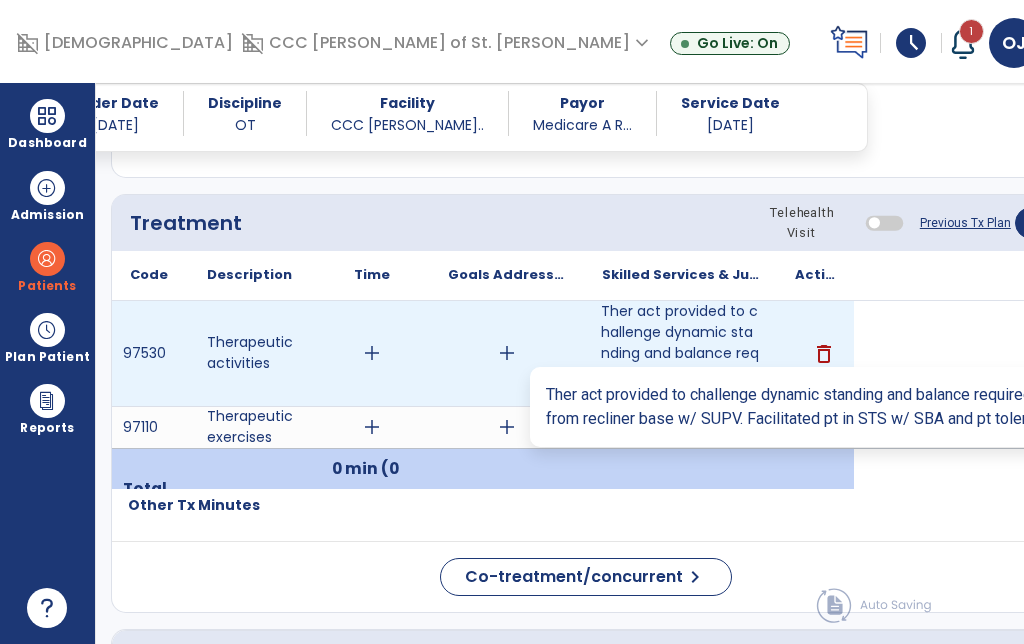 click on "Ther act provided to challenge dynamic standing and balance required for ADL fxn. Instructed pt in S..." at bounding box center (680, 353) 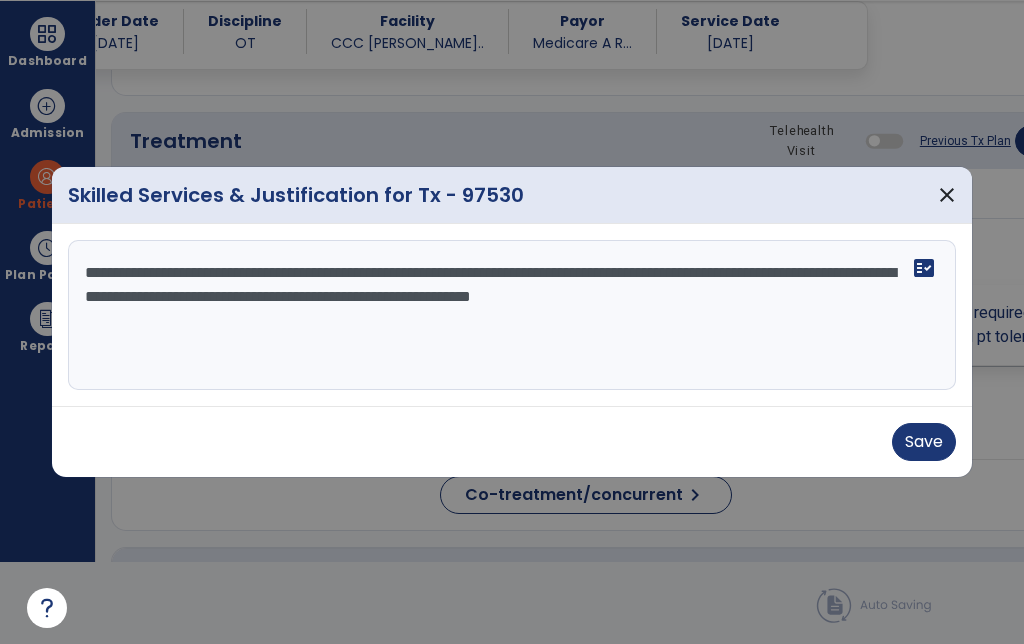 scroll, scrollTop: 0, scrollLeft: 0, axis: both 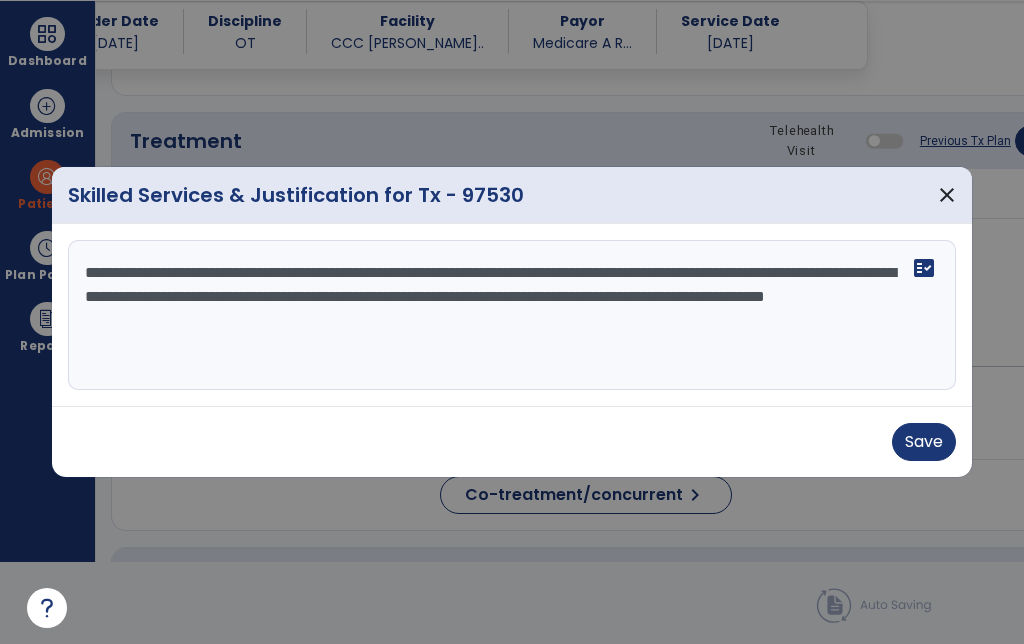 type on "**********" 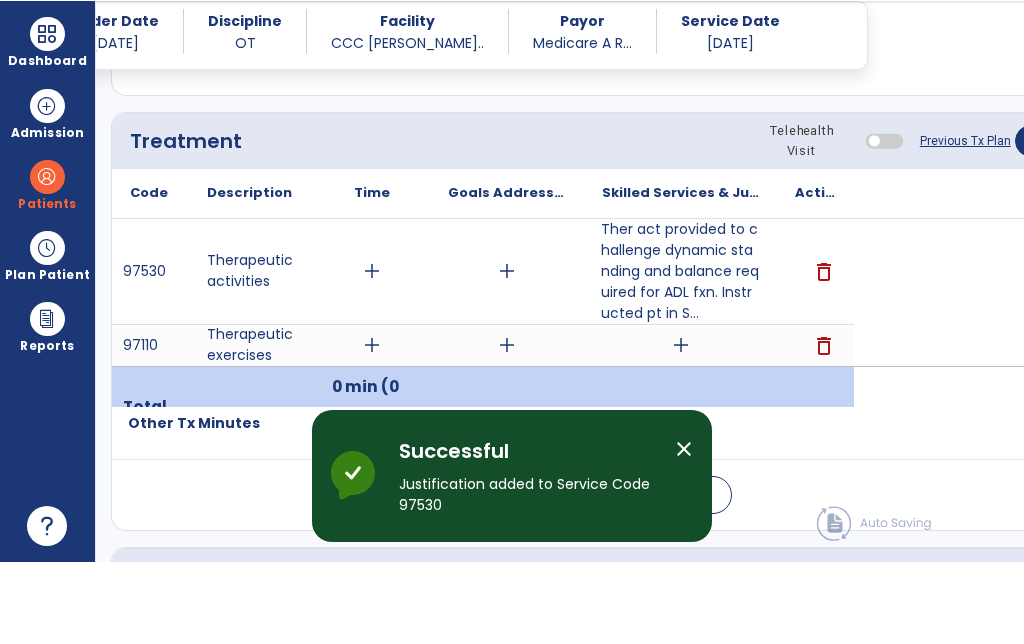 scroll, scrollTop: 82, scrollLeft: 0, axis: vertical 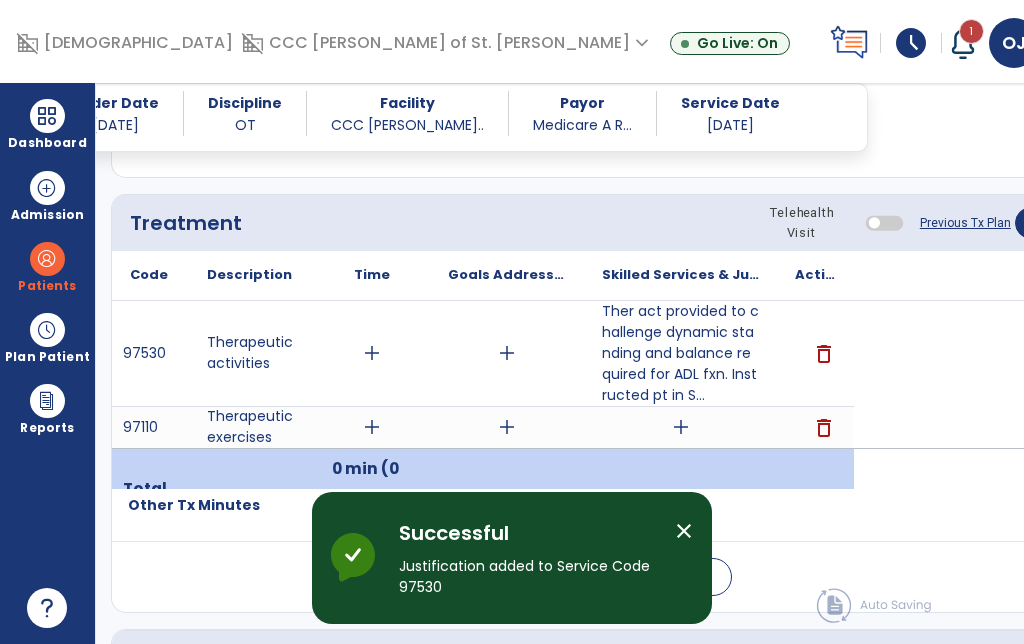 click on "add" at bounding box center [372, 353] 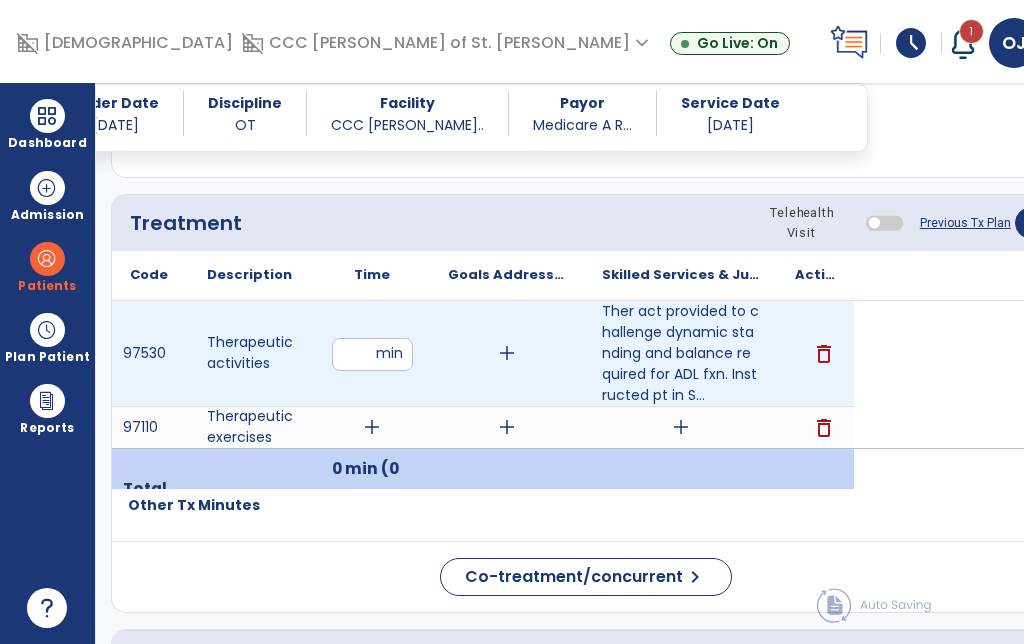 type on "**" 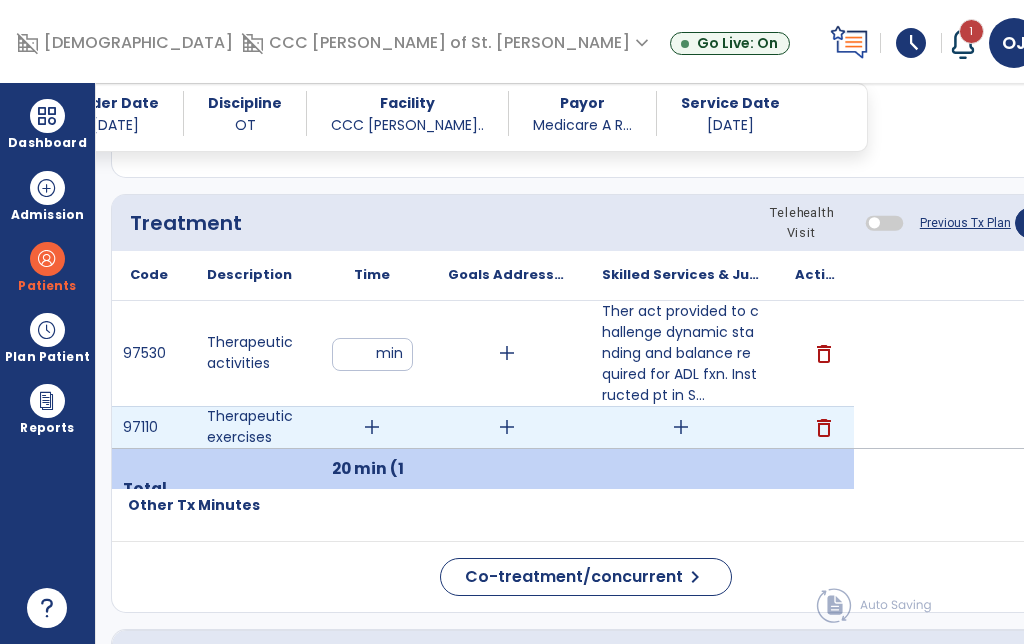 click on "add" at bounding box center (681, 427) 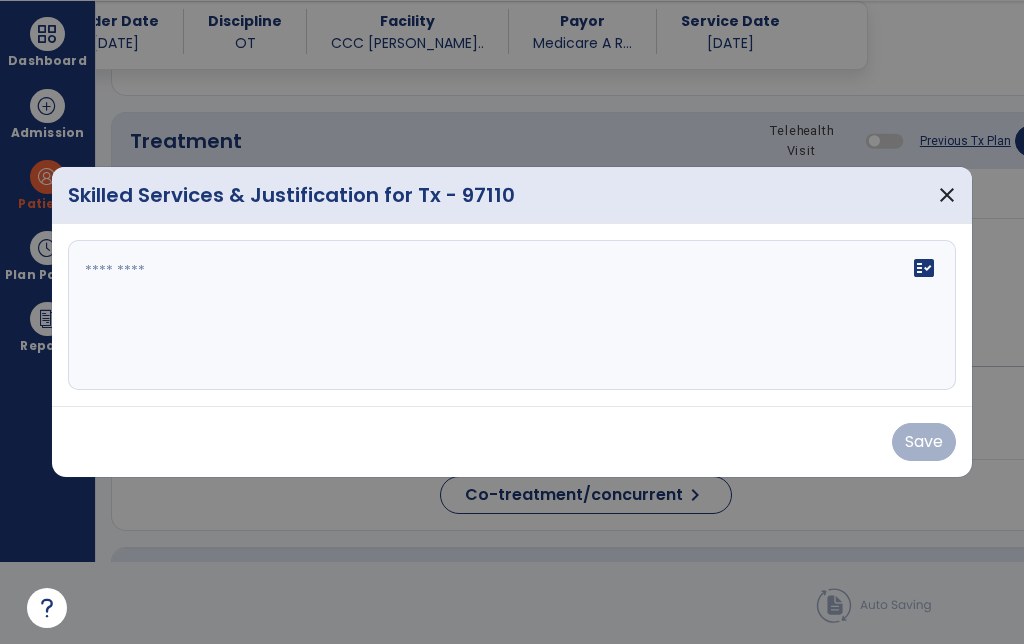 click on "fact_check" at bounding box center [512, 315] 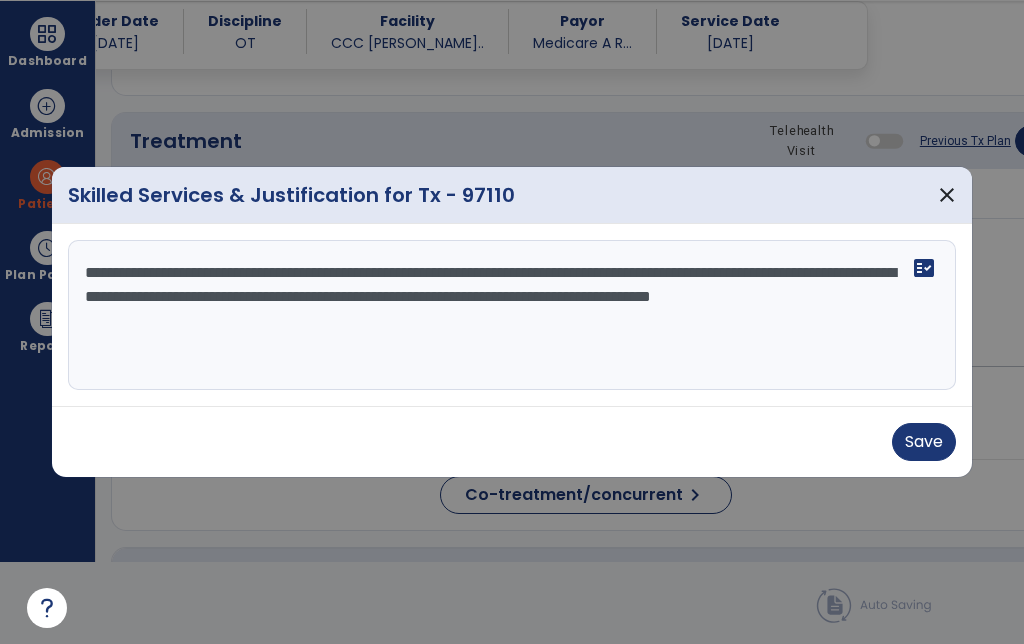 type on "**********" 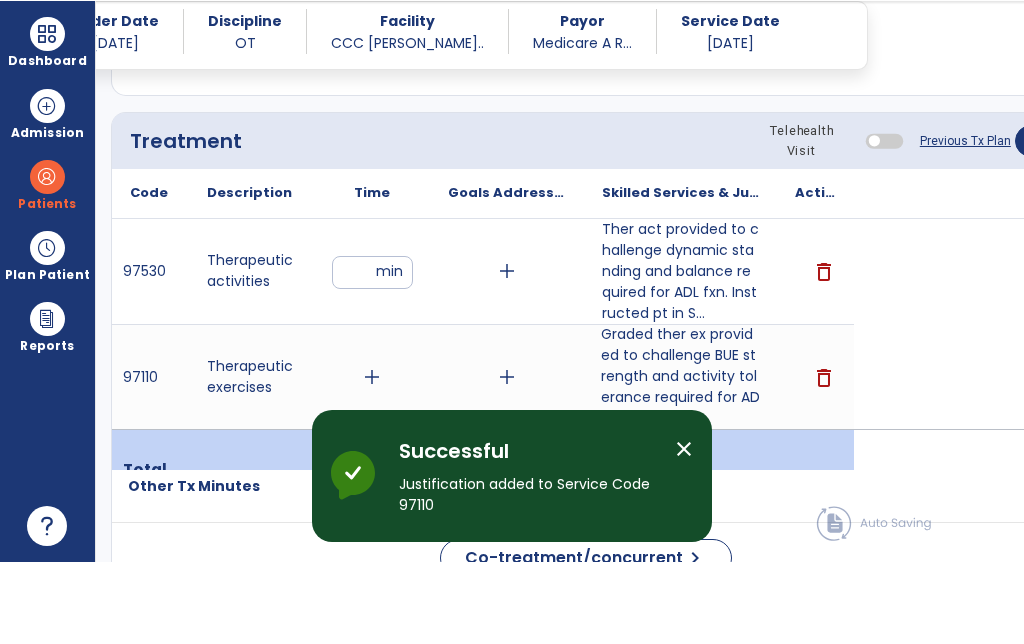 scroll, scrollTop: 82, scrollLeft: 0, axis: vertical 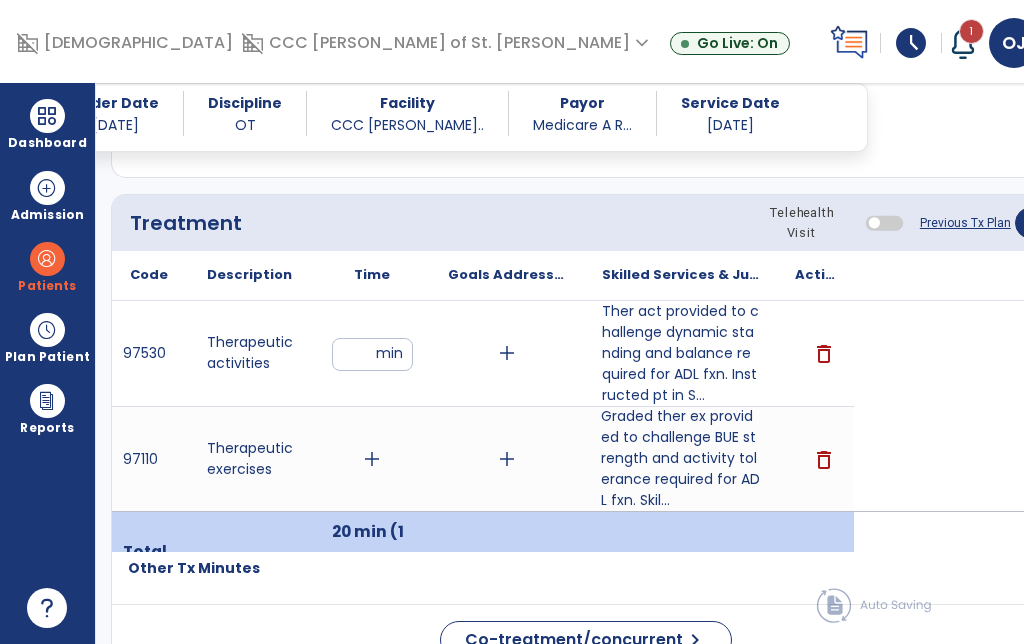 click on "add" at bounding box center (372, 459) 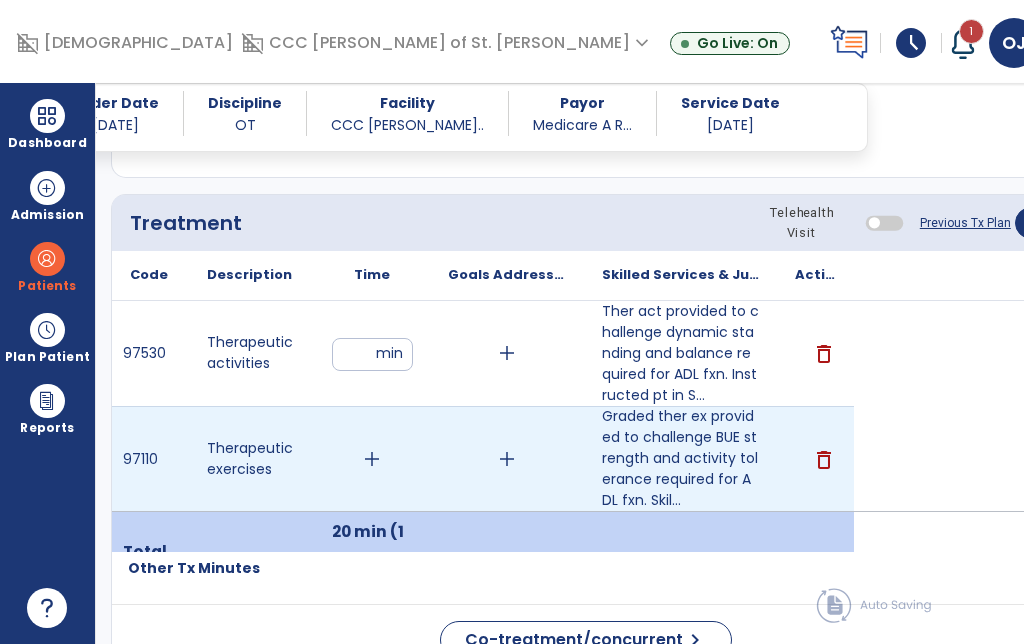click on "add" at bounding box center (372, 459) 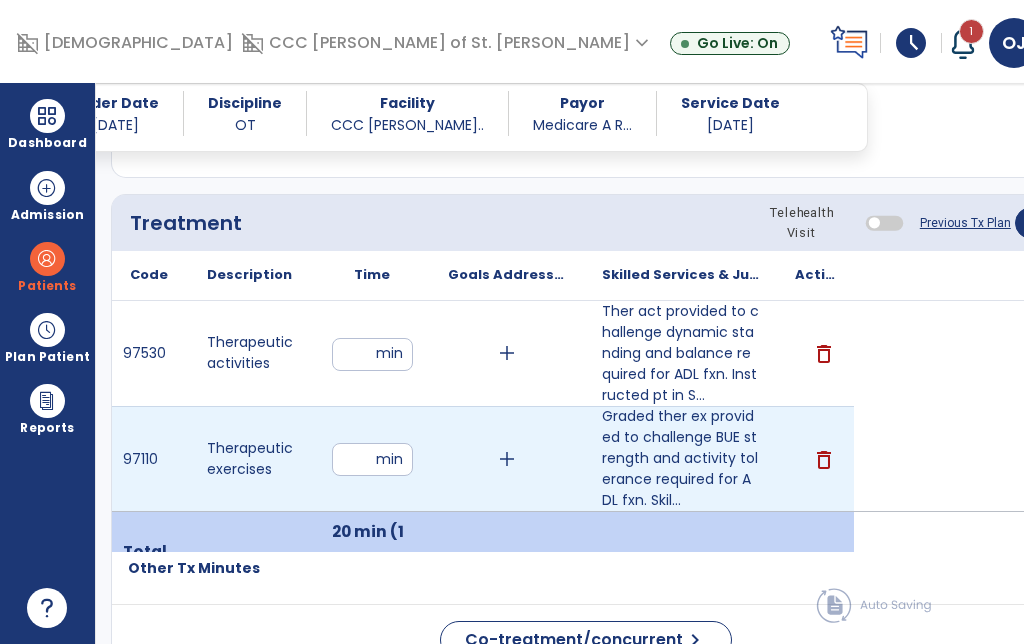 type on "**" 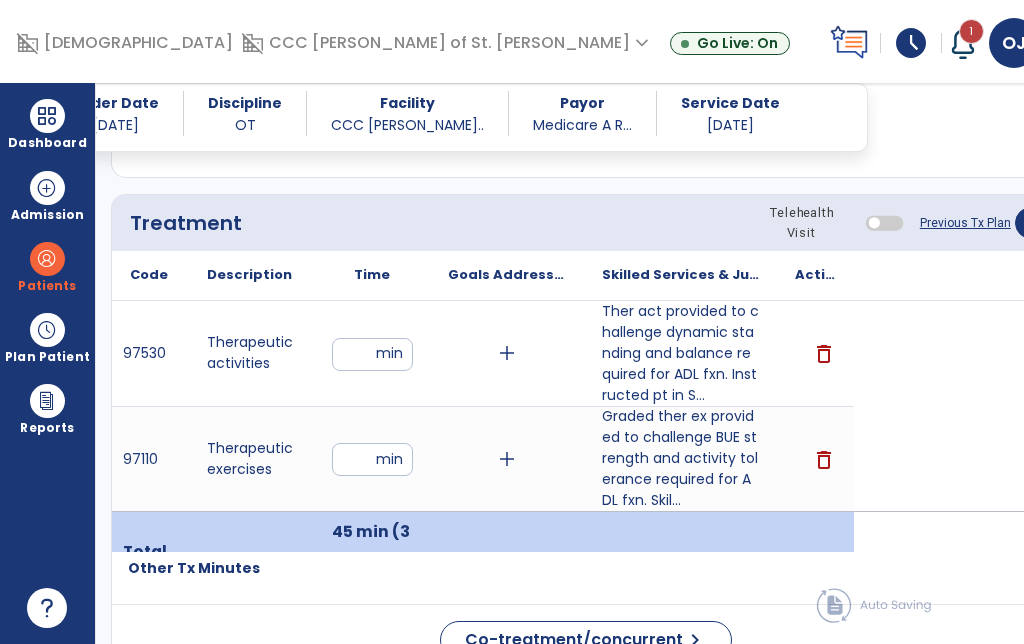 click at bounding box center [47, 116] 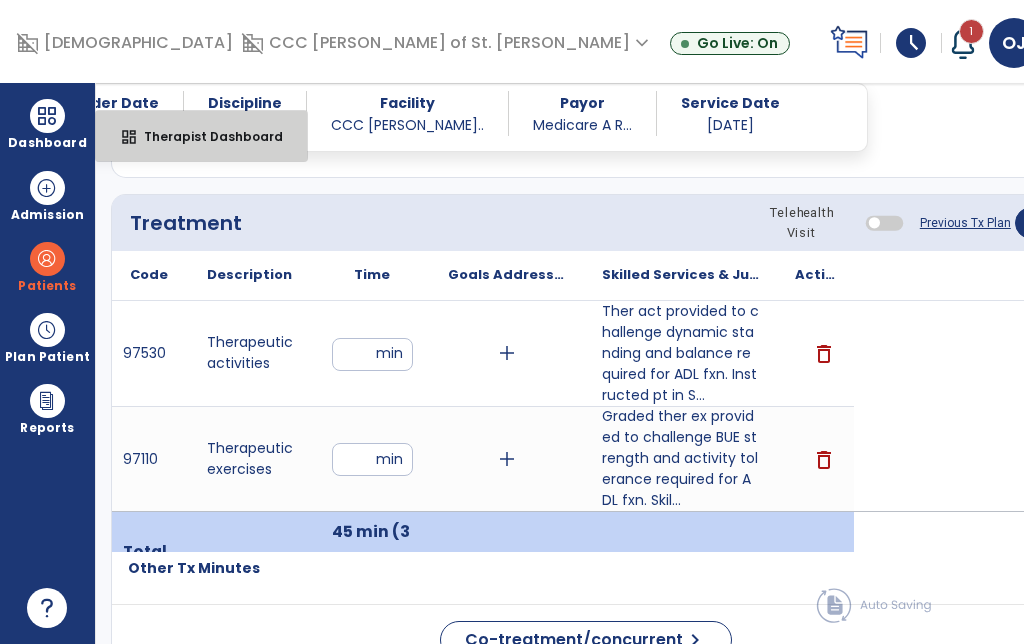 click on "Therapist Dashboard" at bounding box center (205, 136) 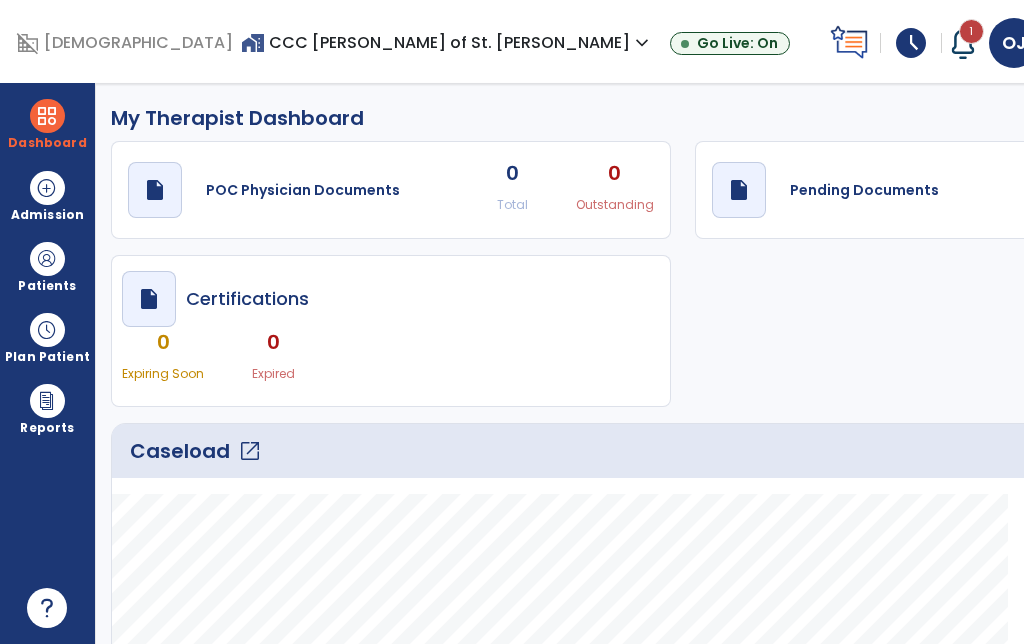 scroll, scrollTop: 0, scrollLeft: 0, axis: both 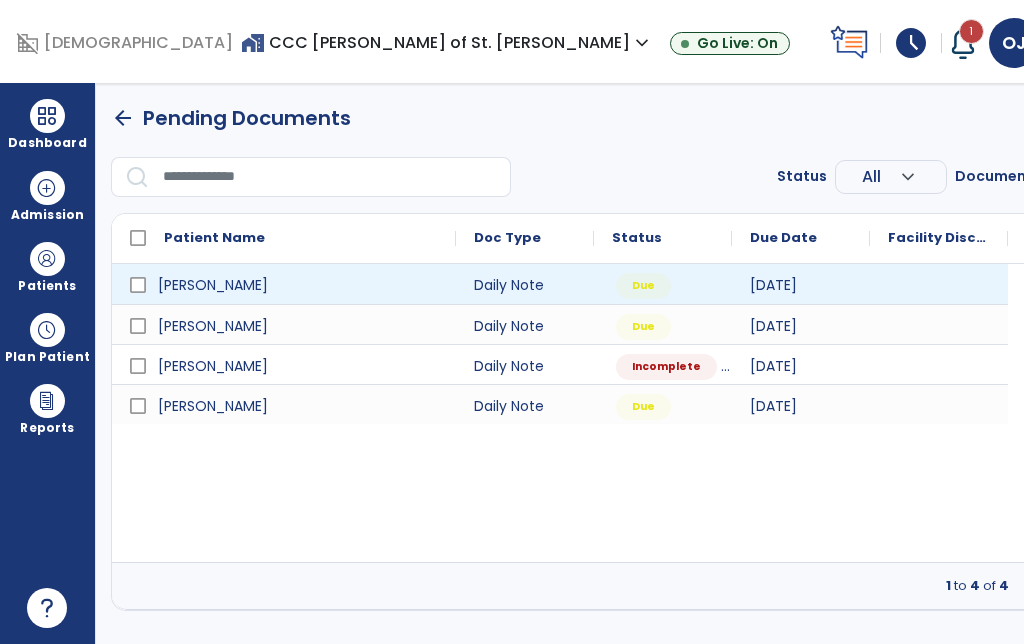 click at bounding box center [939, 284] 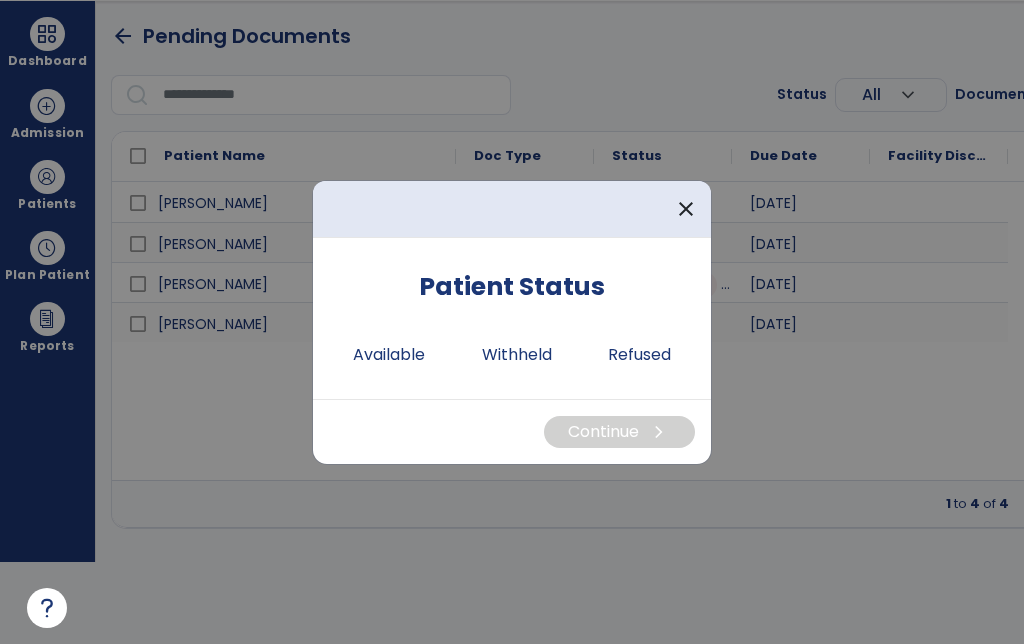 scroll, scrollTop: 0, scrollLeft: 0, axis: both 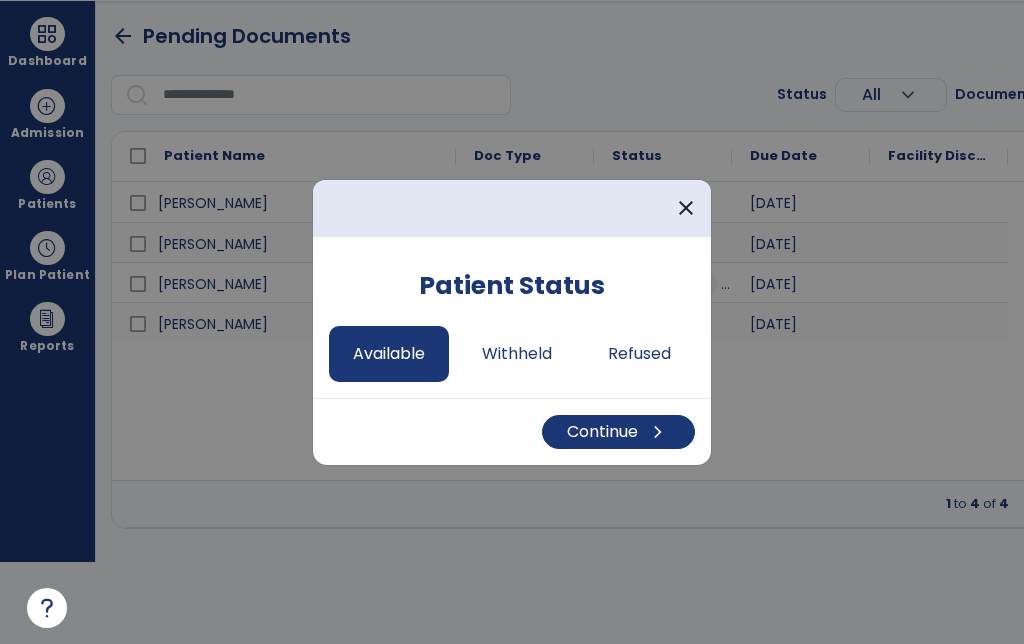 click on "Continue   chevron_right" at bounding box center (618, 432) 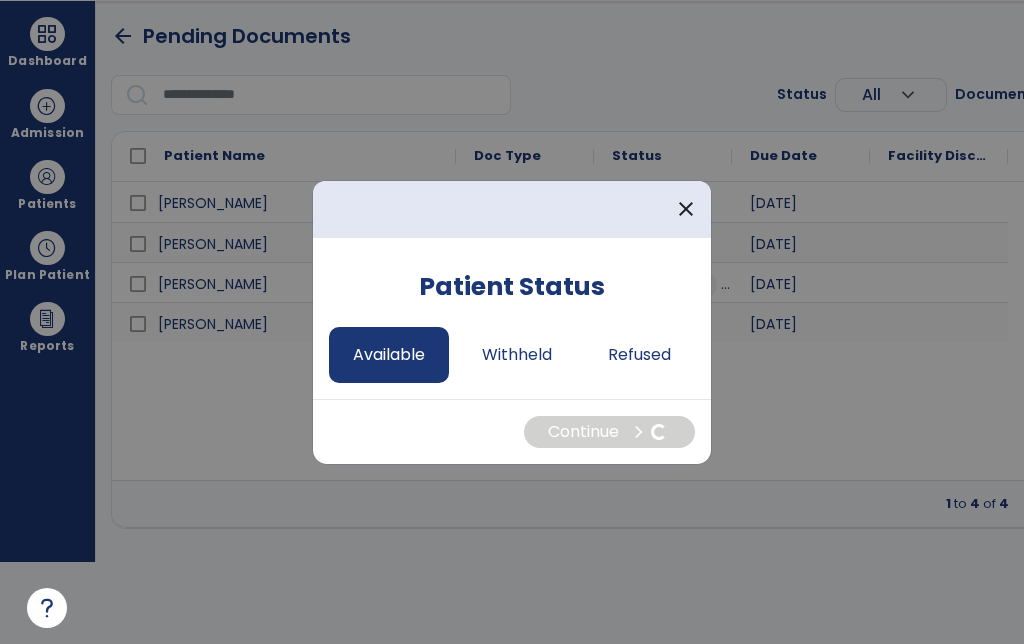 select on "*" 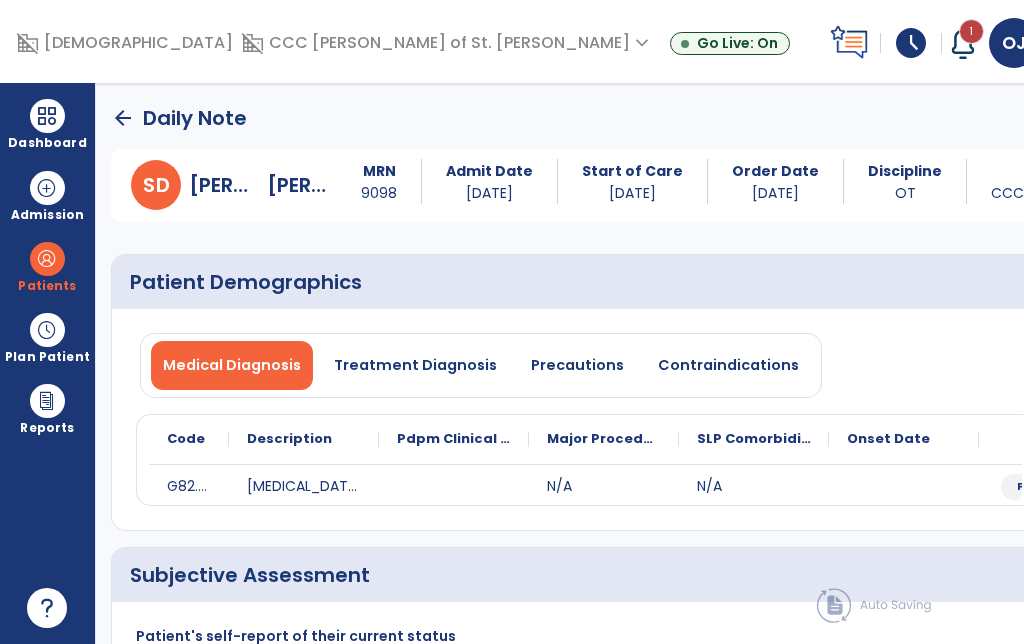 scroll, scrollTop: 82, scrollLeft: 0, axis: vertical 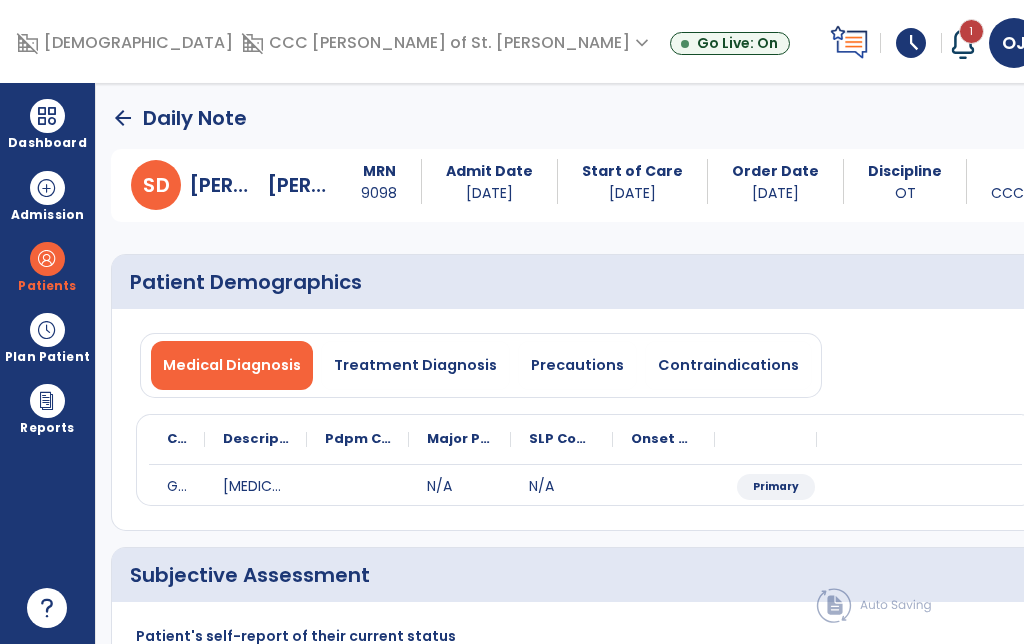 click on "arrow_back" 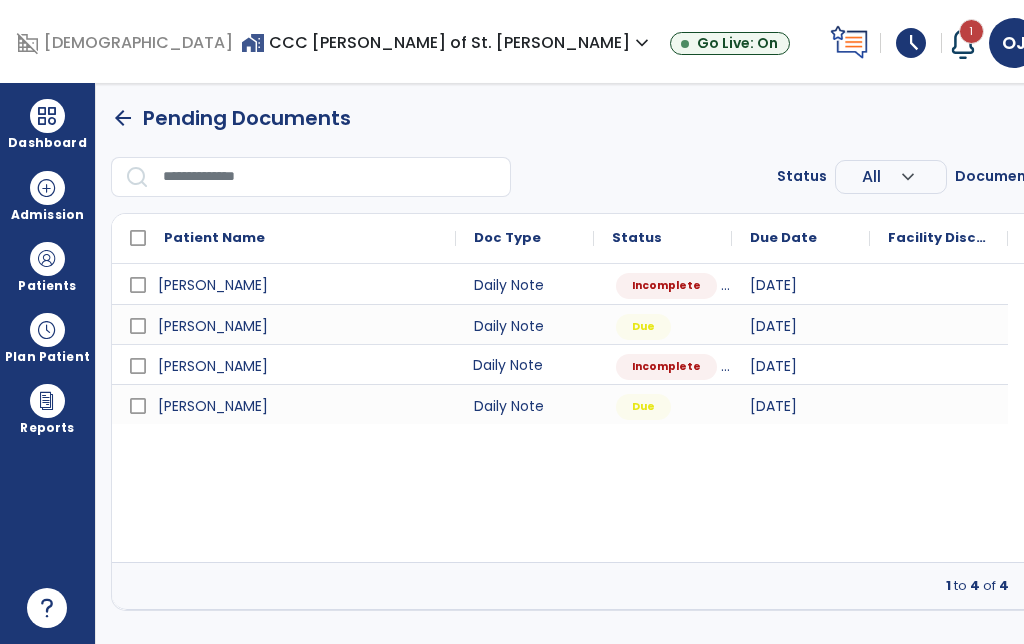 click on "Daily Note" at bounding box center [525, 364] 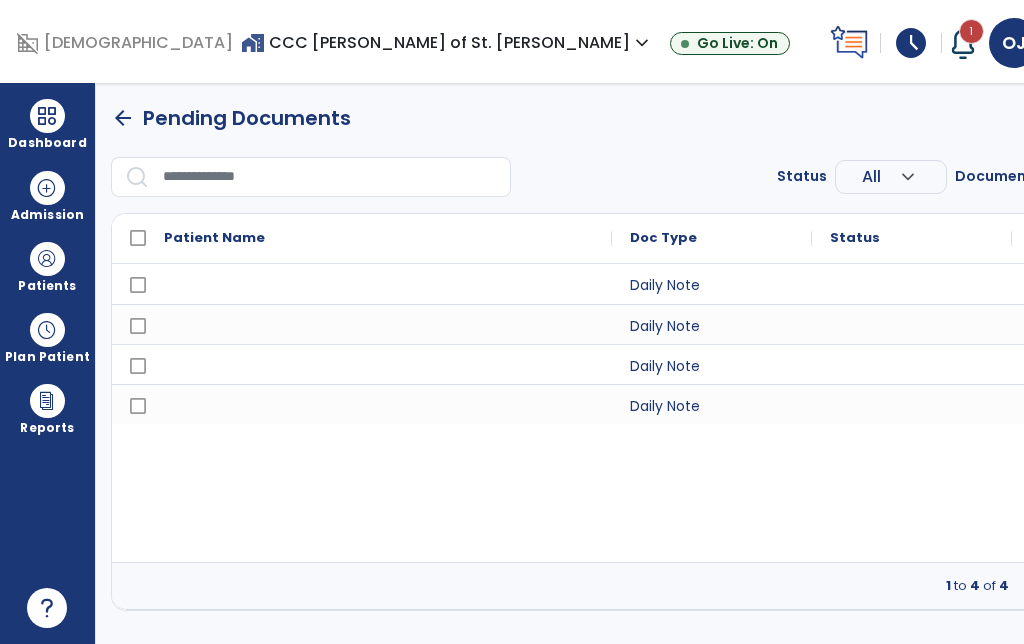 select on "*" 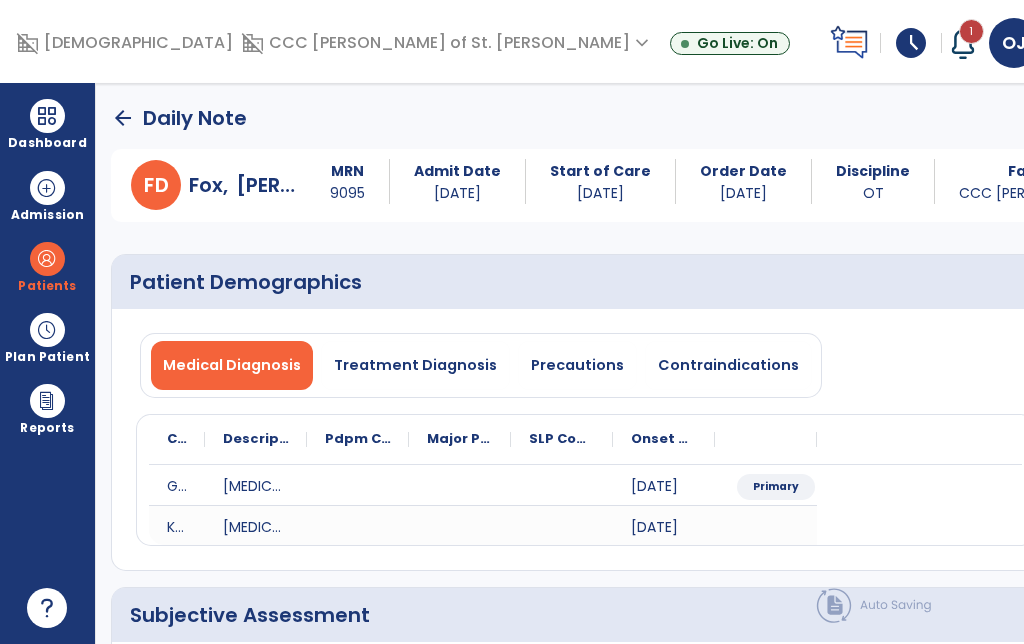 scroll, scrollTop: 29, scrollLeft: 0, axis: vertical 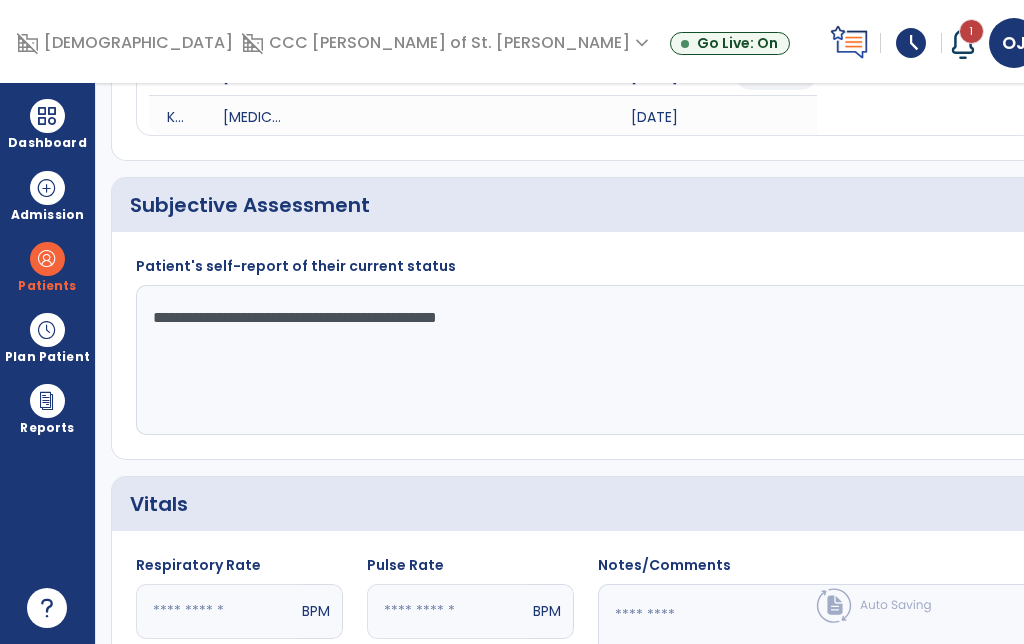 click on "Plan For Next Treatment" 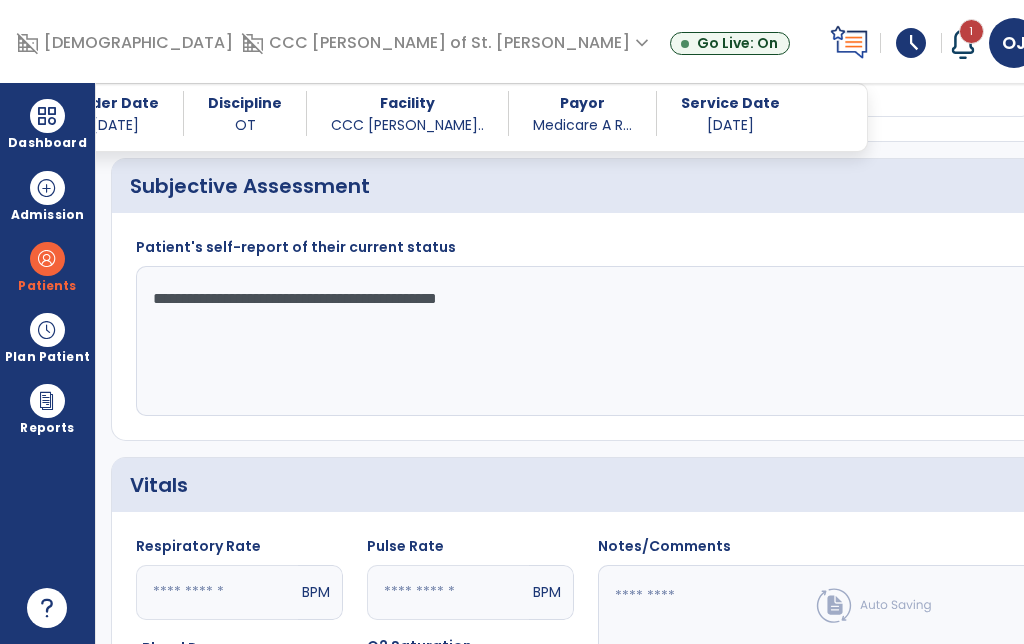scroll, scrollTop: 1146, scrollLeft: 0, axis: vertical 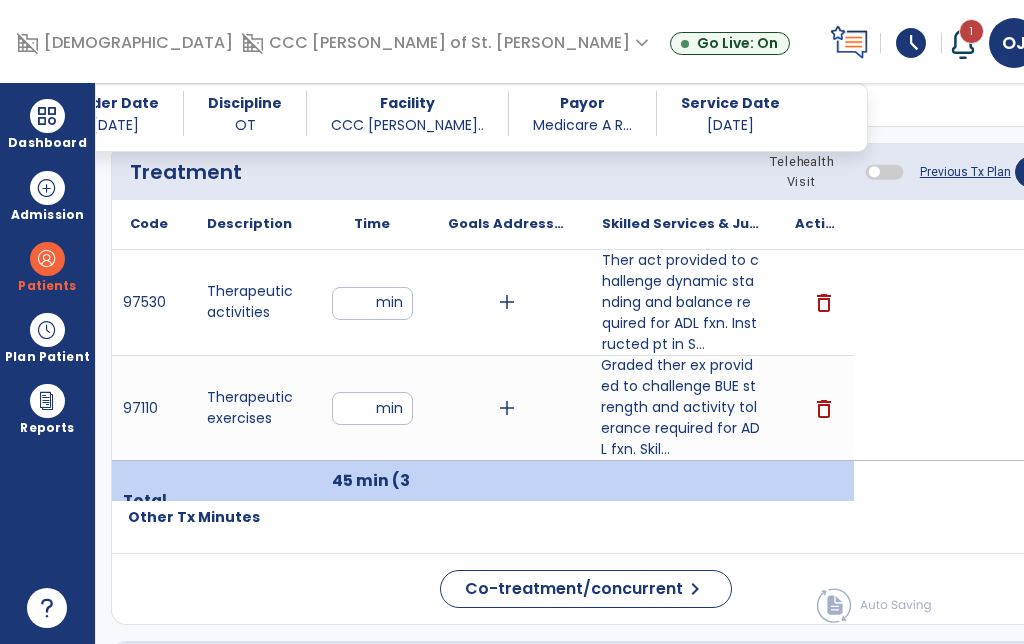 click on "Graded ther ex provided to challenge BUE strength and activity tolerance required for ADL fxn.  Skil..." at bounding box center [680, 407] 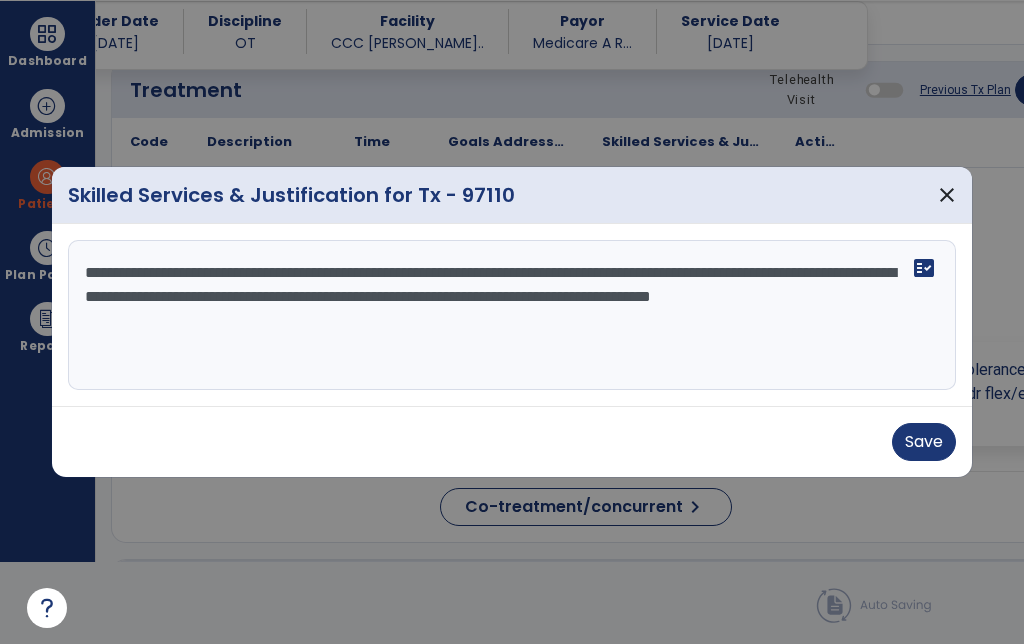 scroll, scrollTop: 0, scrollLeft: 0, axis: both 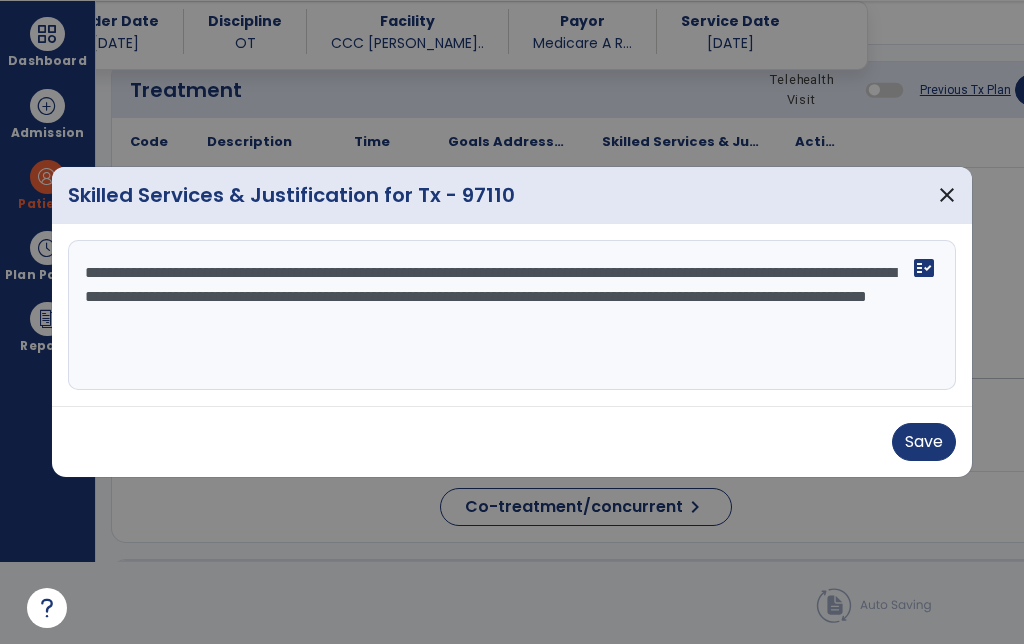 type on "**********" 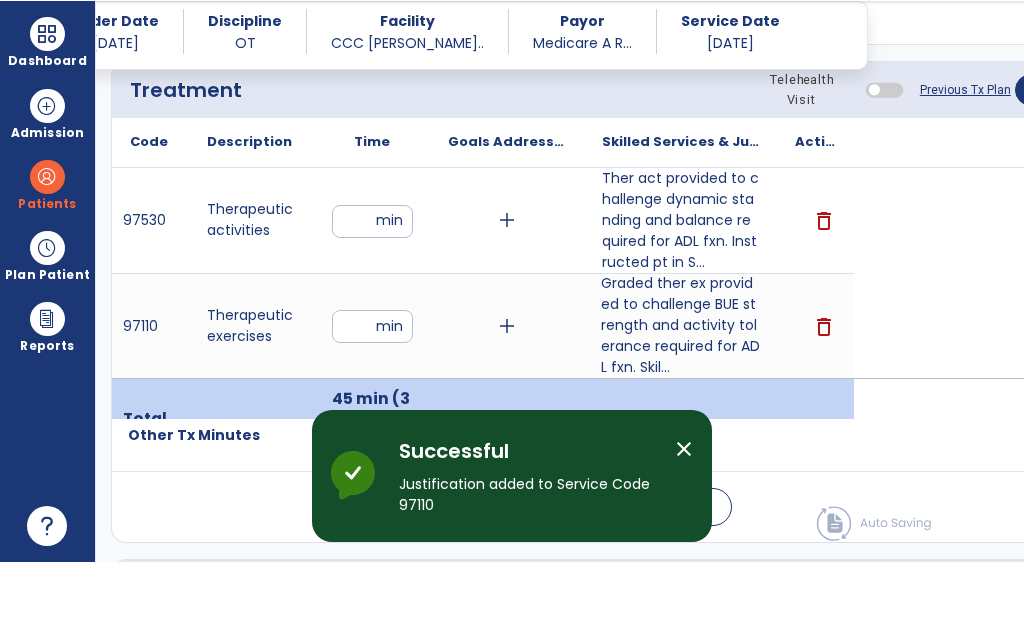 scroll, scrollTop: 82, scrollLeft: 0, axis: vertical 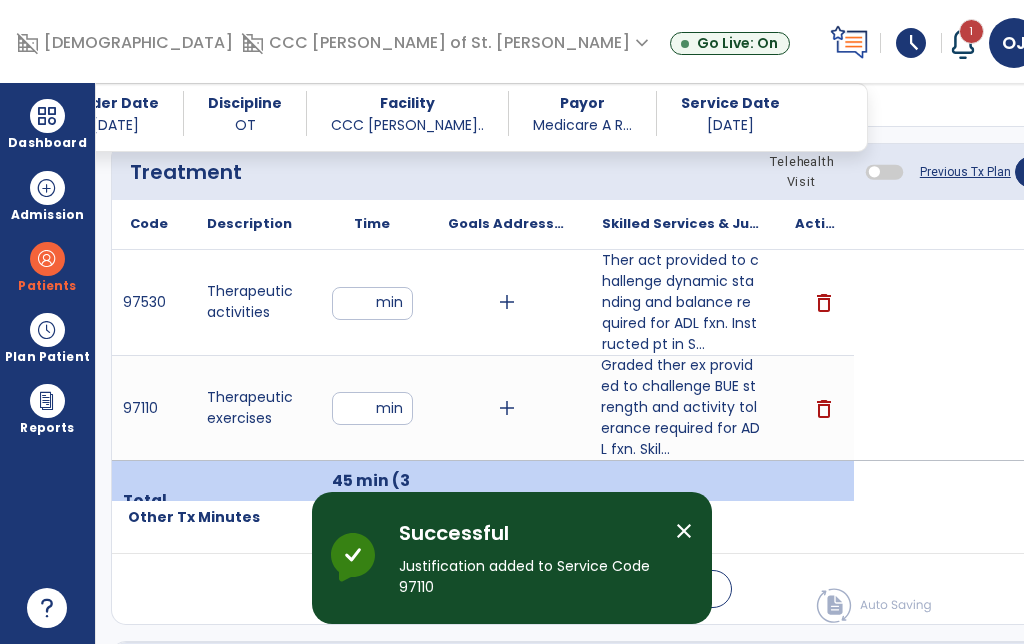 click on "Quick Links  Patient Demographics   Patient Demographics   Subjective Assessment   Subjective Assessment   Vitals   Vitals   Treatment   Treatment   Patient Goals   Patient Goals   Response To Treatment   Response To Treatment   Plan For Next Treatment   Plan For Next Treatment" 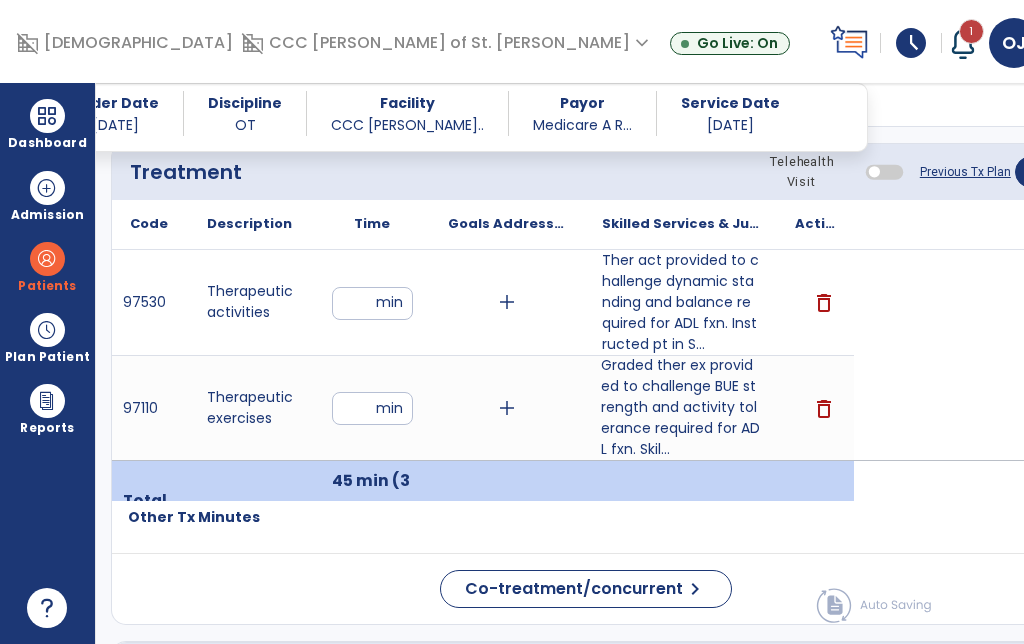 click on "**" at bounding box center [372, 408] 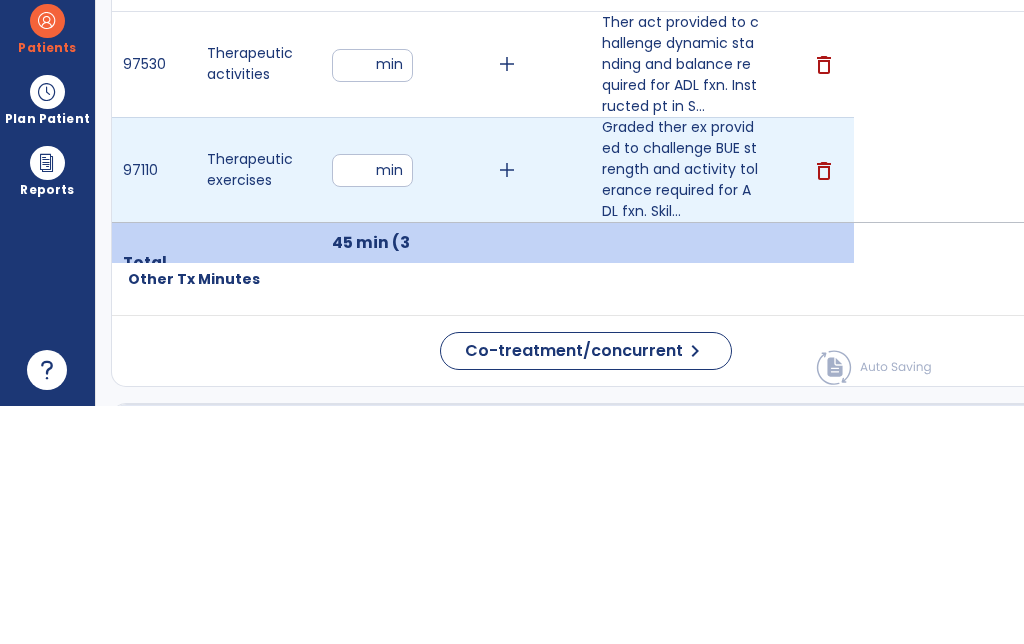 click on "**" at bounding box center (372, 408) 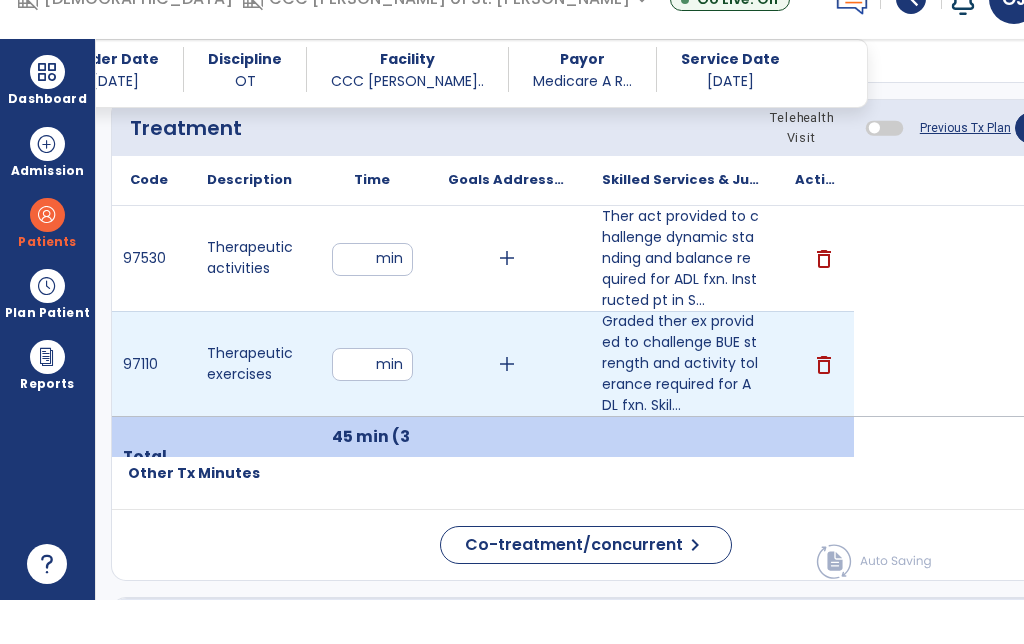type on "**" 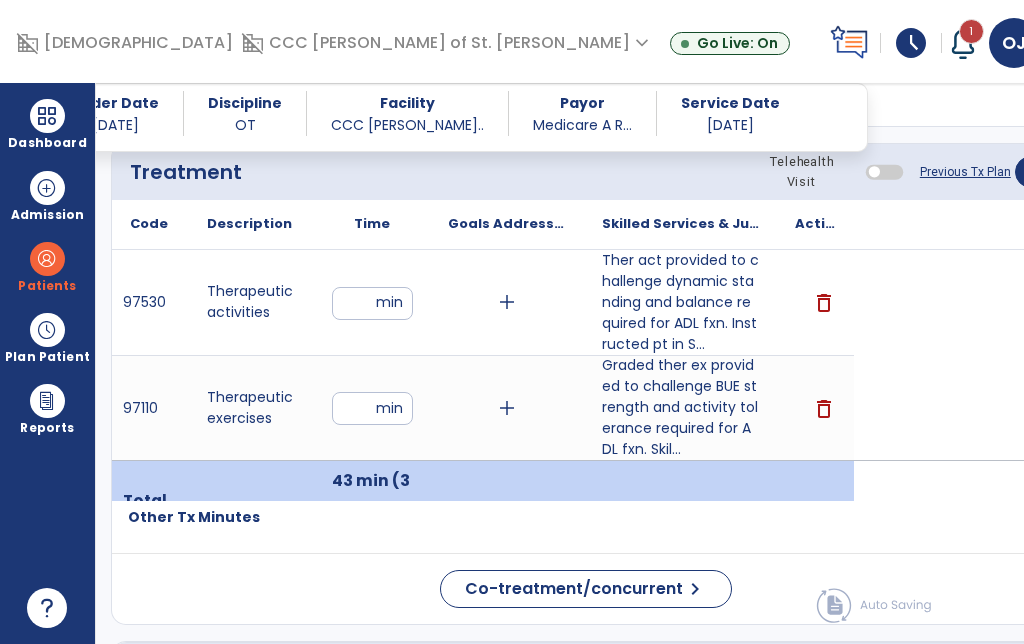 click on "Response To Treatment   Response To Treatment" 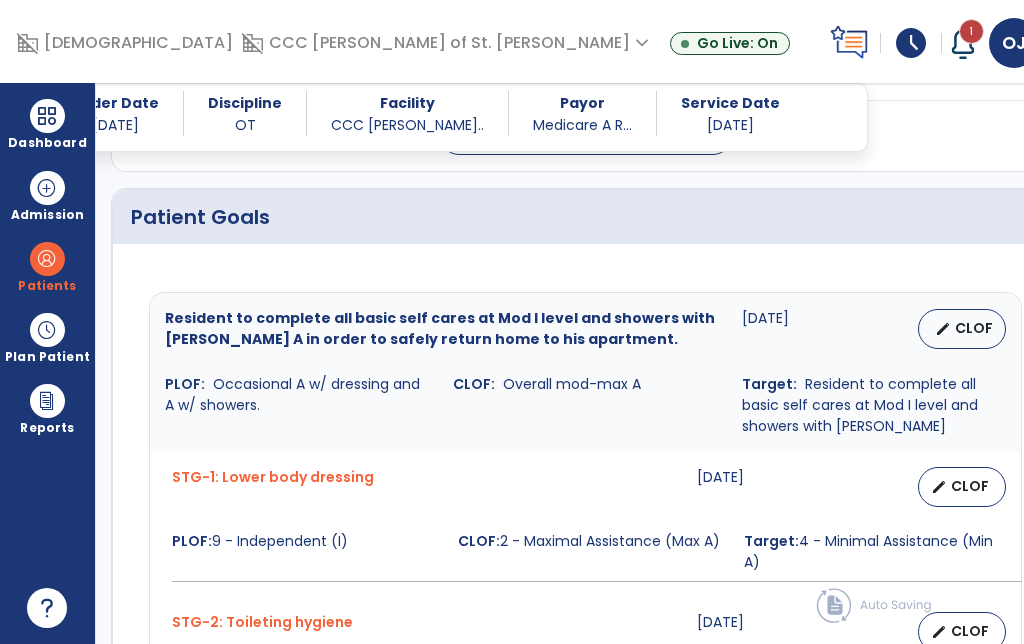 click on "Plan For Next Treatment" 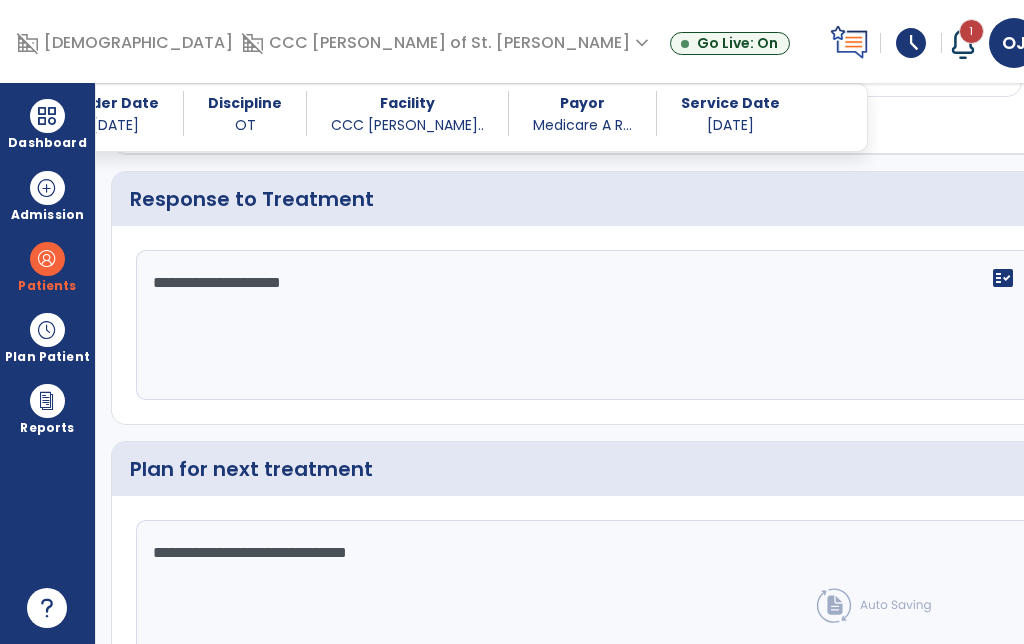scroll, scrollTop: 2787, scrollLeft: 0, axis: vertical 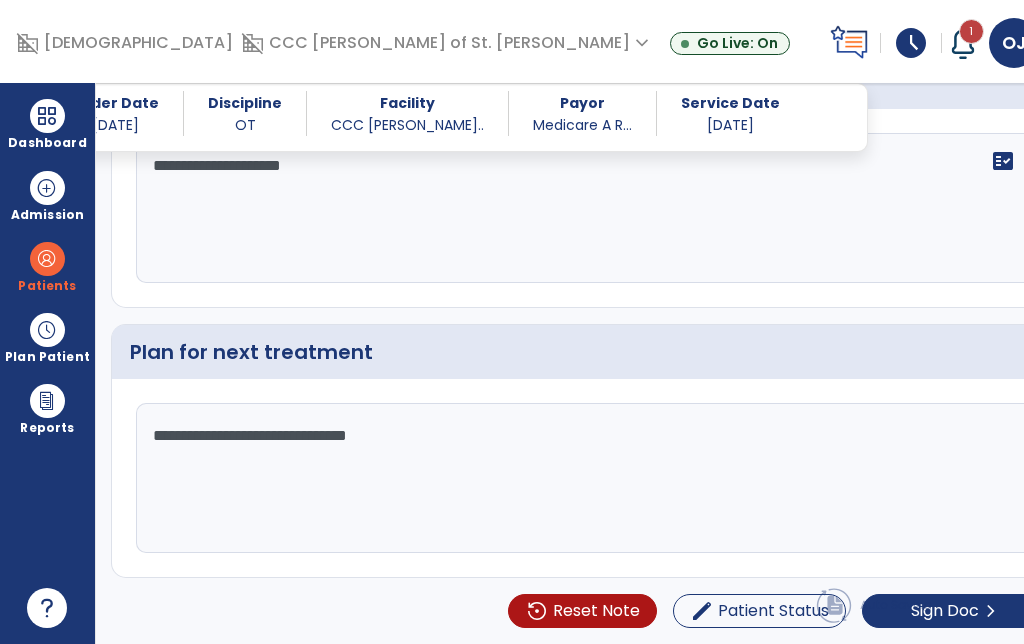 click on "Sign Doc" 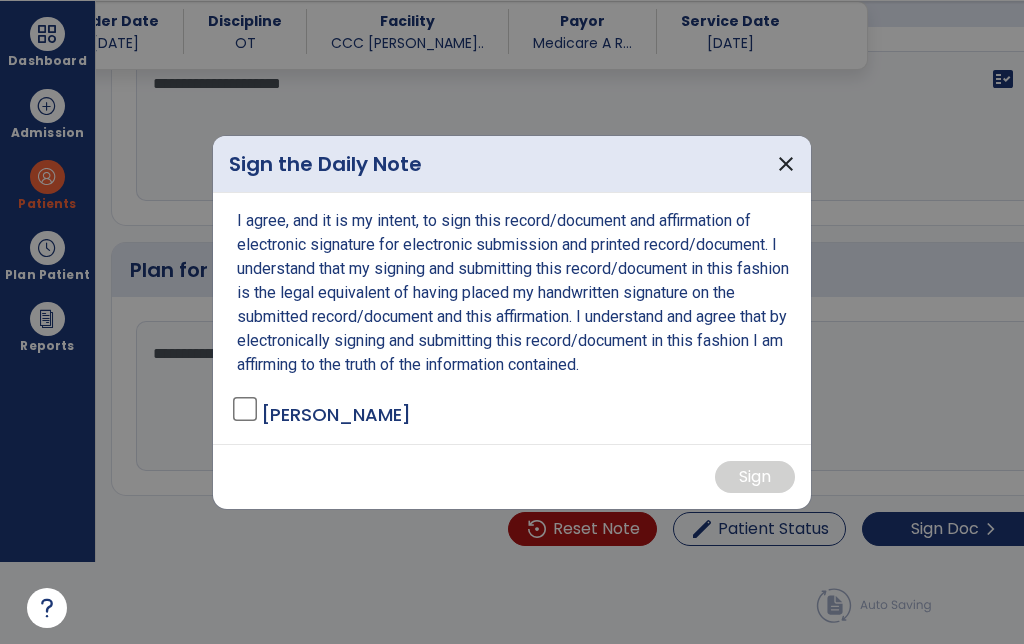 click on "I agree, and it is my intent, to sign this record/document and affirmation of electronic signature for electronic submission and printed record/document. I understand that my signing and submitting this record/document in this fashion is the legal equivalent of having placed my handwritten signature on the submitted record/document and this affirmation. I understand and agree that by electronically signing and submitting this record/document in this fashion I am affirming to the truth of the information contained.  [PERSON_NAME]" at bounding box center (512, 318) 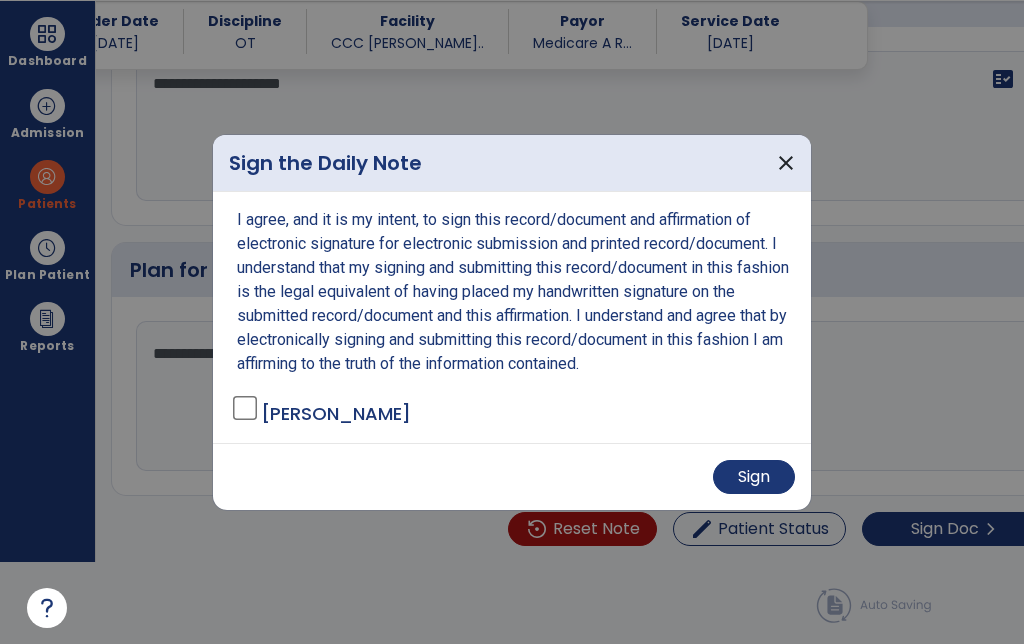 click on "Sign" at bounding box center [754, 477] 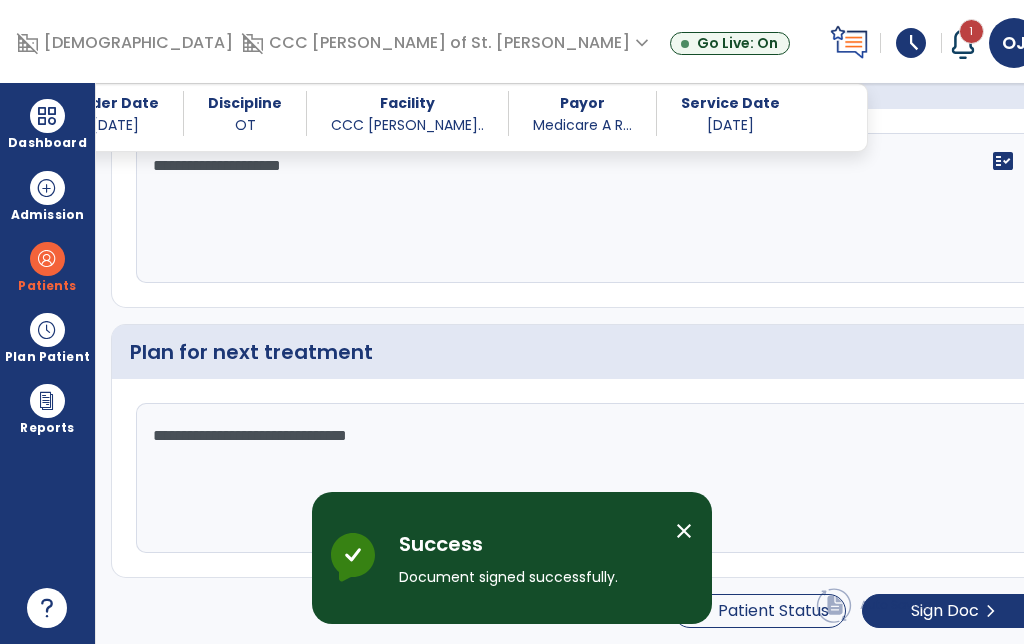scroll, scrollTop: 0, scrollLeft: 0, axis: both 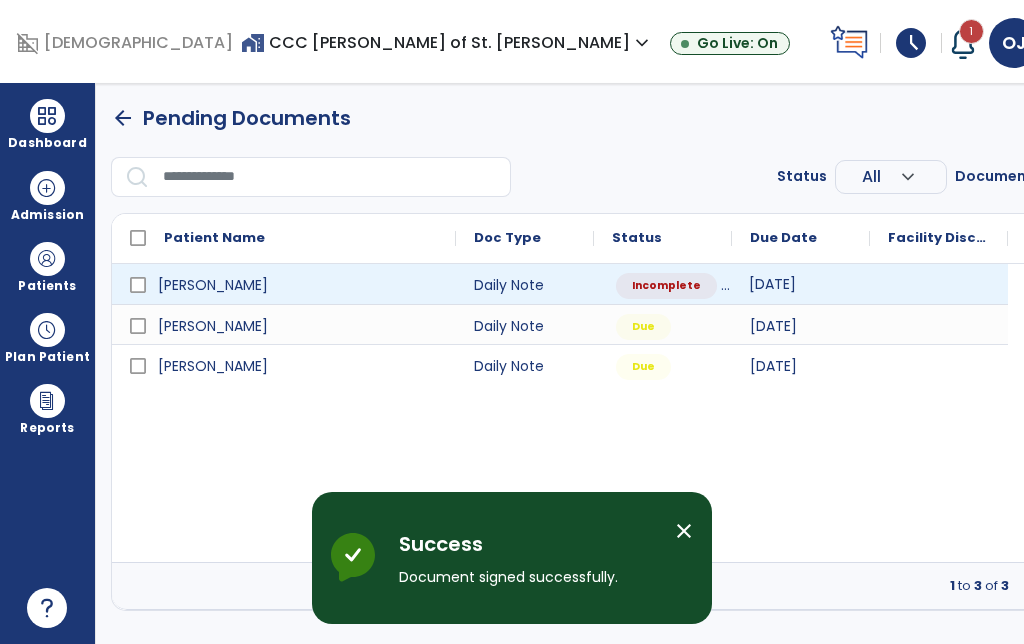 click on "[DATE]" at bounding box center [801, 284] 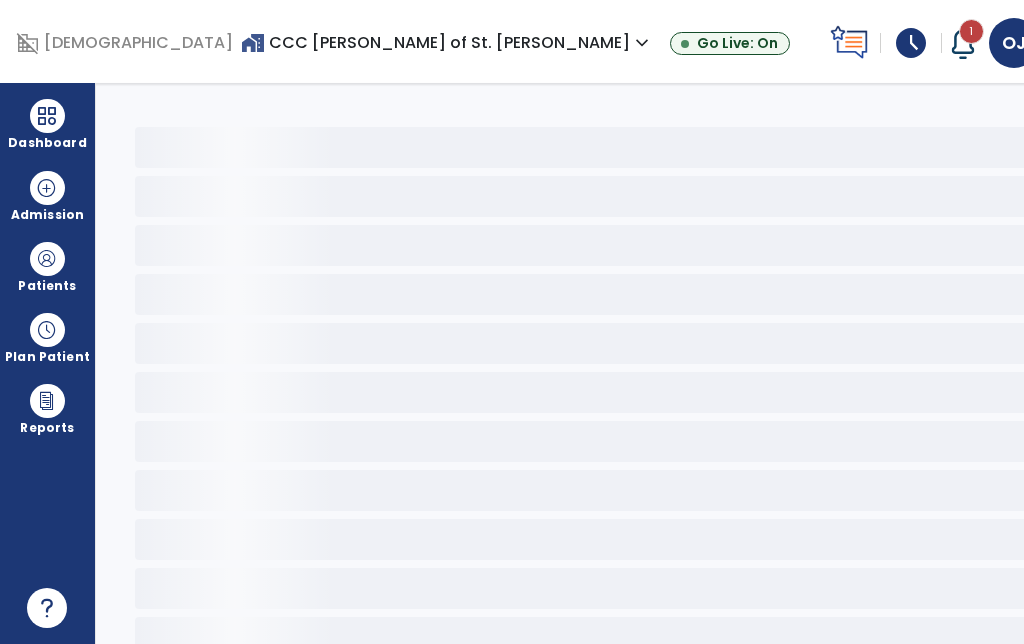 select on "*" 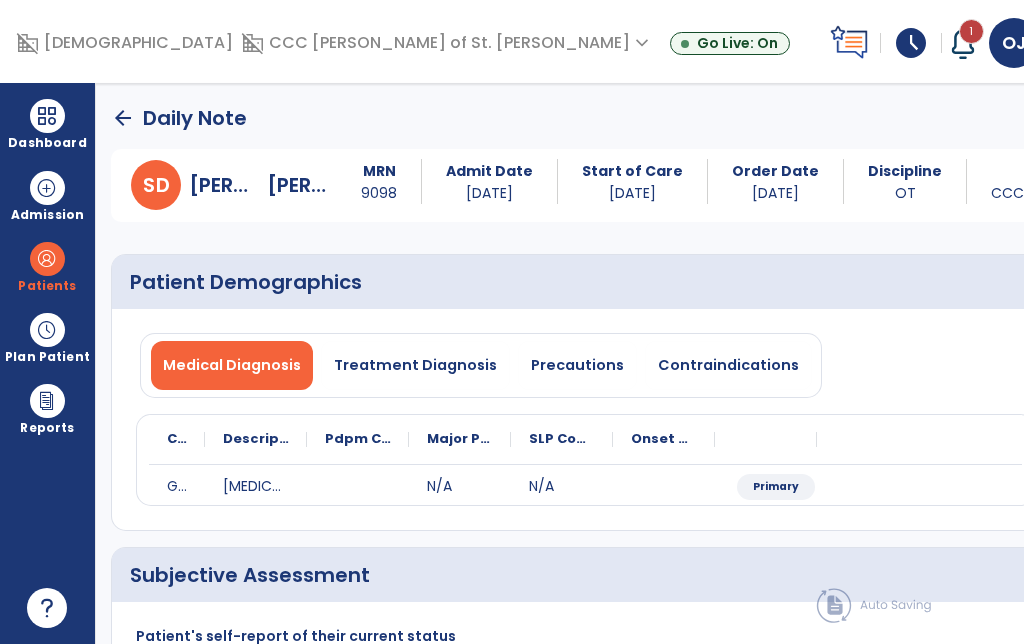 click on "Treatment   *  Treatment   *" 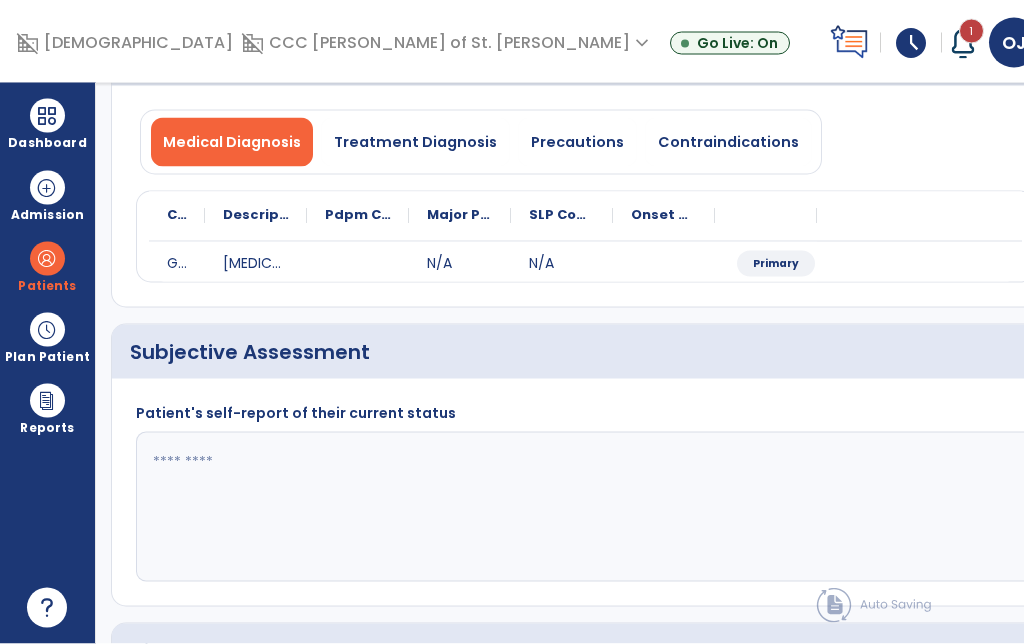 scroll, scrollTop: 284, scrollLeft: 0, axis: vertical 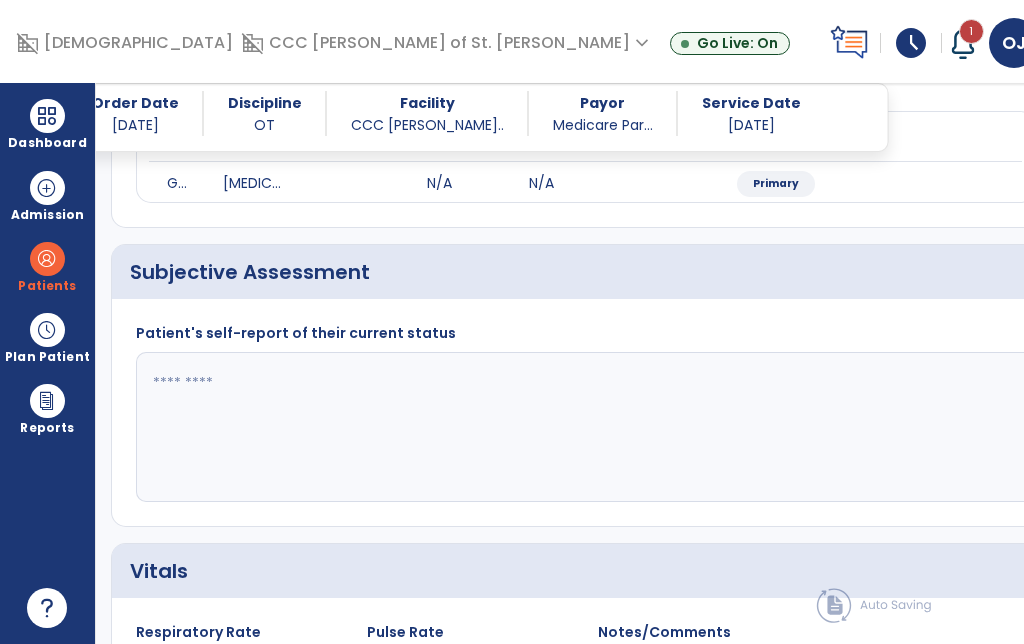 click 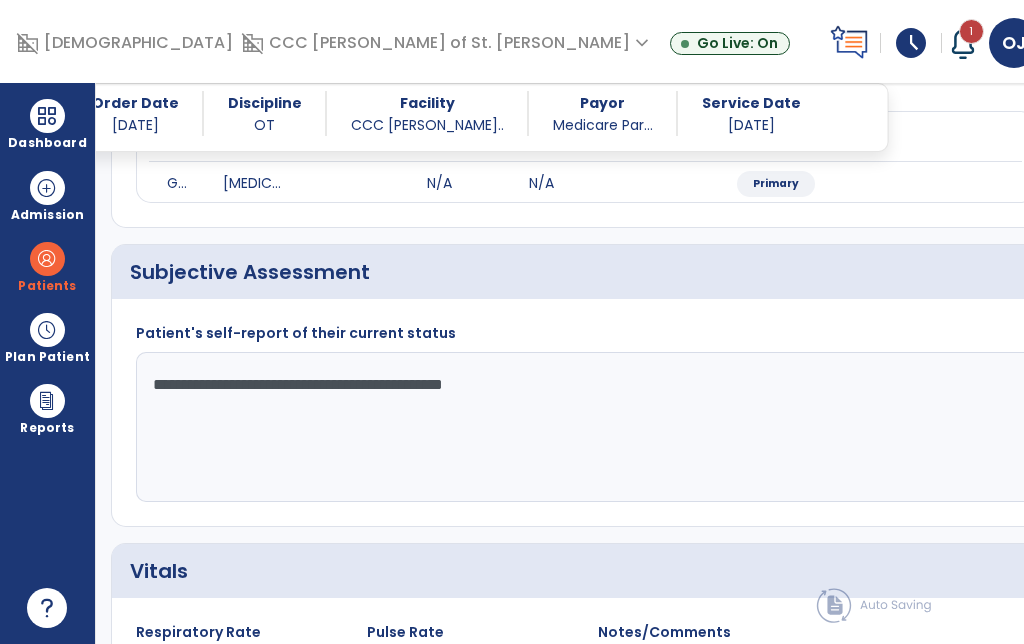 type on "**********" 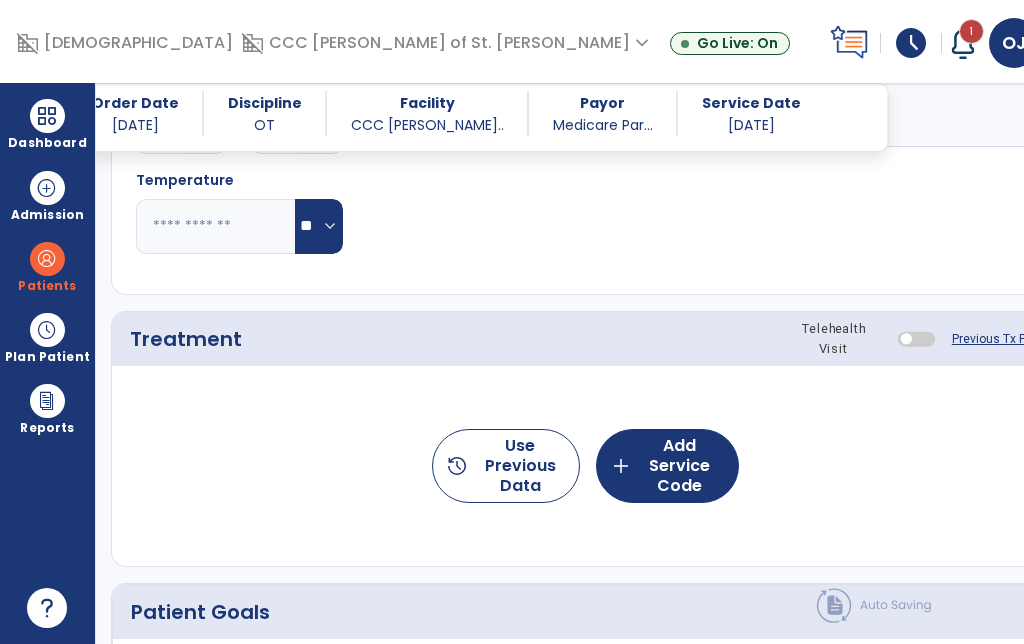 scroll, scrollTop: 974, scrollLeft: 0, axis: vertical 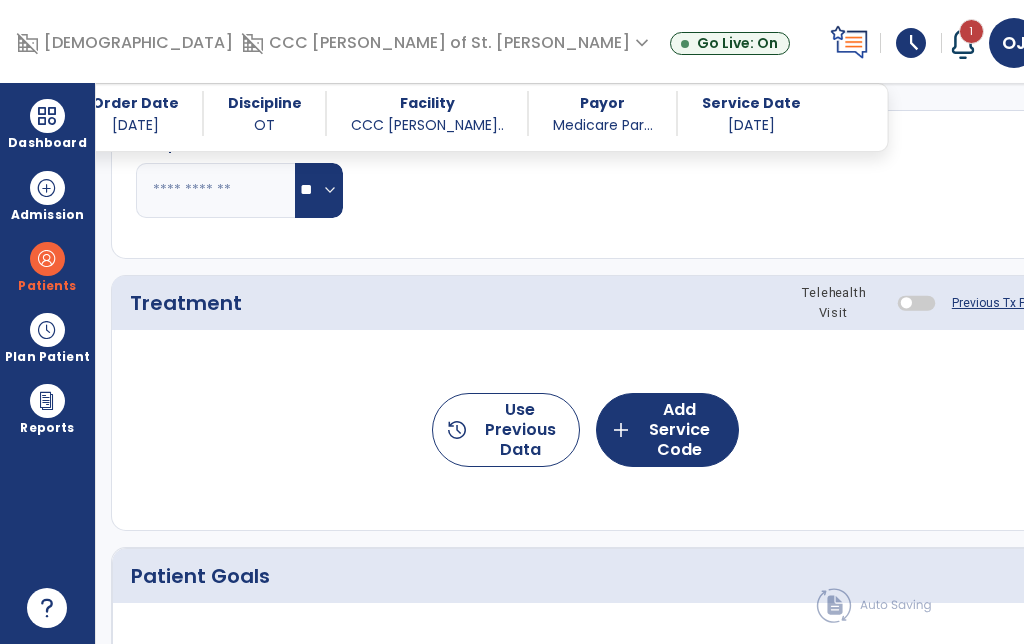click on "add  Add Service Code" 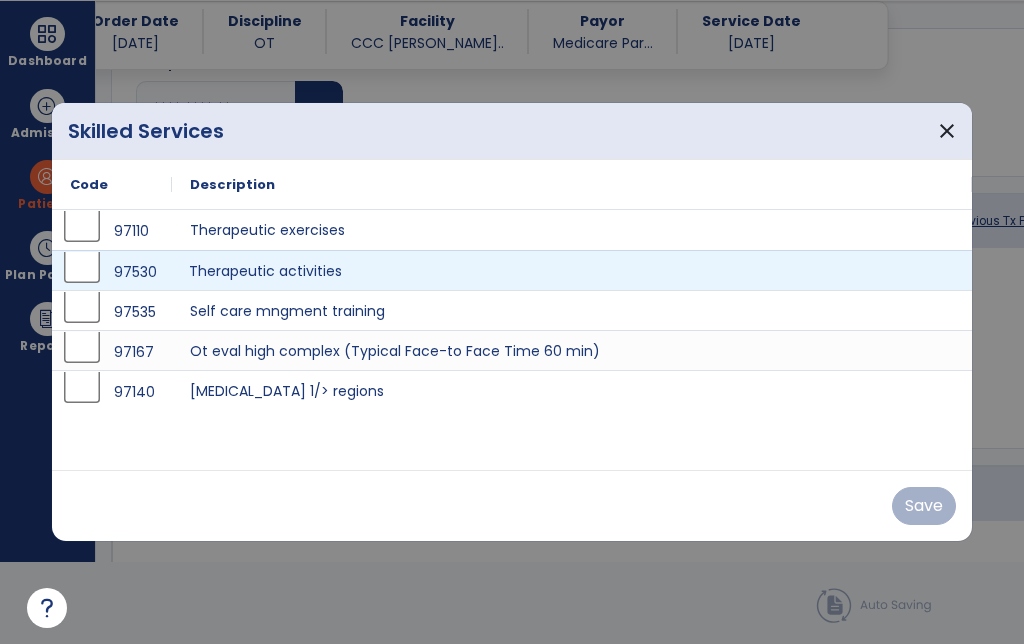 click on "Therapeutic activities" at bounding box center (572, 270) 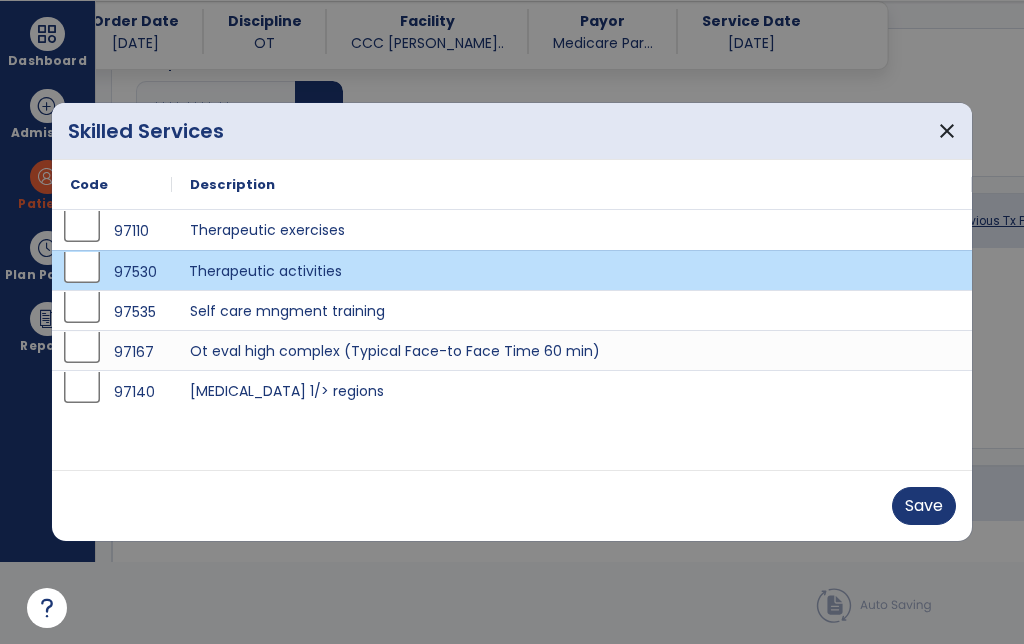 click on "Save" at bounding box center [924, 506] 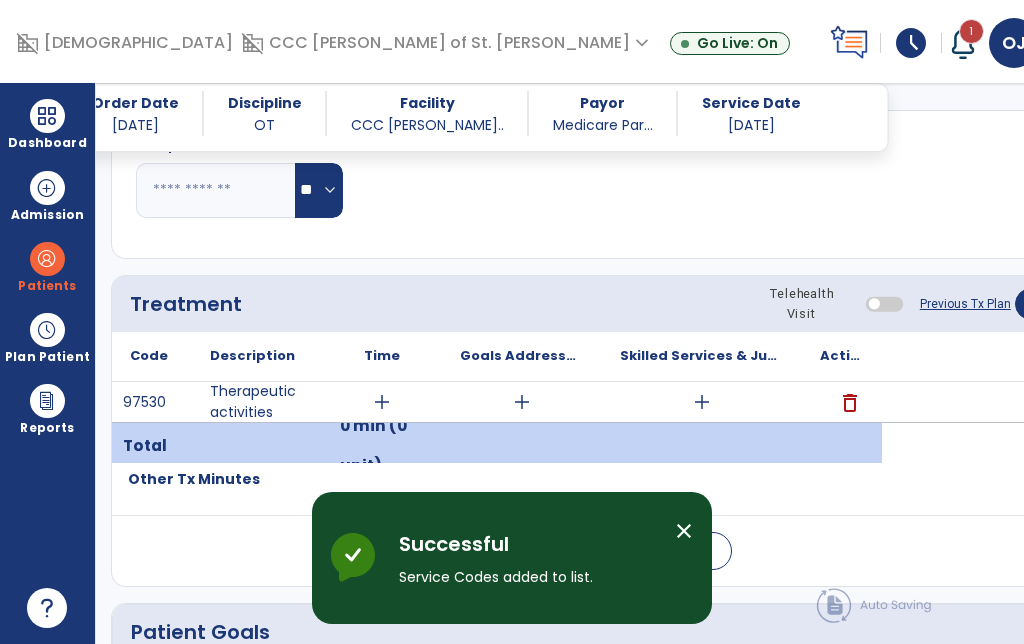 scroll, scrollTop: 82, scrollLeft: 0, axis: vertical 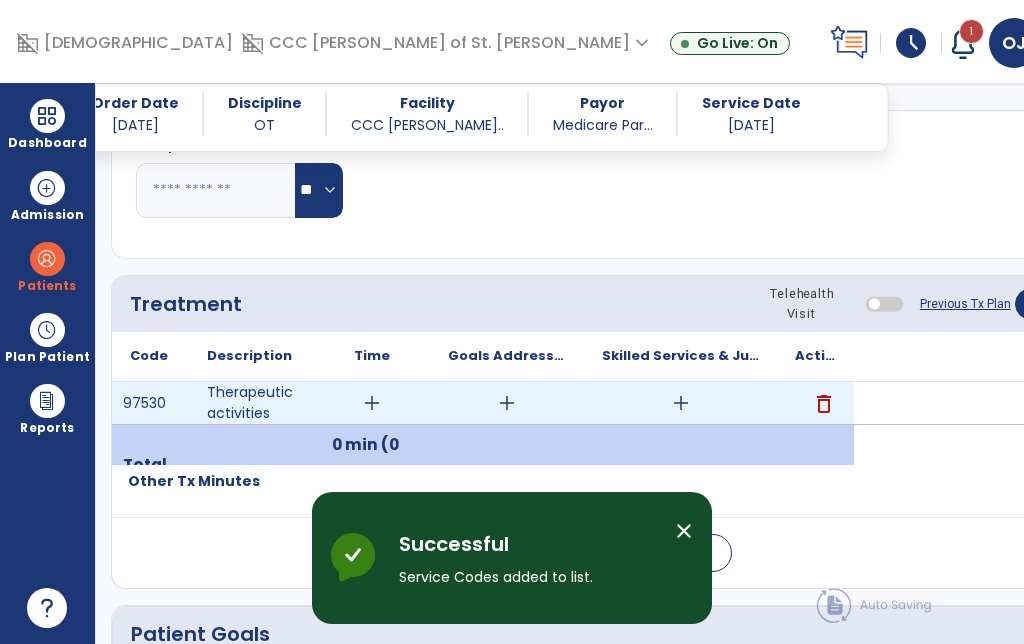 click on "add" at bounding box center (681, 403) 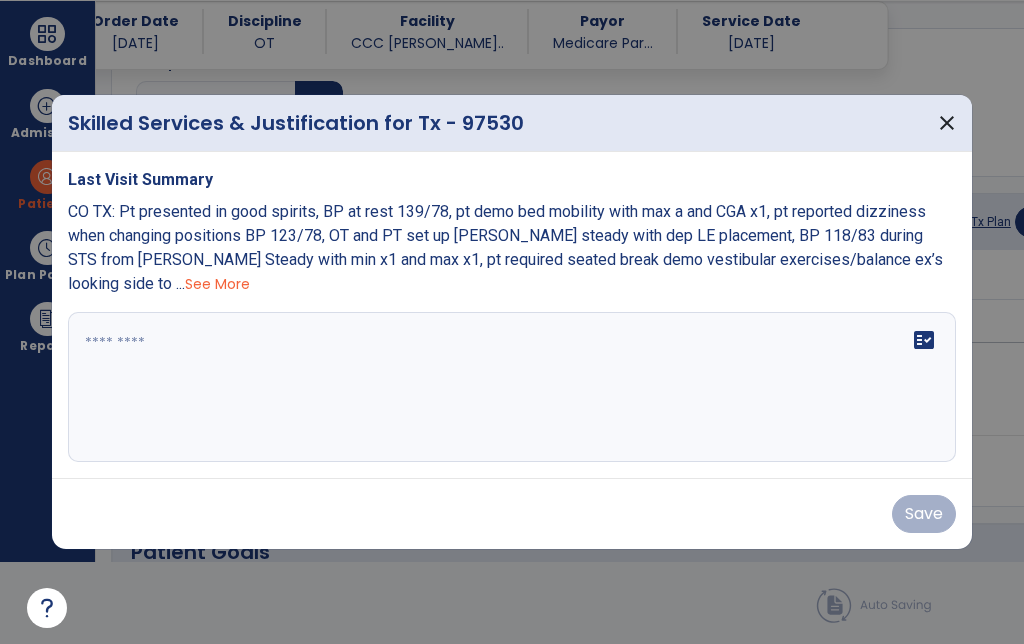 scroll, scrollTop: 0, scrollLeft: 0, axis: both 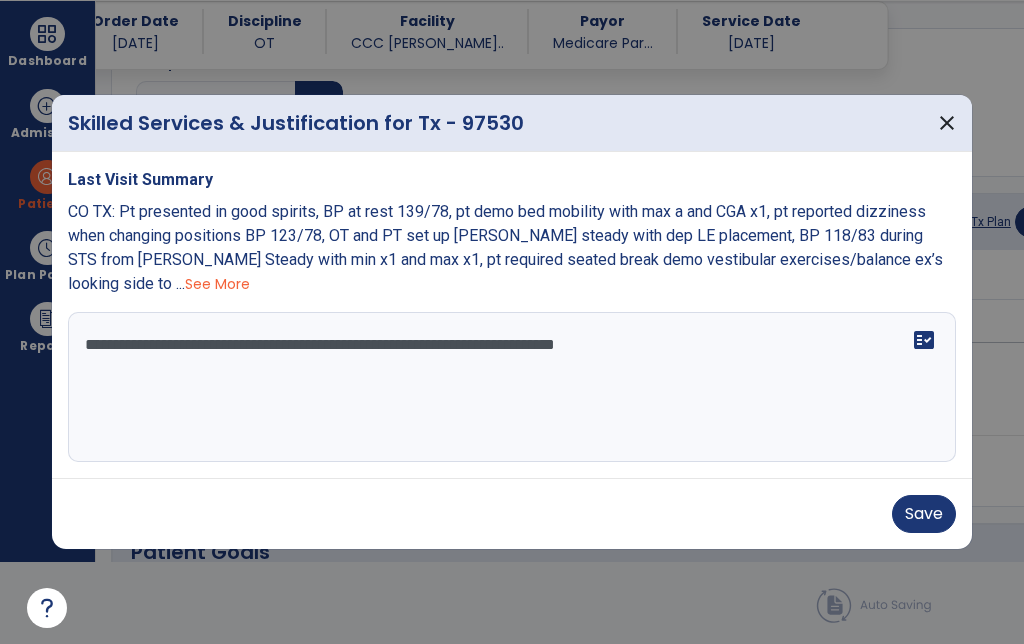 click on "**********" at bounding box center [512, 387] 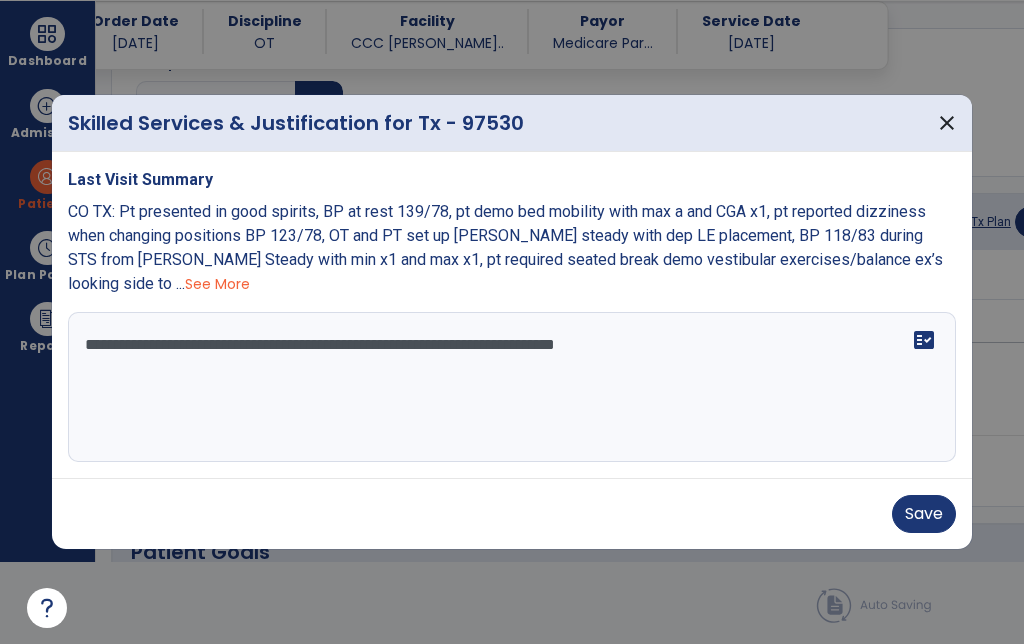 click on "**********" at bounding box center (512, 387) 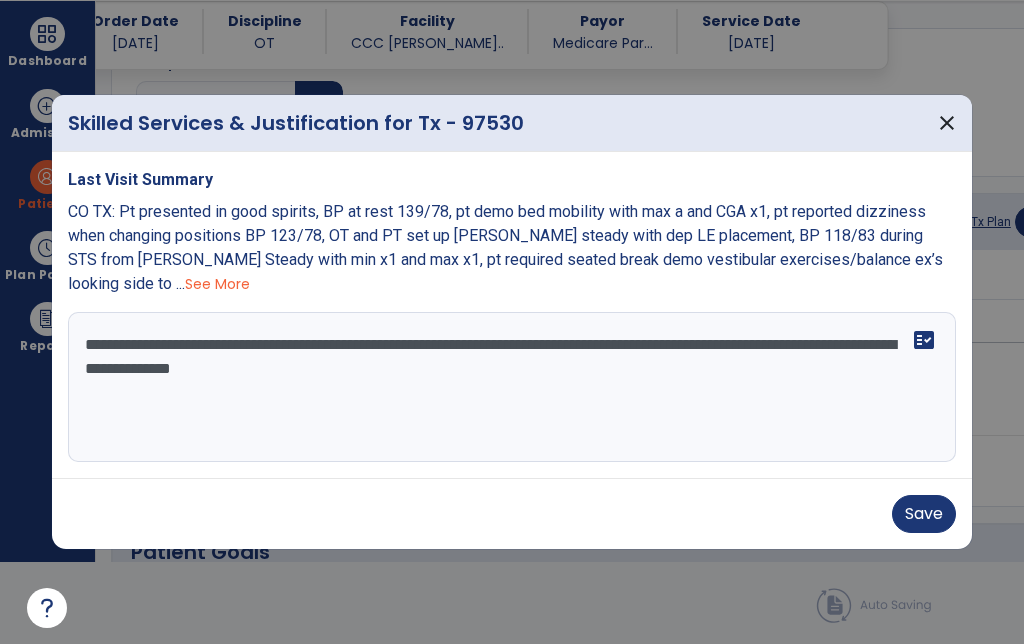 click on "**********" at bounding box center (512, 387) 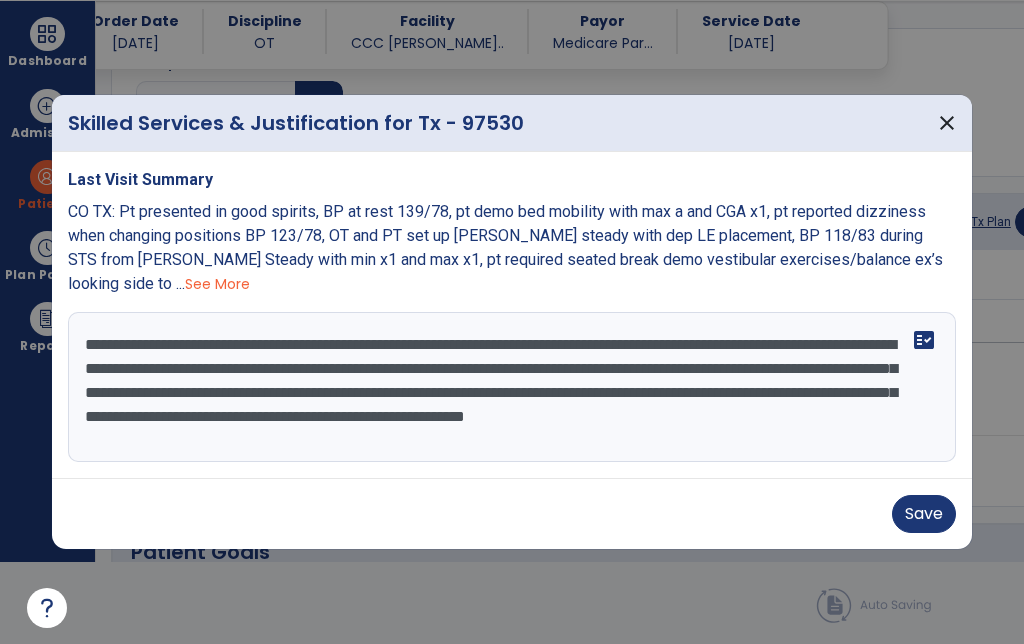 click on "**********" at bounding box center (512, 387) 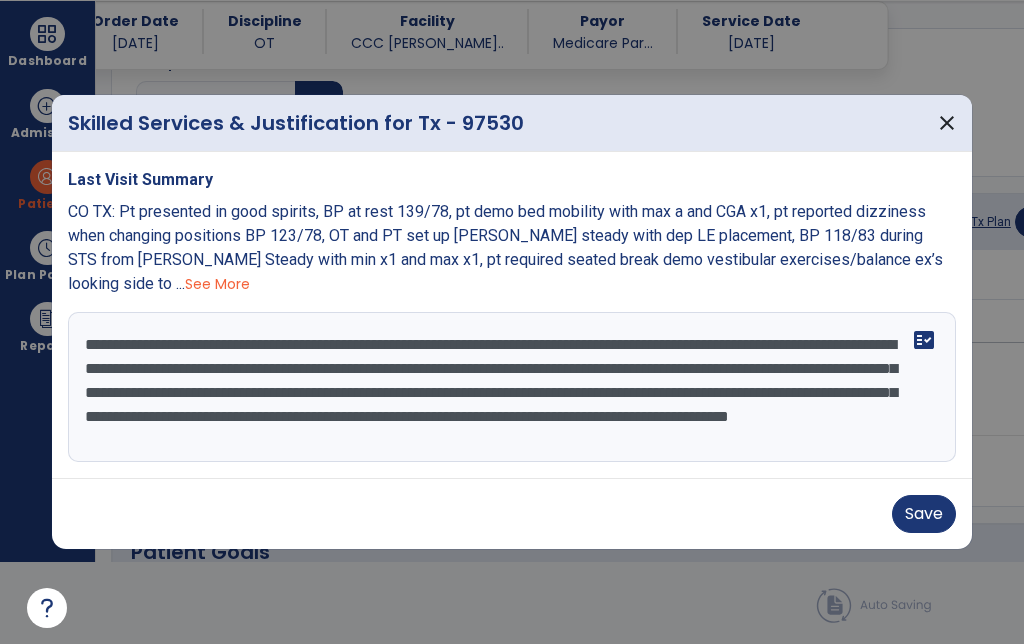 click on "**********" at bounding box center [512, 387] 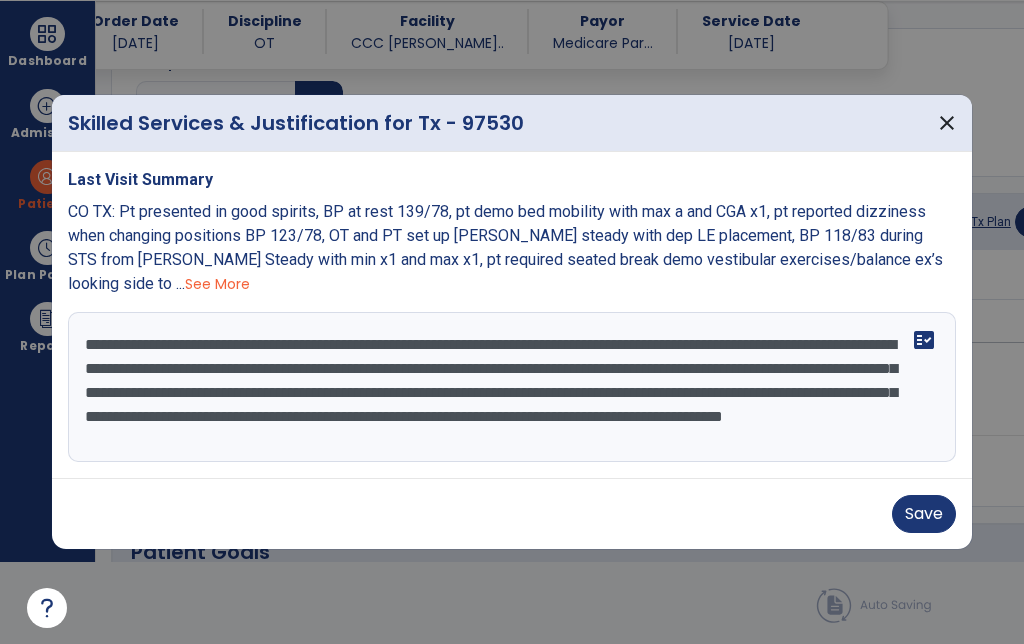 type on "**********" 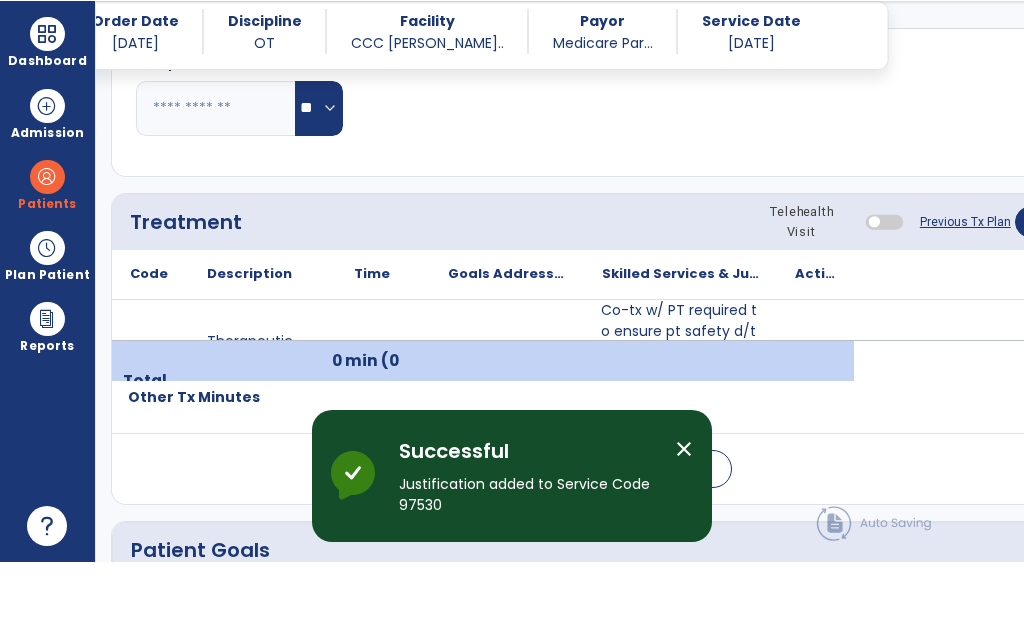 scroll, scrollTop: 82, scrollLeft: 0, axis: vertical 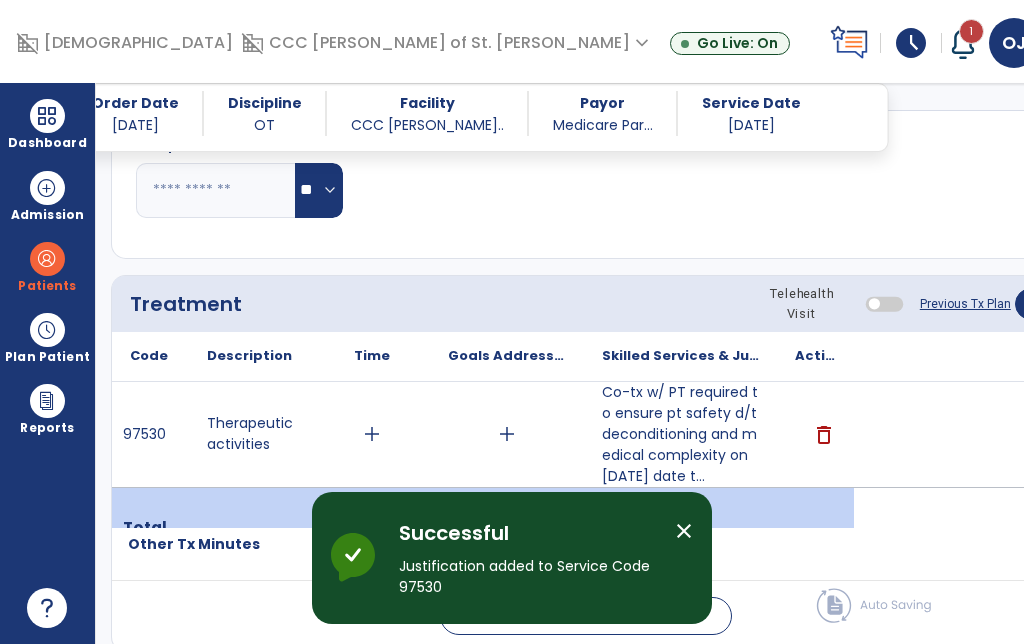click on "add" at bounding box center (372, 434) 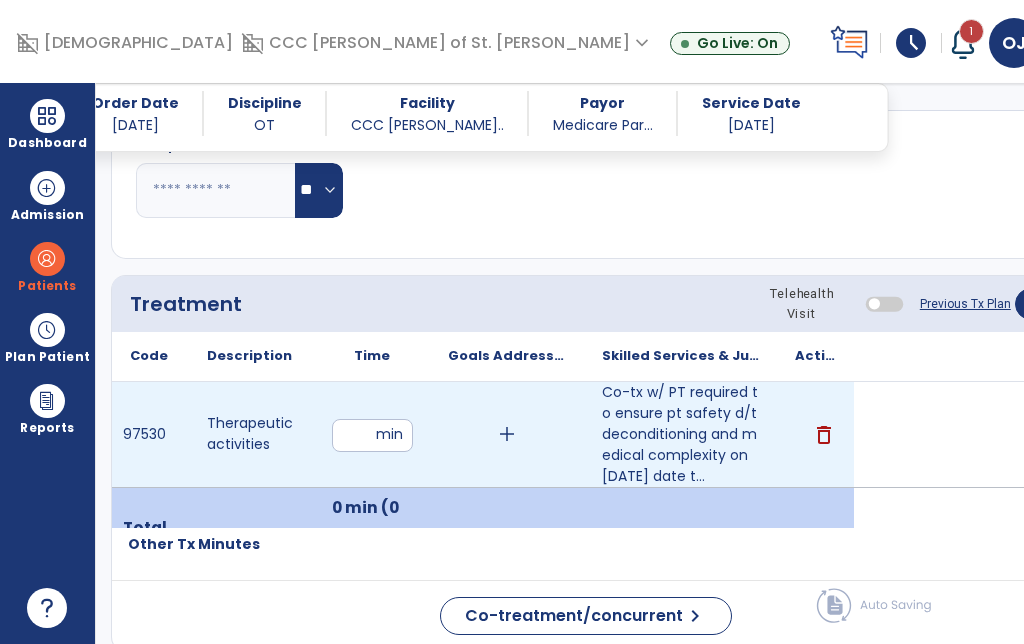 type on "**" 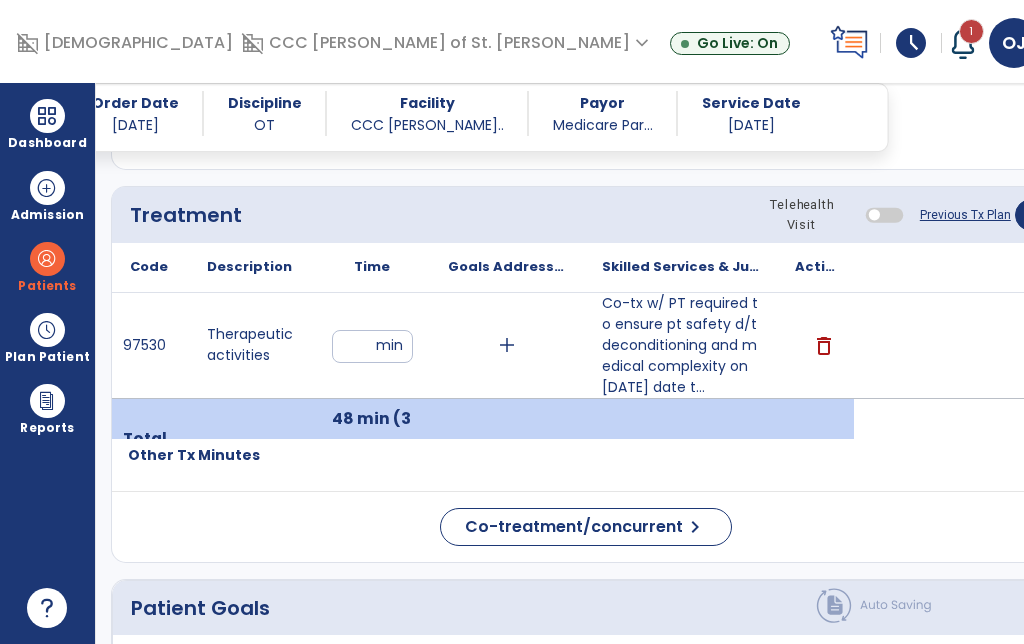 scroll, scrollTop: 1086, scrollLeft: 0, axis: vertical 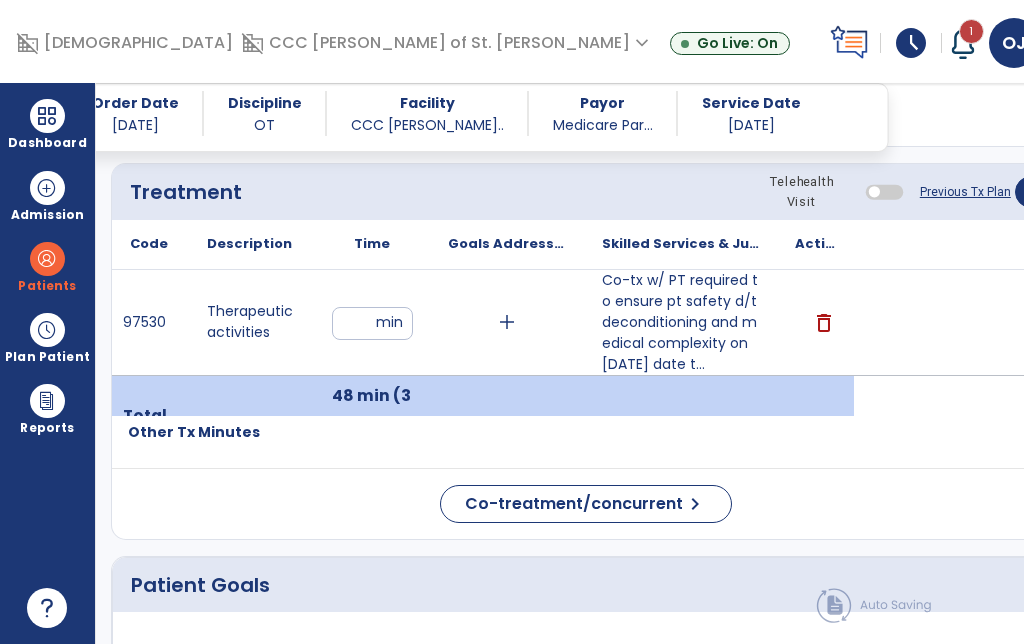 click on "Co-treatment/concurrent  chevron_right" 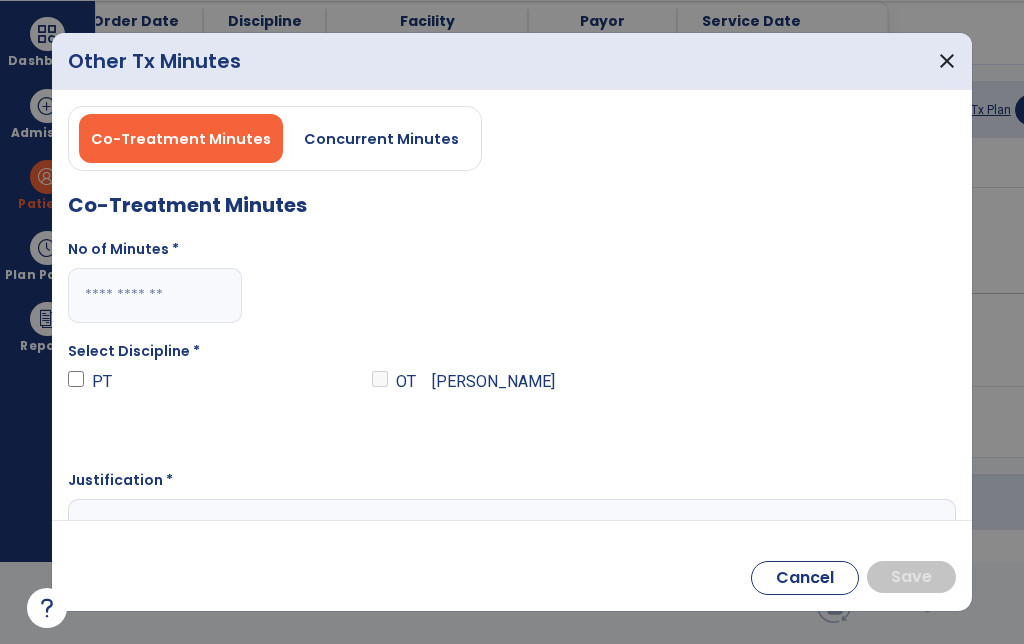 click at bounding box center [155, 295] 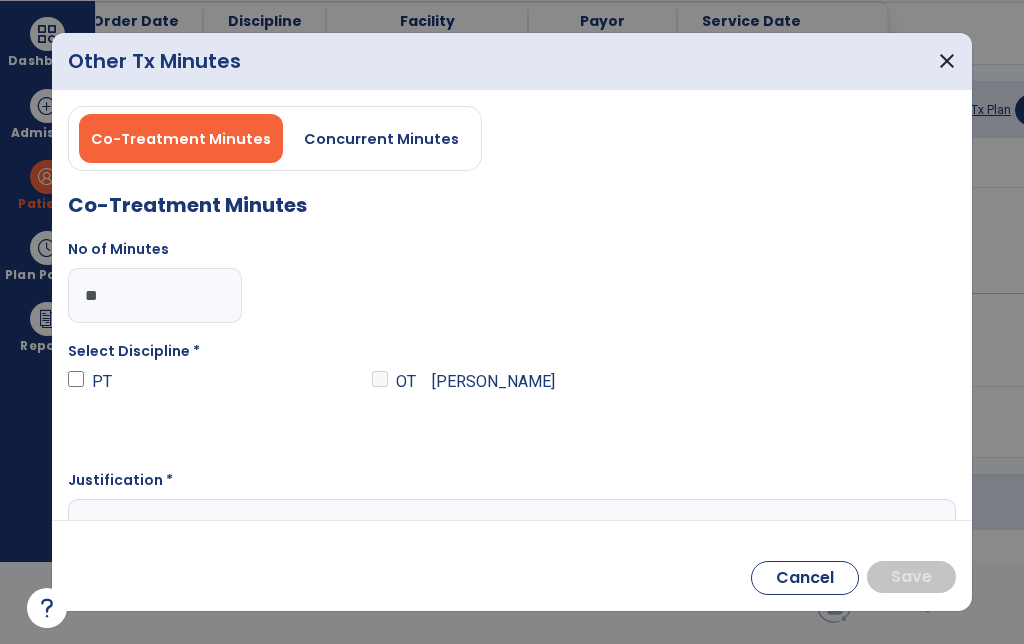 type on "**" 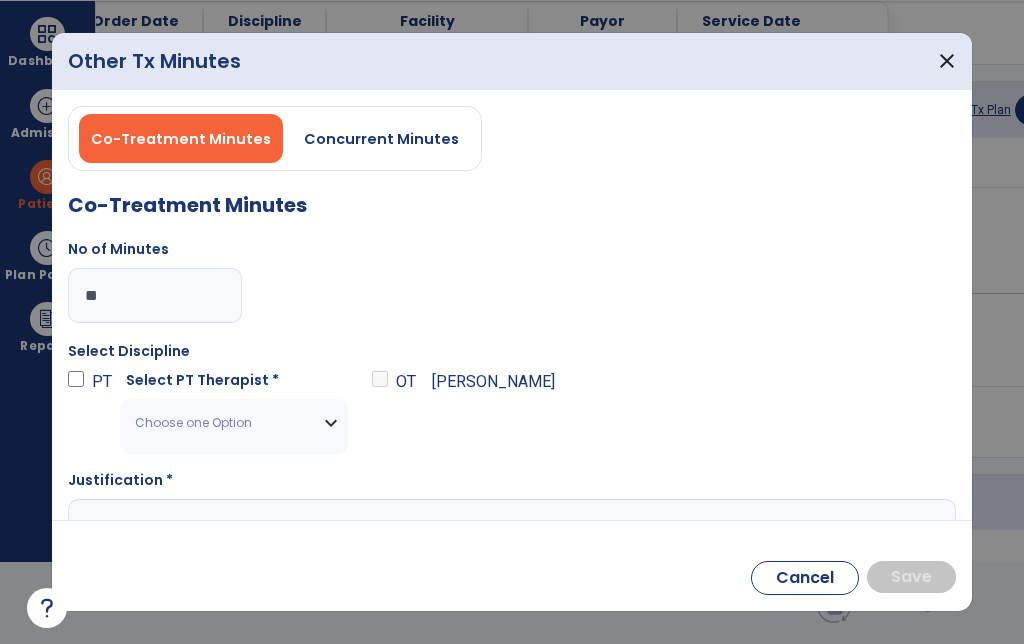 click on "Choose one Option" at bounding box center [234, 423] 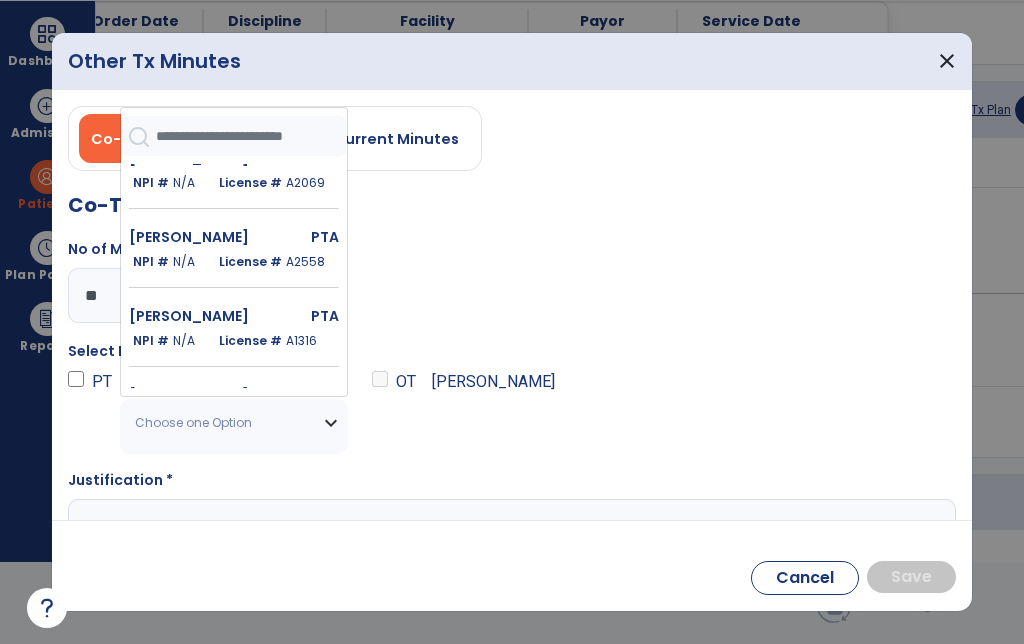 scroll, scrollTop: 1519, scrollLeft: 0, axis: vertical 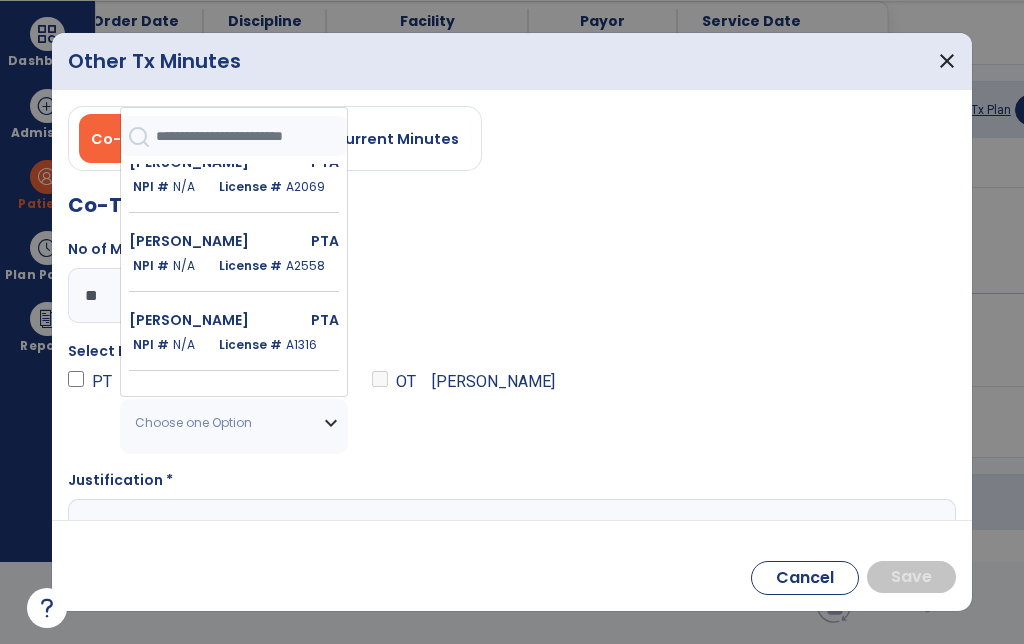 click on "[PERSON_NAME]" at bounding box center [195, 162] 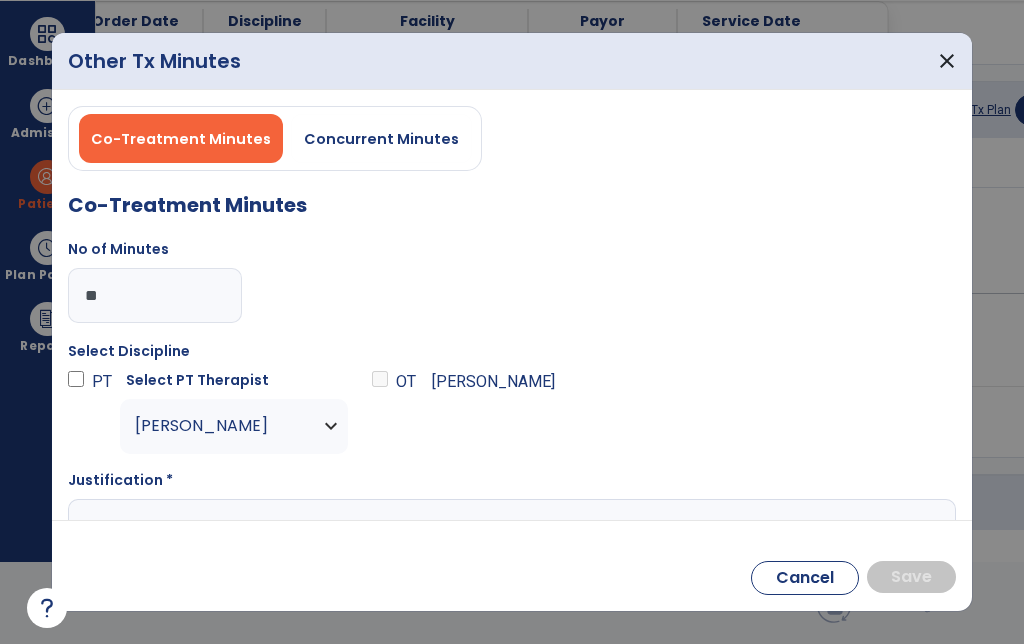 click at bounding box center (512, 538) 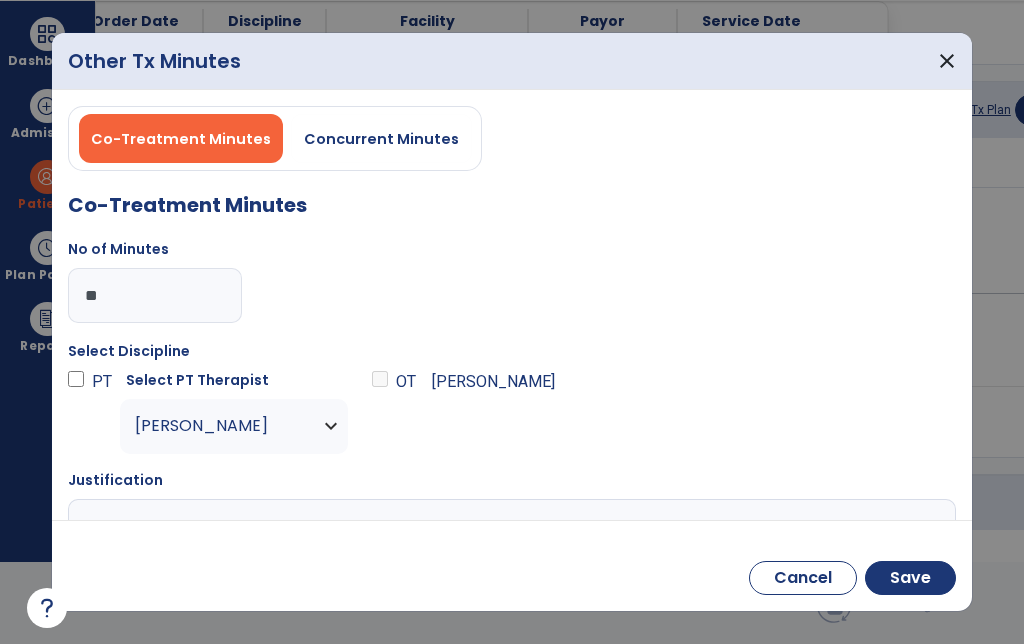 type on "**********" 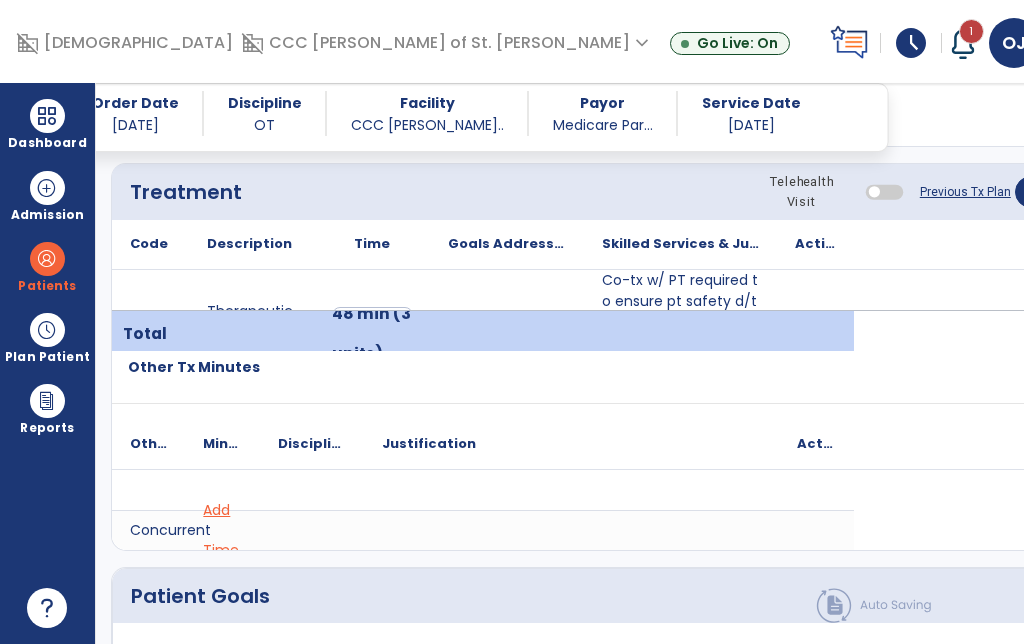 scroll, scrollTop: 82, scrollLeft: 0, axis: vertical 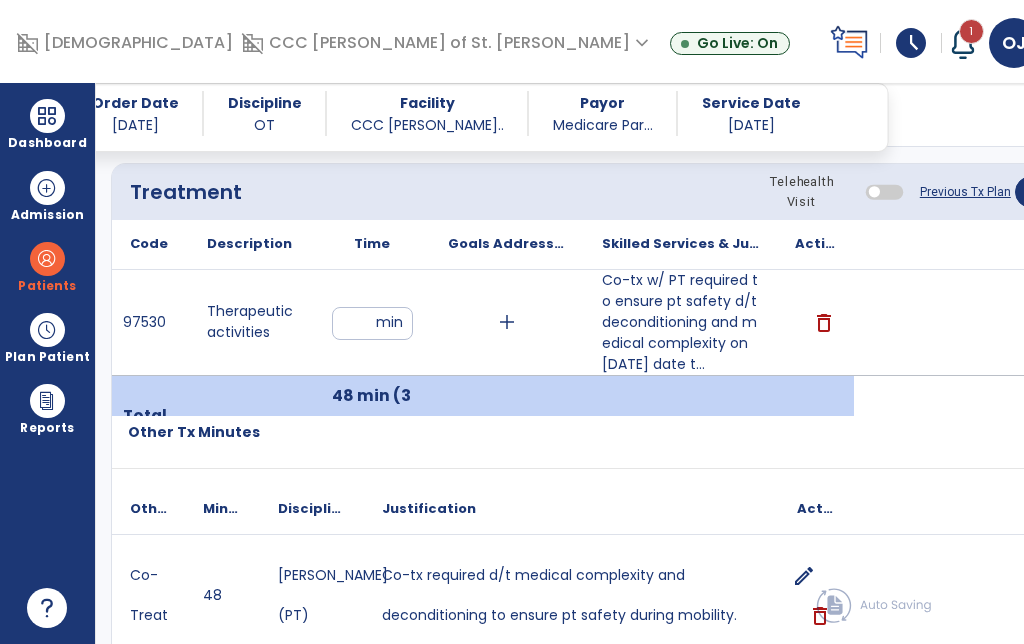 click on "Response To Treatment   *" 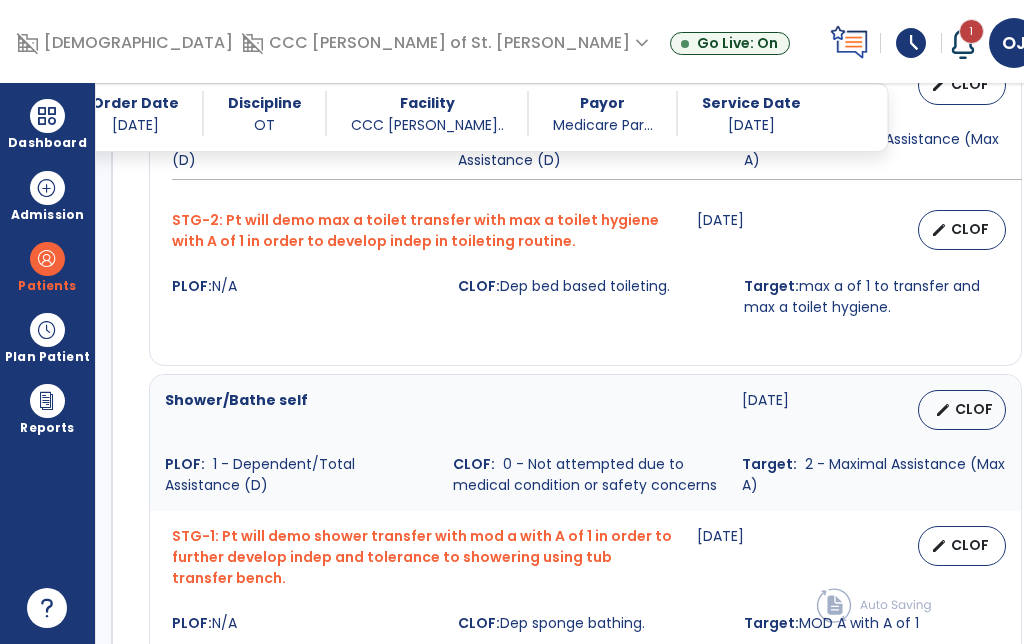 scroll, scrollTop: 2637, scrollLeft: 0, axis: vertical 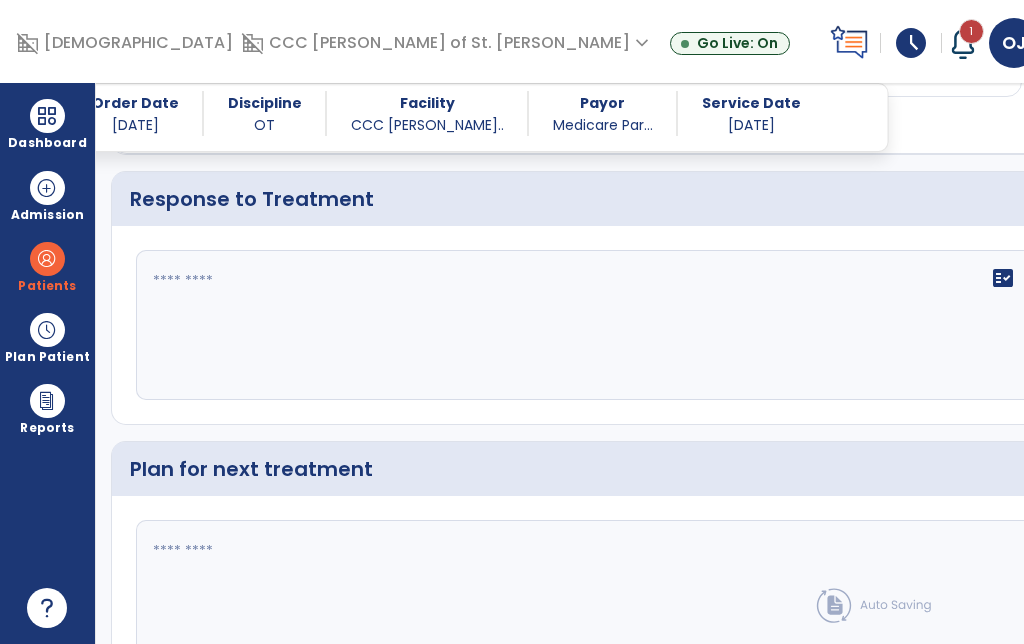 click on "fact_check" 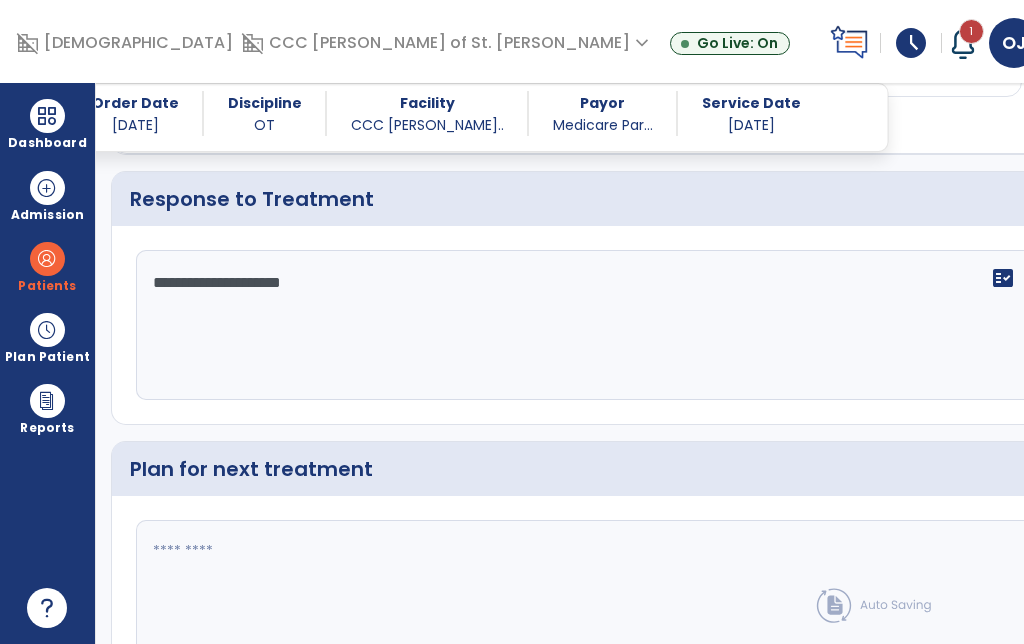 type on "**********" 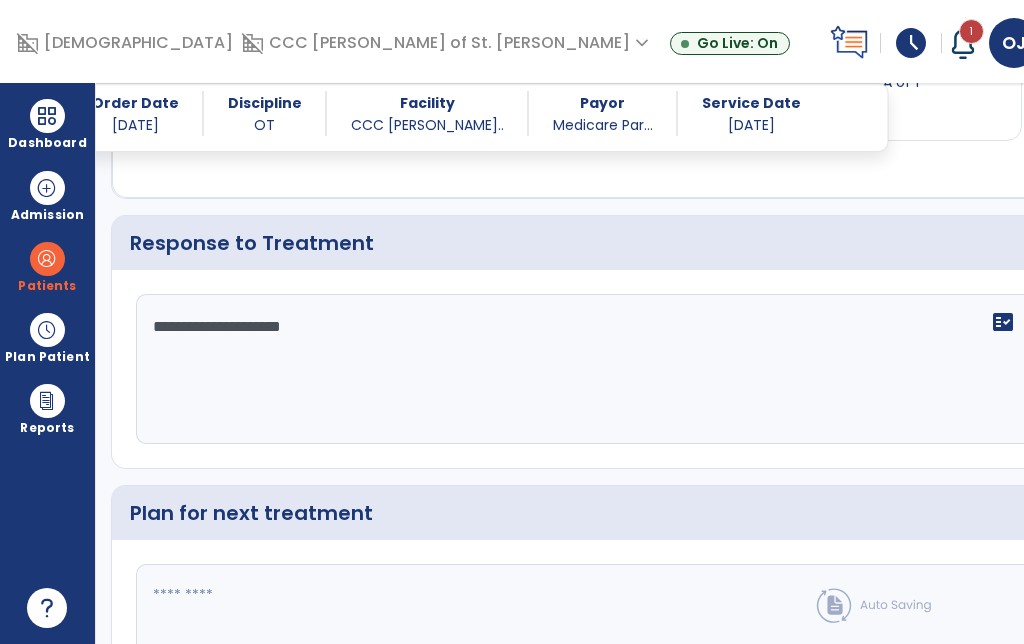 click on "Patient Demographics  Medical Diagnosis   Treatment Diagnosis   Precautions   Contraindications
Code
Description
Pdpm Clinical Category
G82.50" 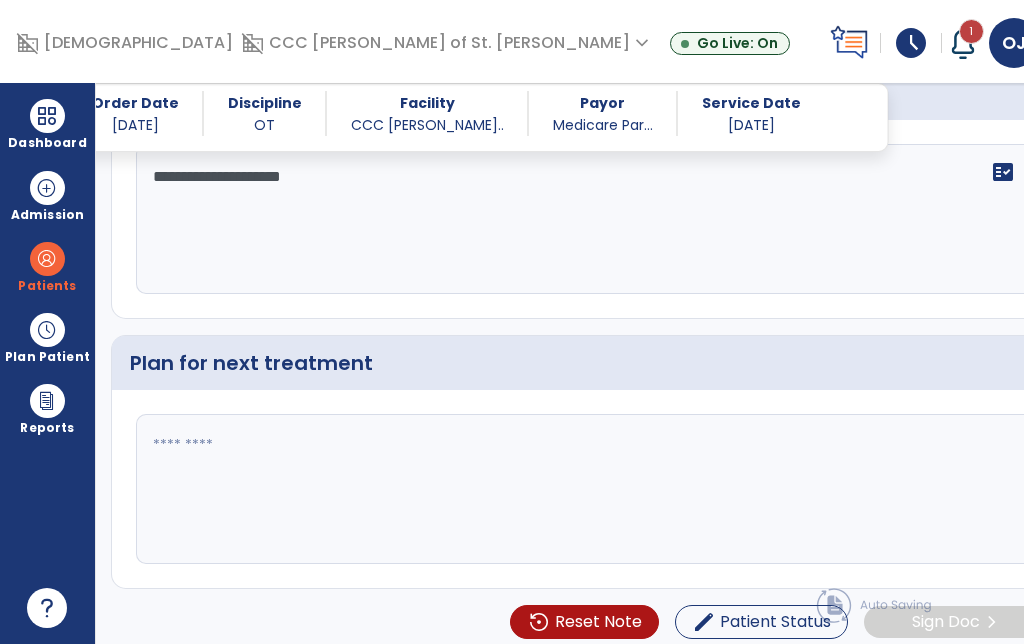 scroll, scrollTop: 2745, scrollLeft: 0, axis: vertical 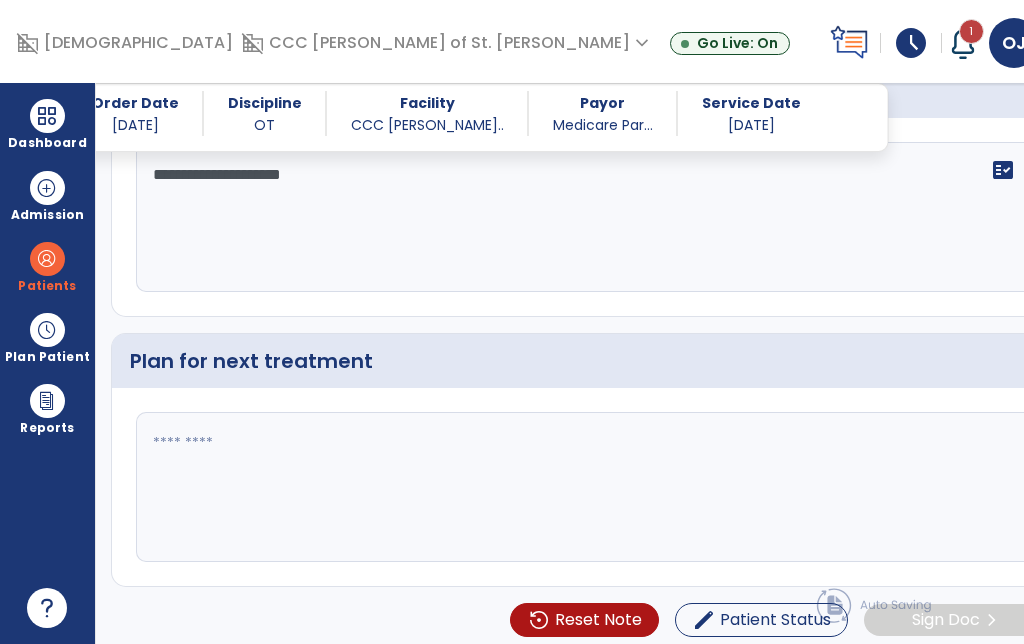 click 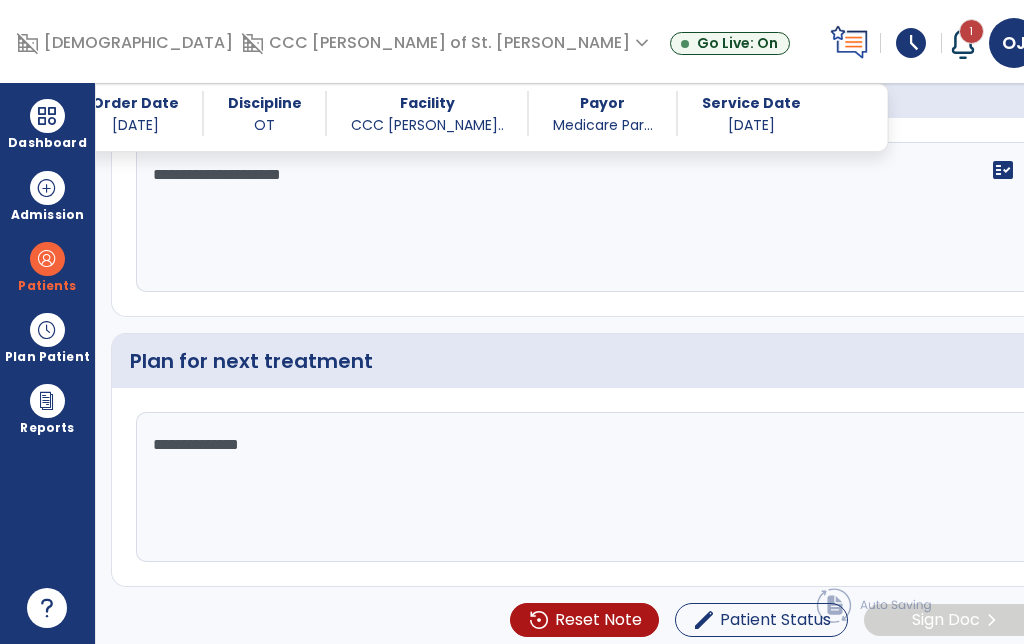 type on "**********" 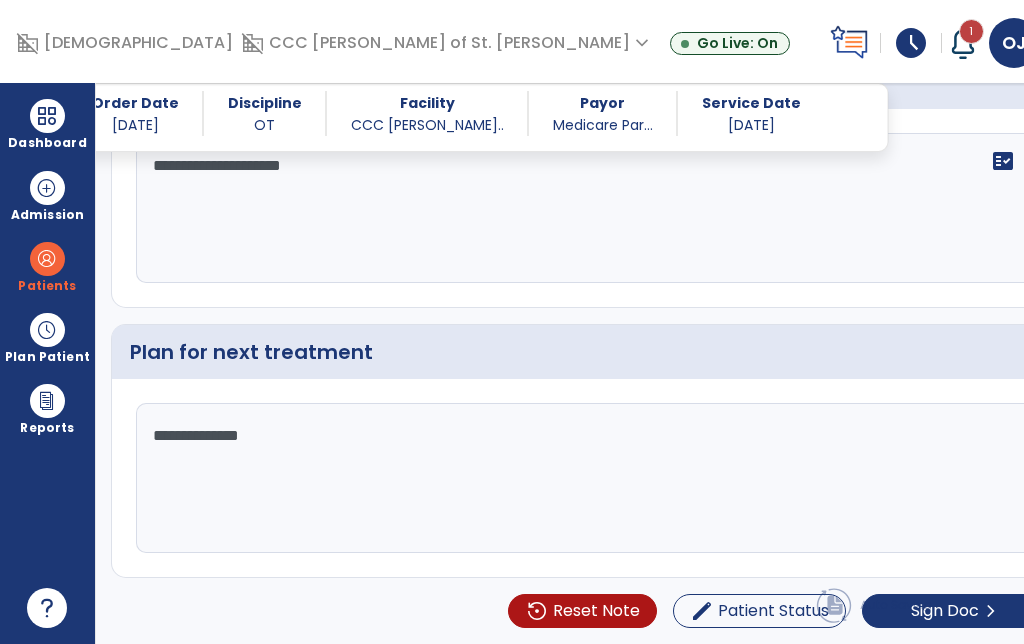 scroll, scrollTop: 2778, scrollLeft: 0, axis: vertical 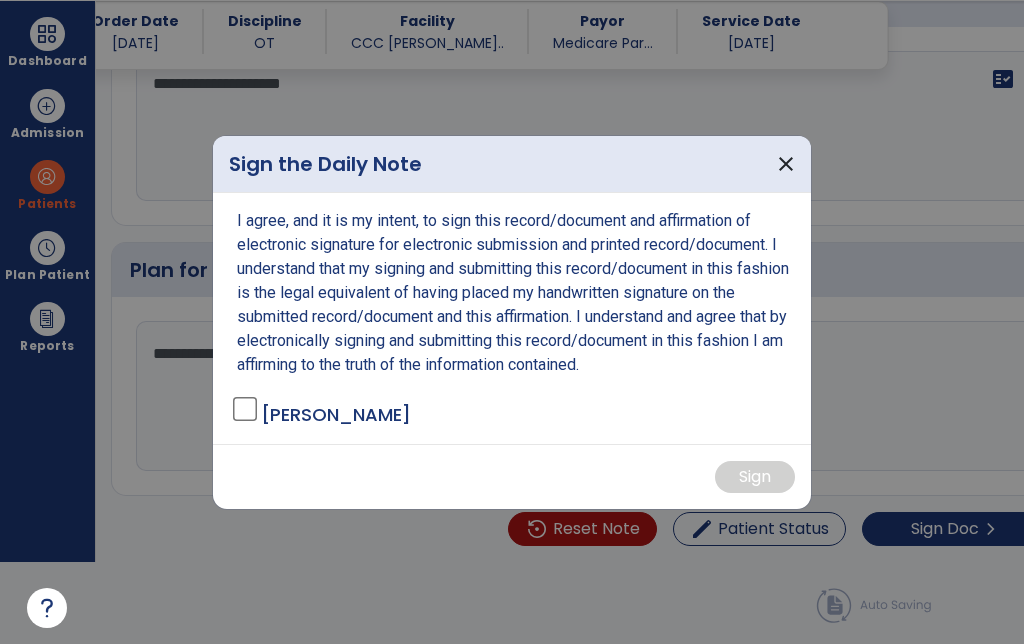click on "I agree, and it is my intent, to sign this record/document and affirmation of electronic signature for electronic submission and printed record/document. I understand that my signing and submitting this record/document in this fashion is the legal equivalent of having placed my handwritten signature on the submitted record/document and this affirmation. I understand and agree that by electronically signing and submitting this record/document in this fashion I am affirming to the truth of the information contained.  [PERSON_NAME]" at bounding box center [512, 318] 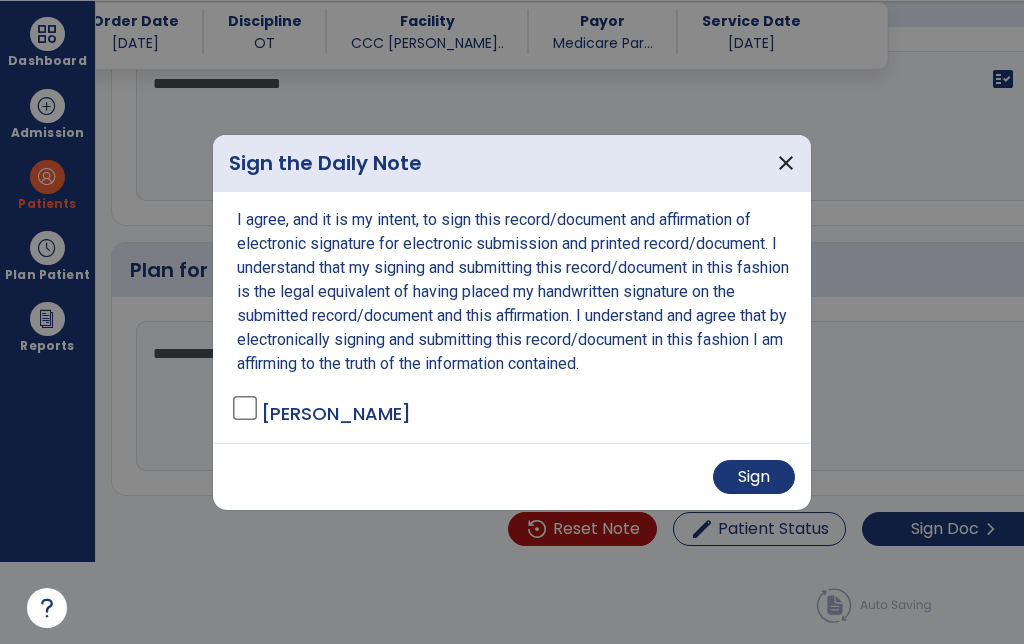 click on "Sign" at bounding box center [754, 477] 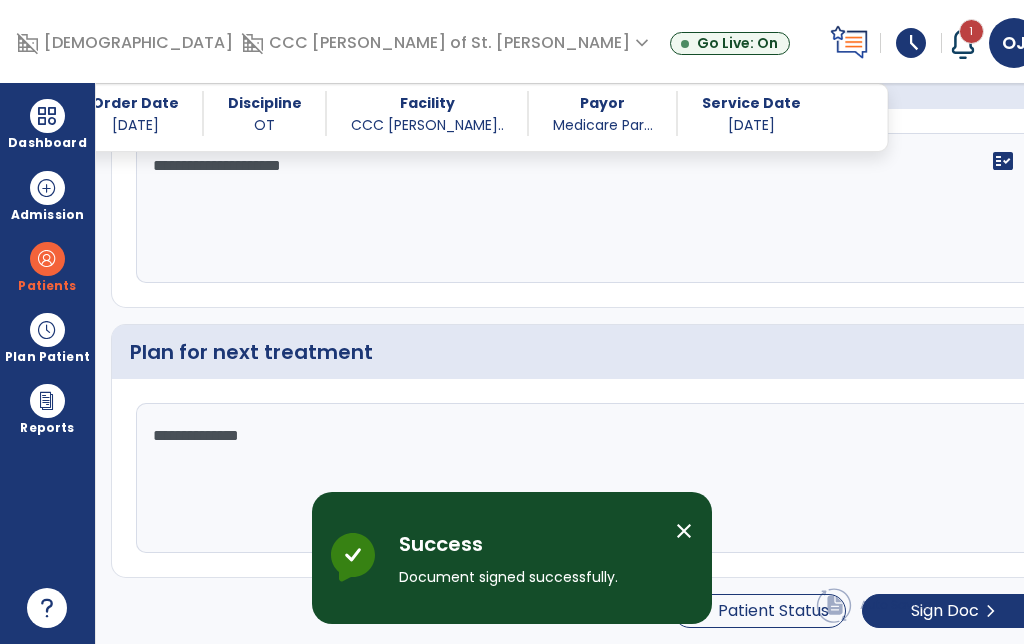 scroll, scrollTop: 0, scrollLeft: 0, axis: both 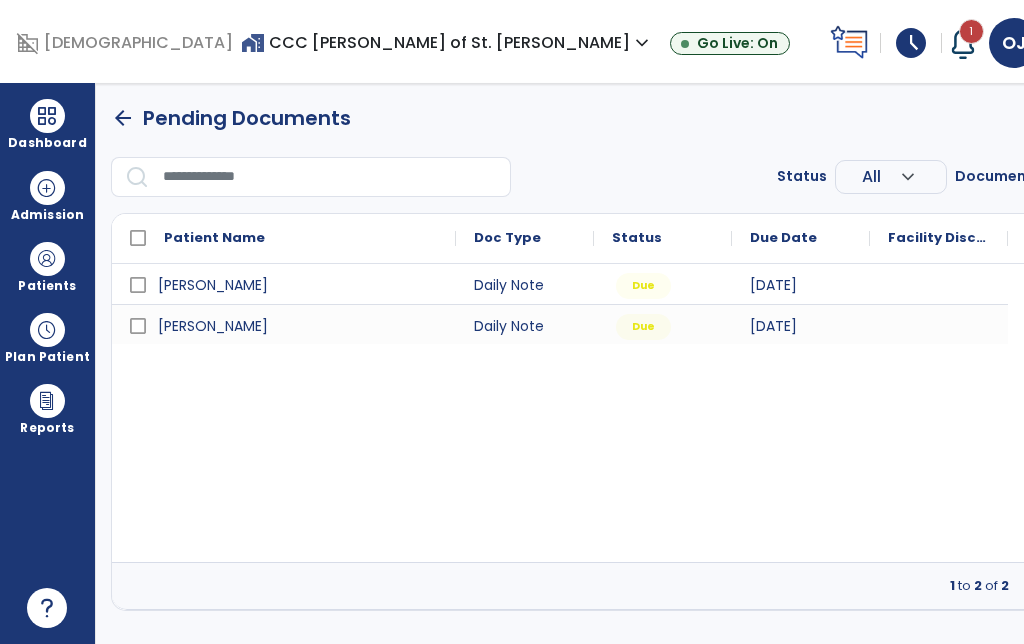 click at bounding box center [47, 116] 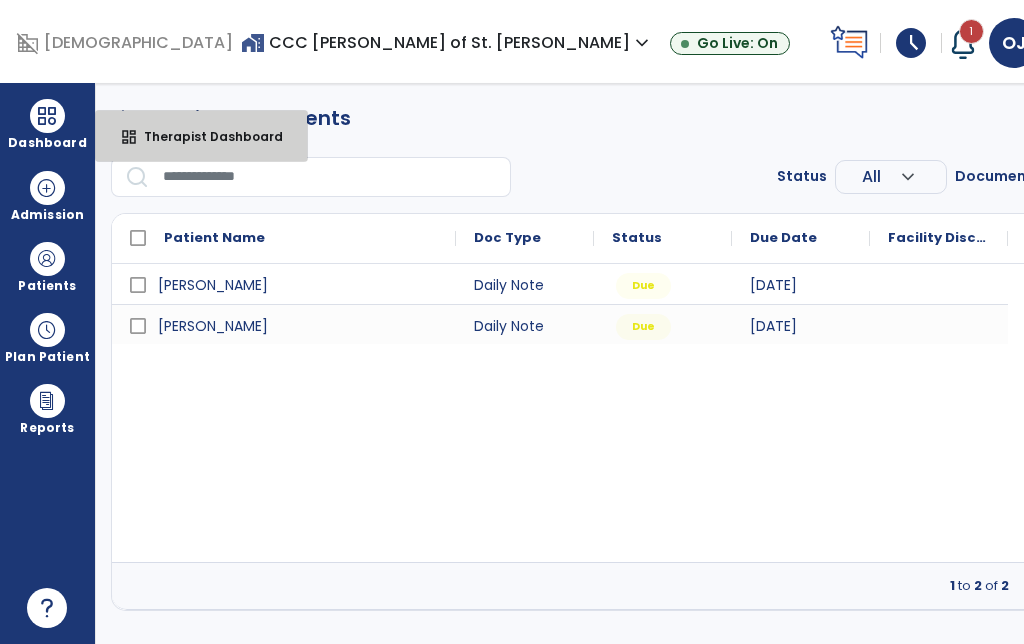 click on "dashboard  Therapist Dashboard" at bounding box center [201, 136] 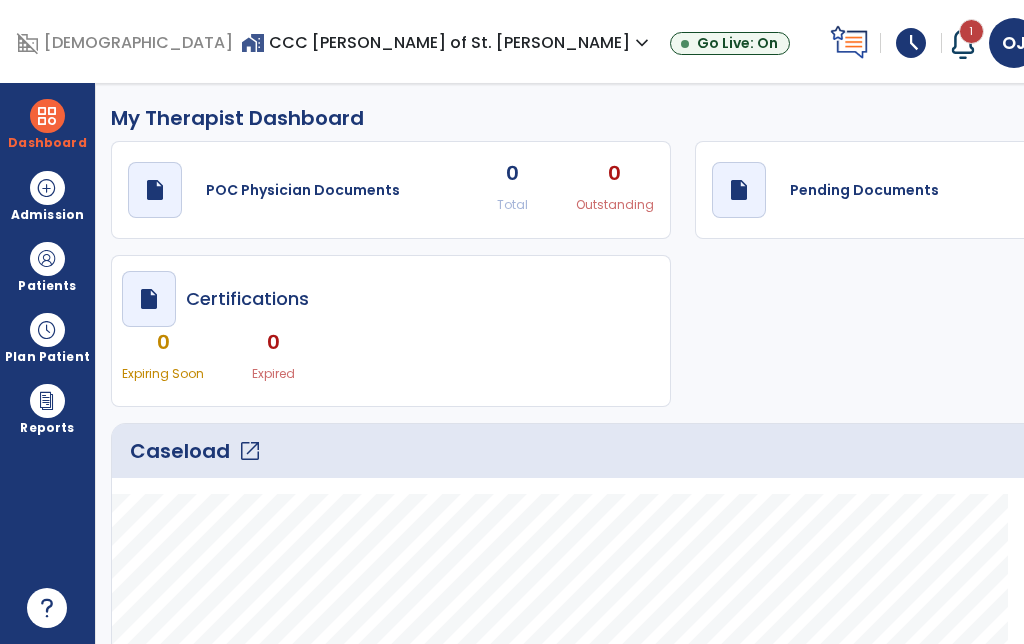 scroll, scrollTop: 0, scrollLeft: 0, axis: both 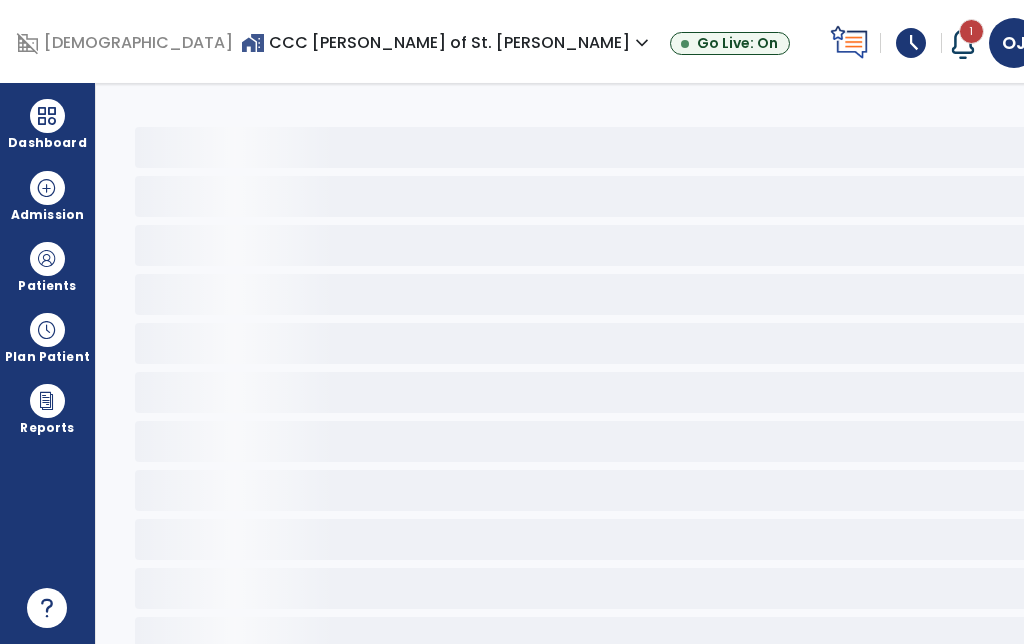 click 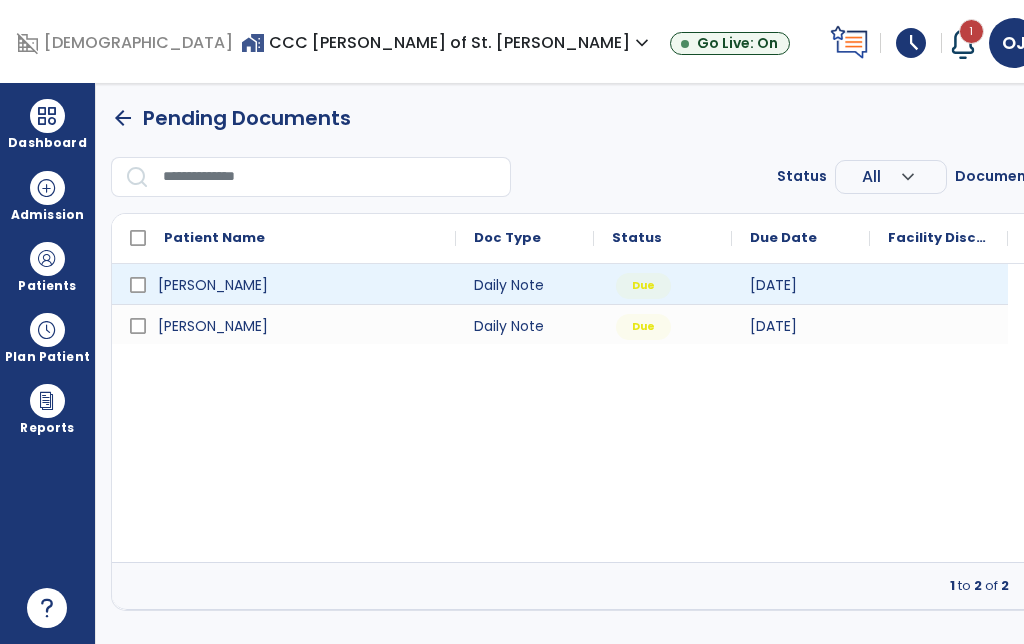 click at bounding box center (939, 284) 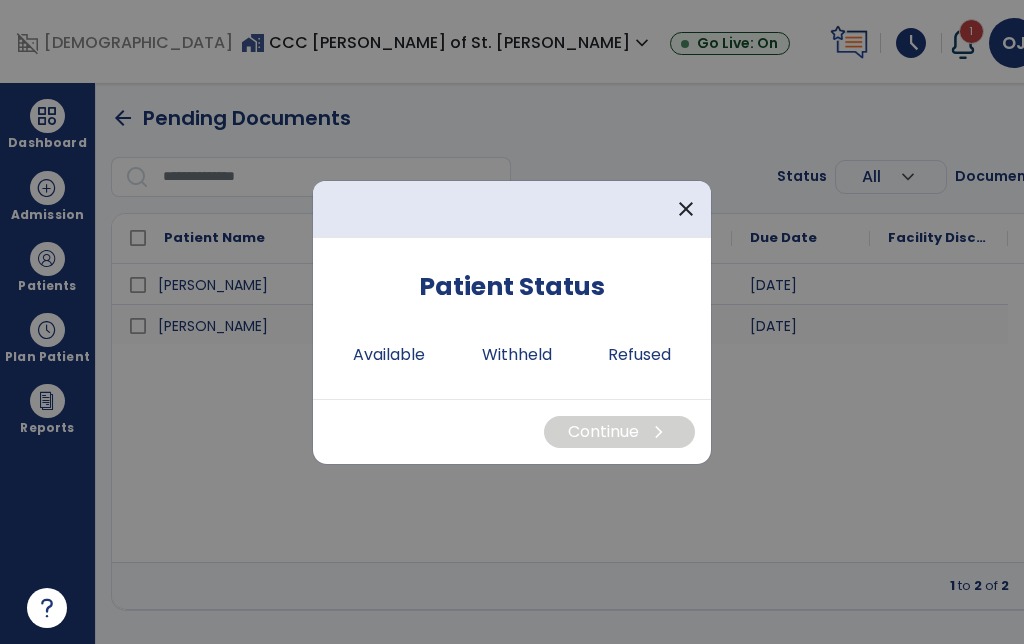 click on "Available" at bounding box center (389, 355) 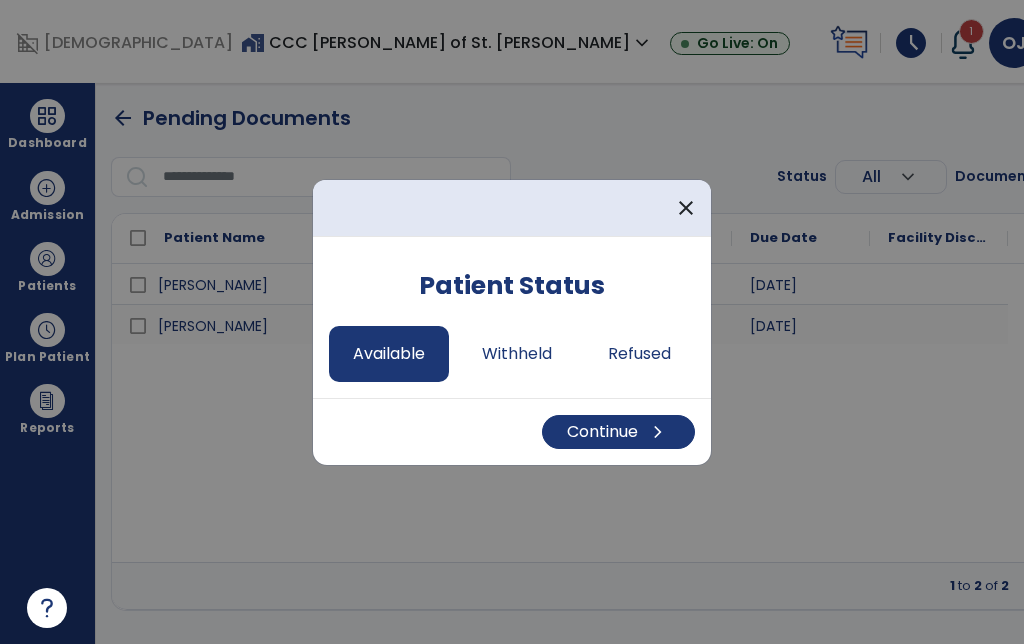 click on "Continue   chevron_right" at bounding box center [618, 432] 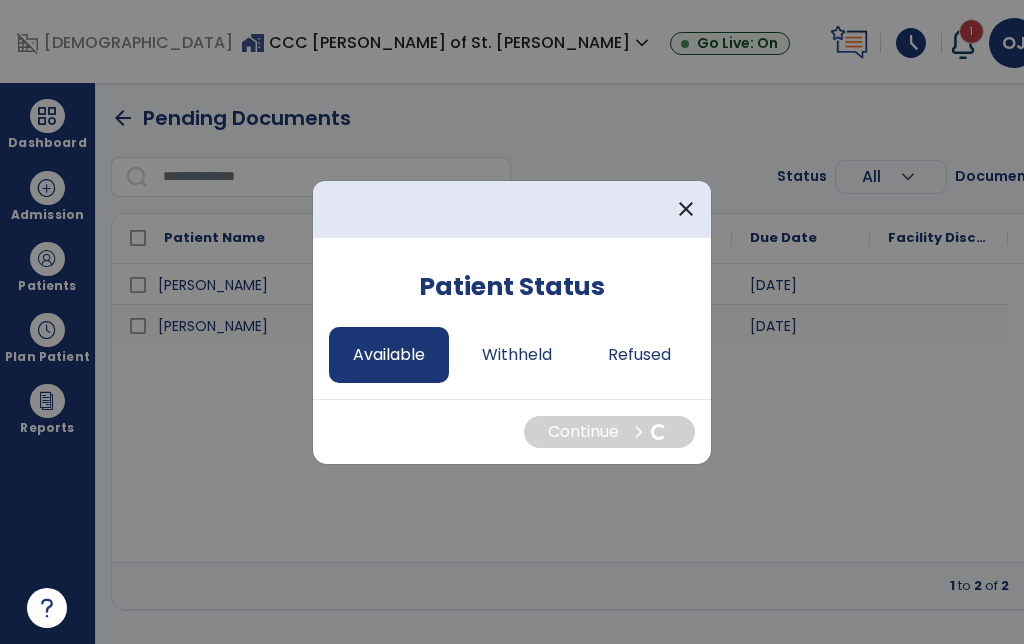 select on "*" 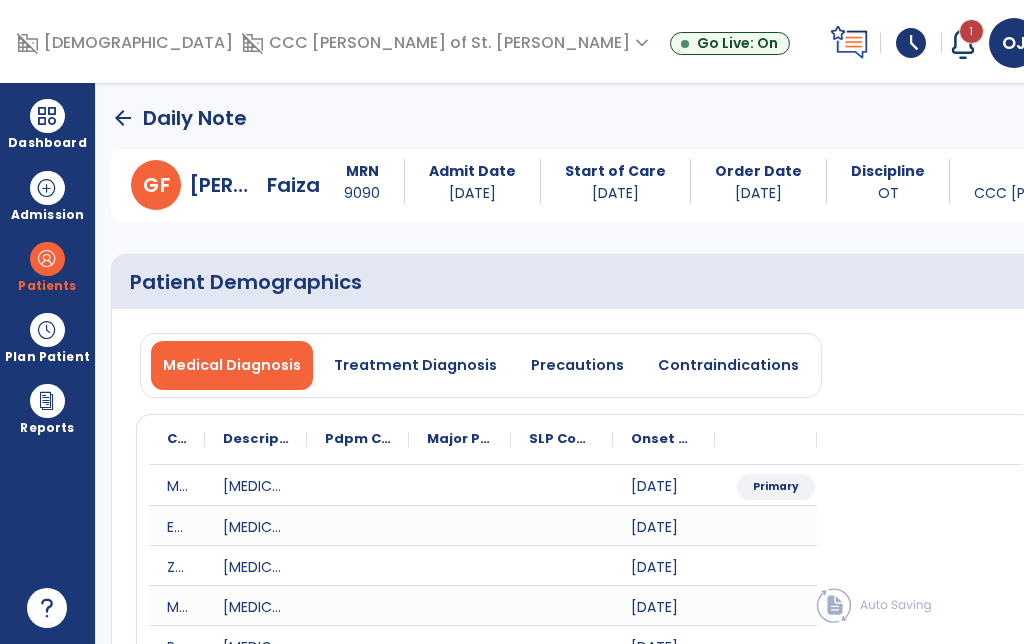 click on "Quick Links  Patient Demographics   Patient Demographics   Subjective Assessment   *  Subjective Assessment   *  Vitals   Vitals   Treatment   *  Treatment   *  Patient Goals   Patient Goals   Response To Treatment   *  Response To Treatment   *  Plan For Next Treatment   *  Plan For Next Treatment   *" 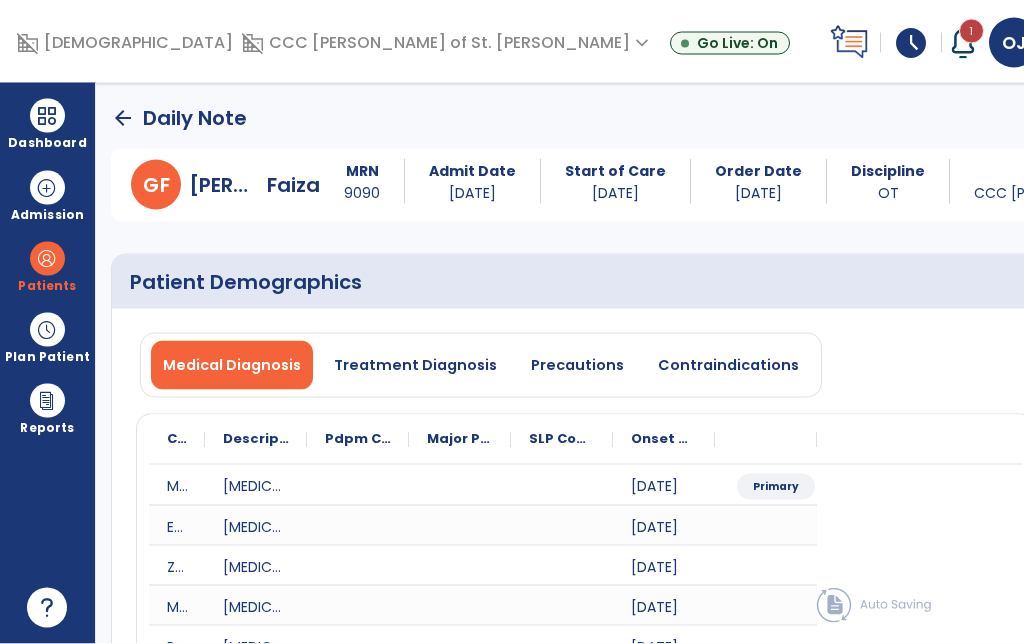 scroll, scrollTop: 3520, scrollLeft: 0, axis: vertical 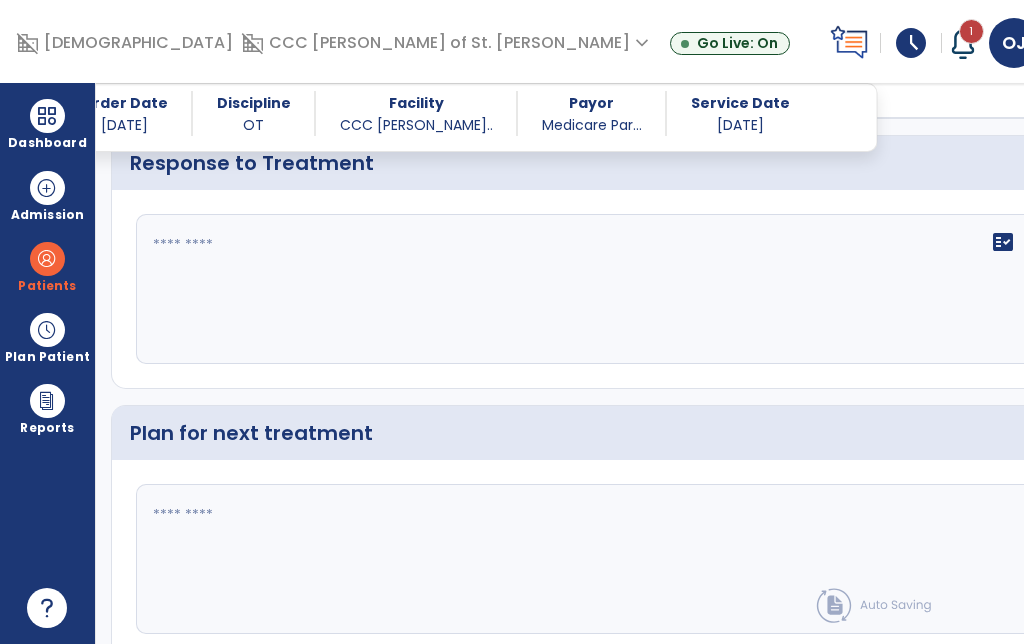 click on "Patient Status" 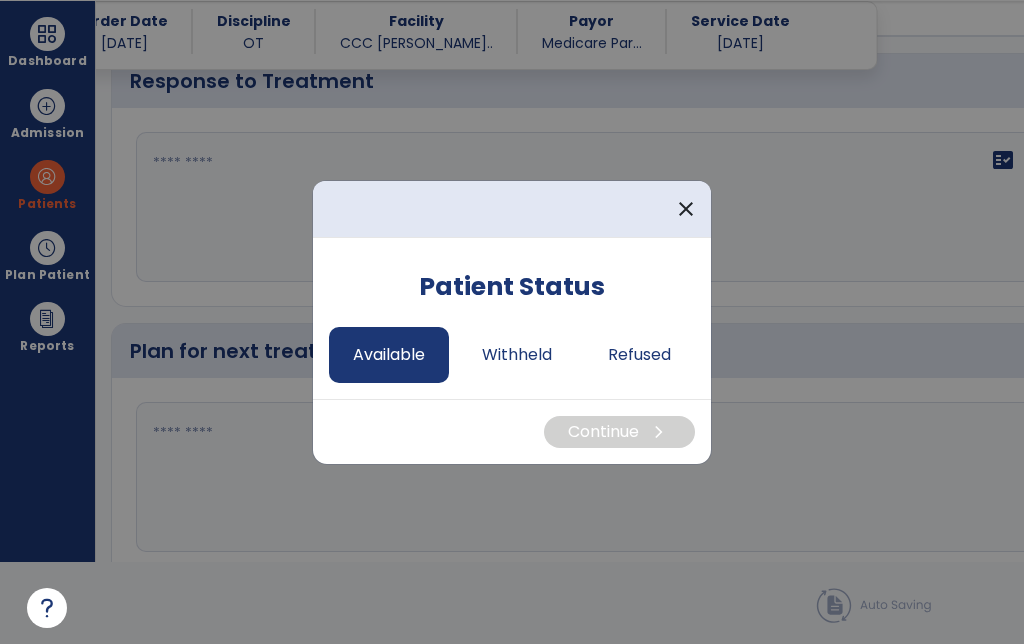 scroll, scrollTop: 0, scrollLeft: 0, axis: both 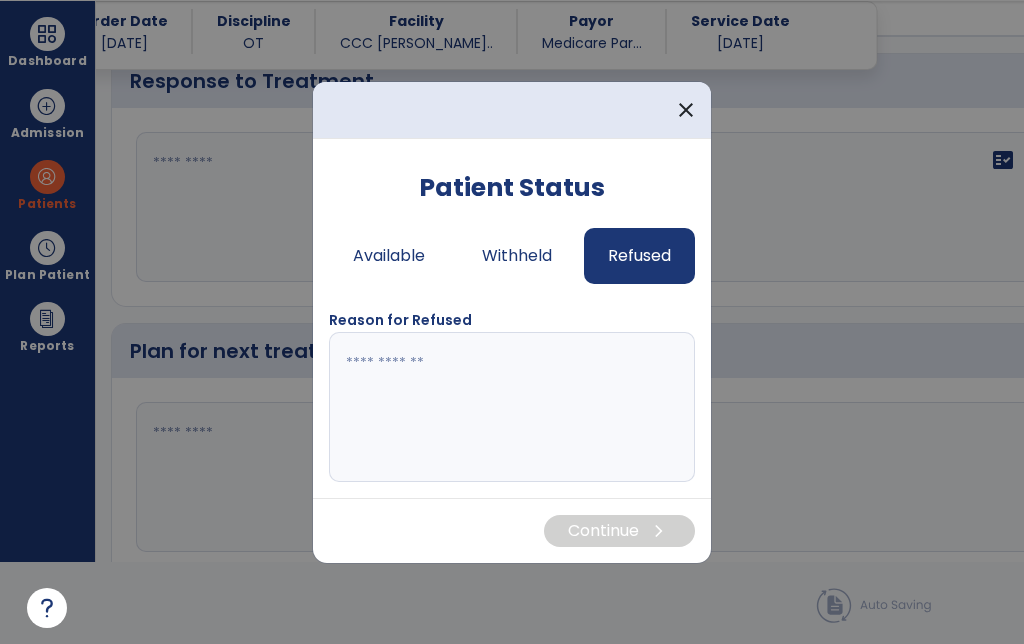 click at bounding box center [512, 407] 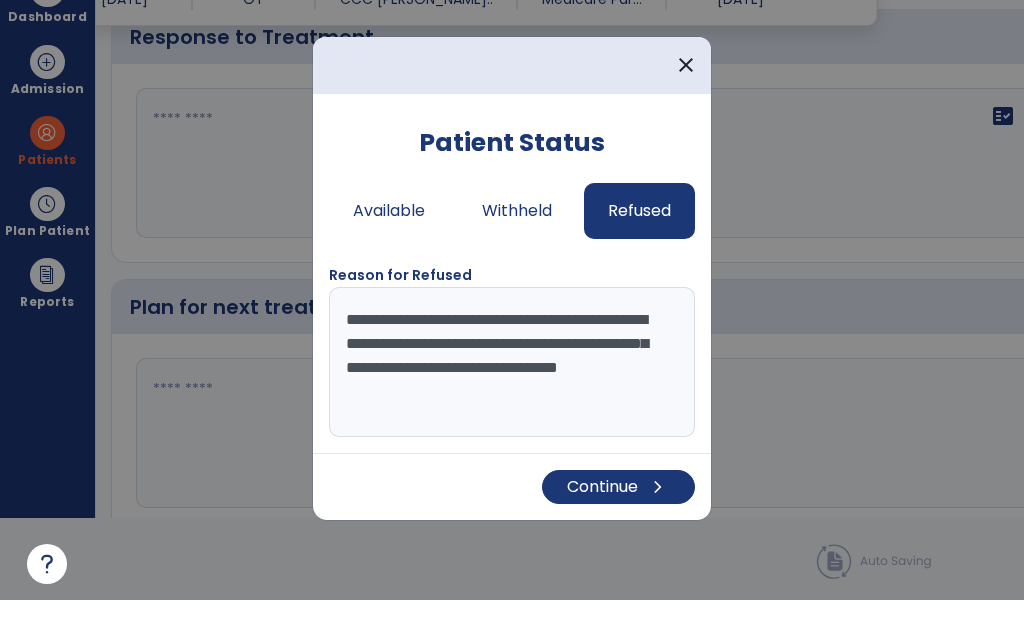 type on "**********" 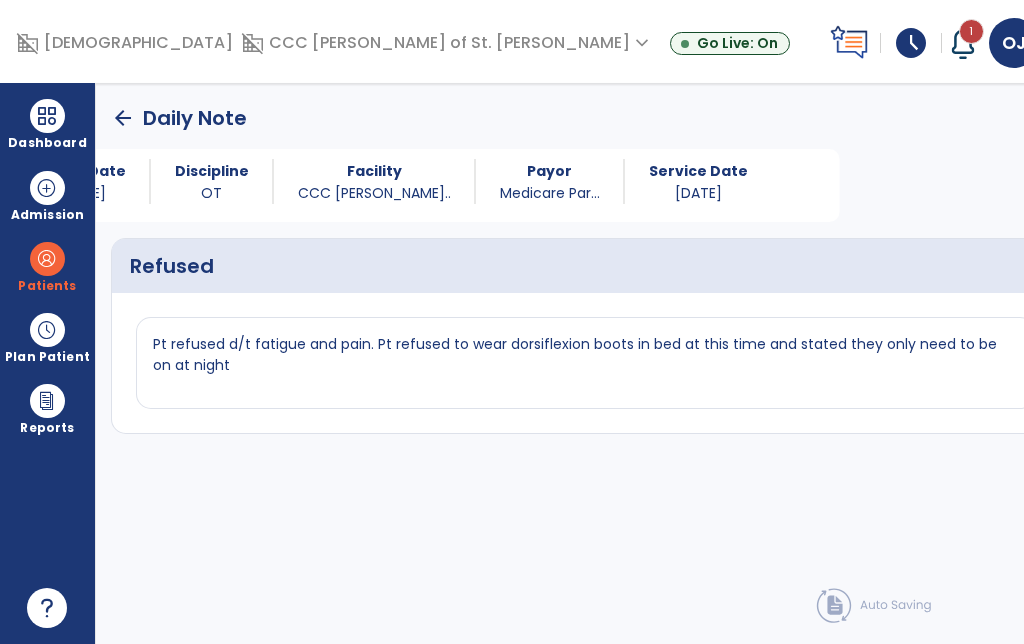 scroll, scrollTop: 82, scrollLeft: 0, axis: vertical 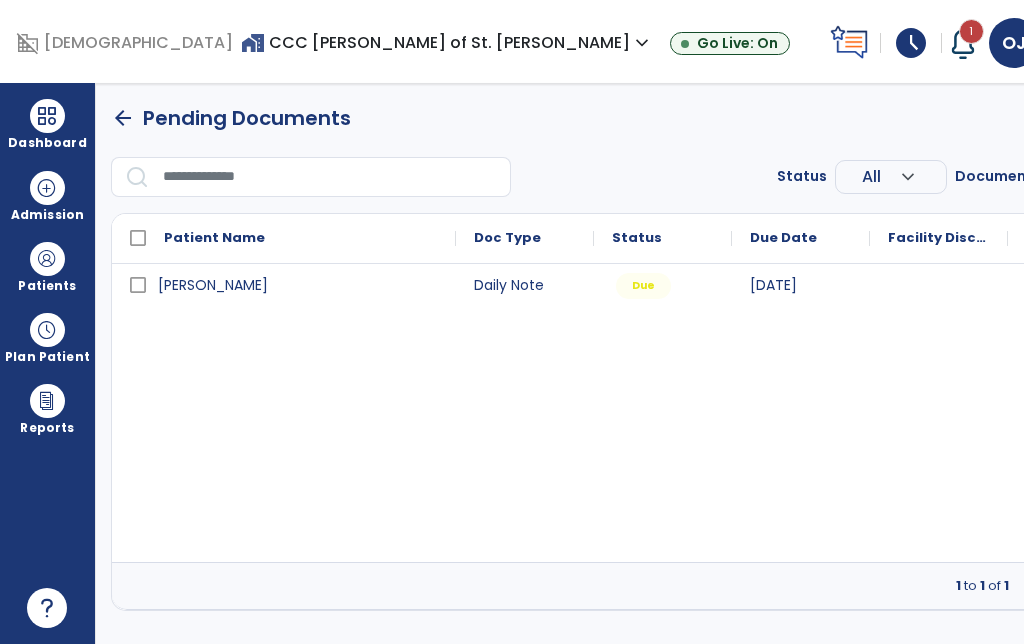 click on "domain_disabled   Benedictine    home_work   CCC [PERSON_NAME] of St. [PERSON_NAME]   expand_more   BHC [GEOGRAPHIC_DATA]   BLC [GEOGRAPHIC_DATA]   BLC [PERSON_NAME]   BLC Shakopee  Show All Go Live: On schedule My Time:   [DATE]    ***** stop  Stop   Open your timecard  arrow_right 1 Notifications Mark as read Plan of Care (RecertificationNote) Rejected: [PERSON_NAME] by Score  [PERSON_NAME][DATE] 11:21 AM | CCC [PERSON_NAME] of St. [PERSON_NAME] See all Notifications  [PERSON_NAME], [PERSON_NAME]   expand_more   home   Home   person   Profile   help   Help   logout   Log out  Dashboard  dashboard  Therapist Dashboard Admission Patients  format_list_bulleted  Patient List  space_dashboard  Patient Board  insert_chart  PDPM Board Plan Patient  event_note  Planner  content_paste_go  Scheduler  content_paste_go  Whiteboard Reports  export_notes  Billing Exports  note_alt  EOM Report  event_note  Minutes By Payor  inbox_customize  Service Log  playlist_add_check  Triple Check Report  arrow_back   Pending Documents  Status All ALL 1" at bounding box center [512, 322] 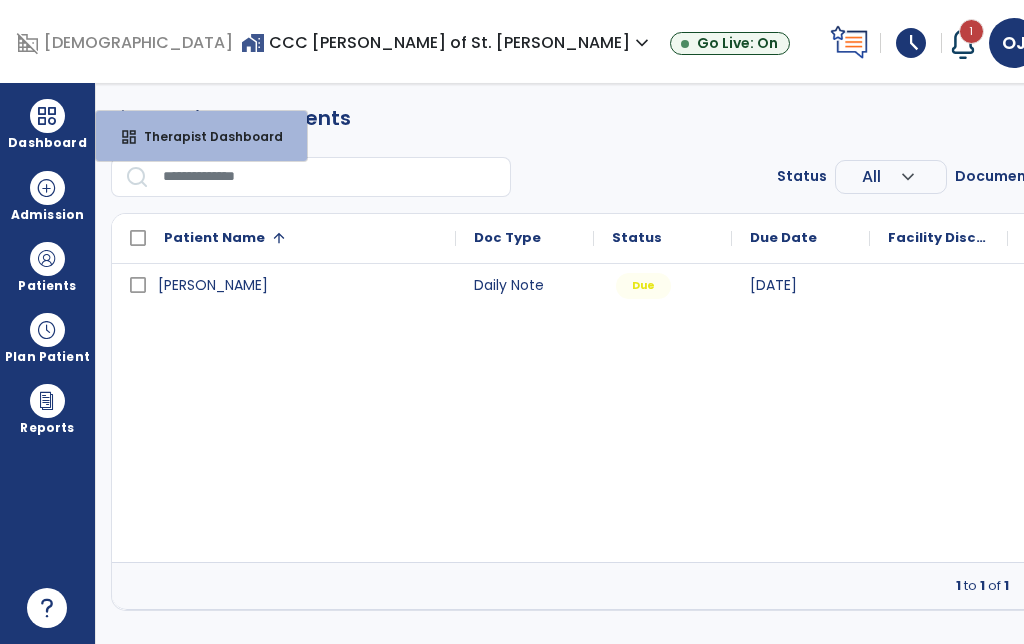 click at bounding box center (47, 259) 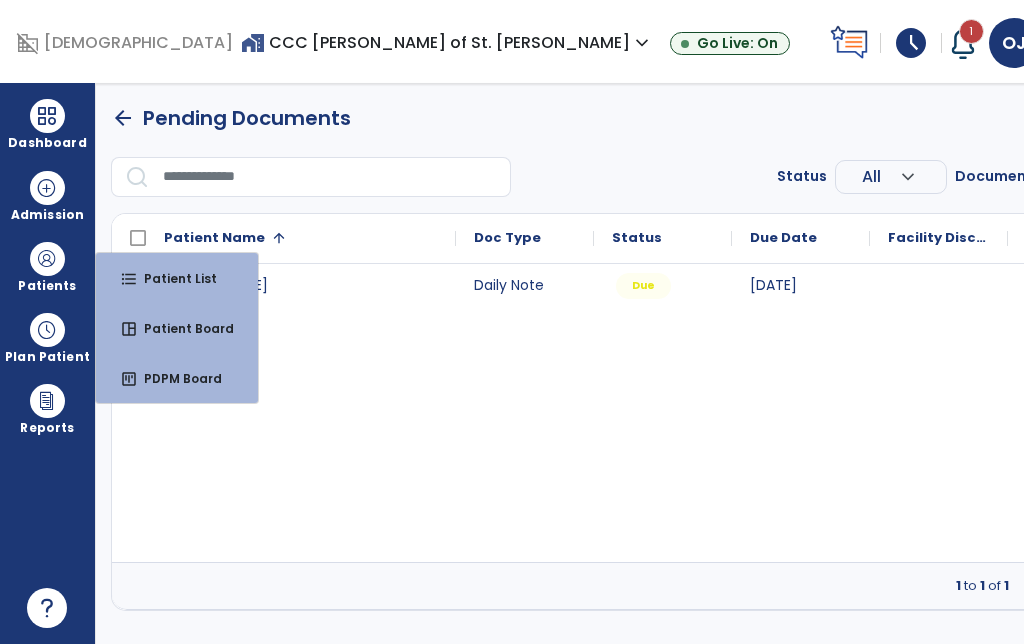 click at bounding box center (47, 330) 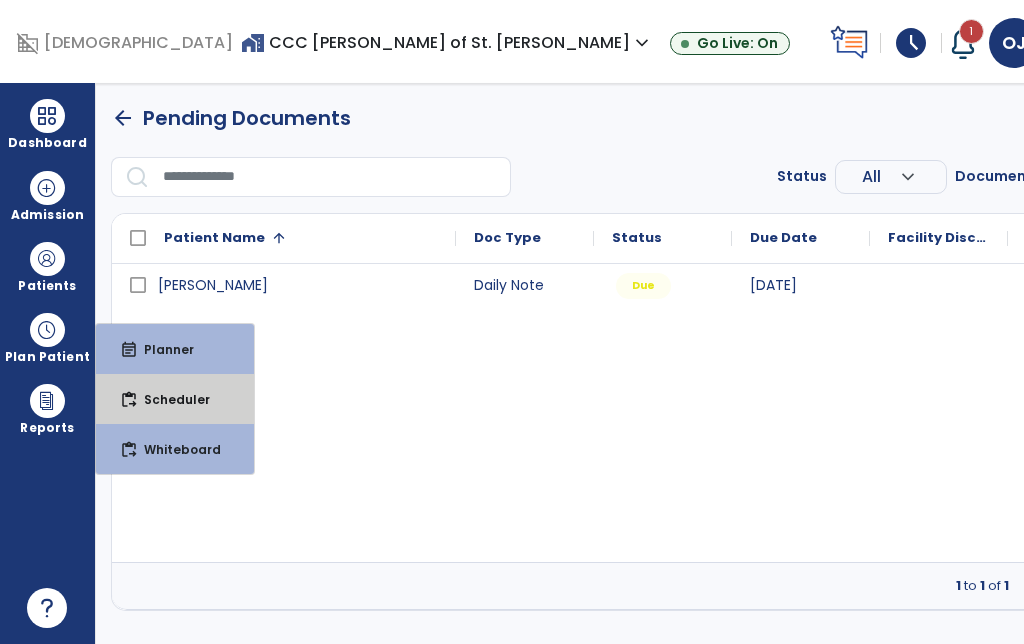 click on "content_paste_go  Scheduler" at bounding box center (175, 399) 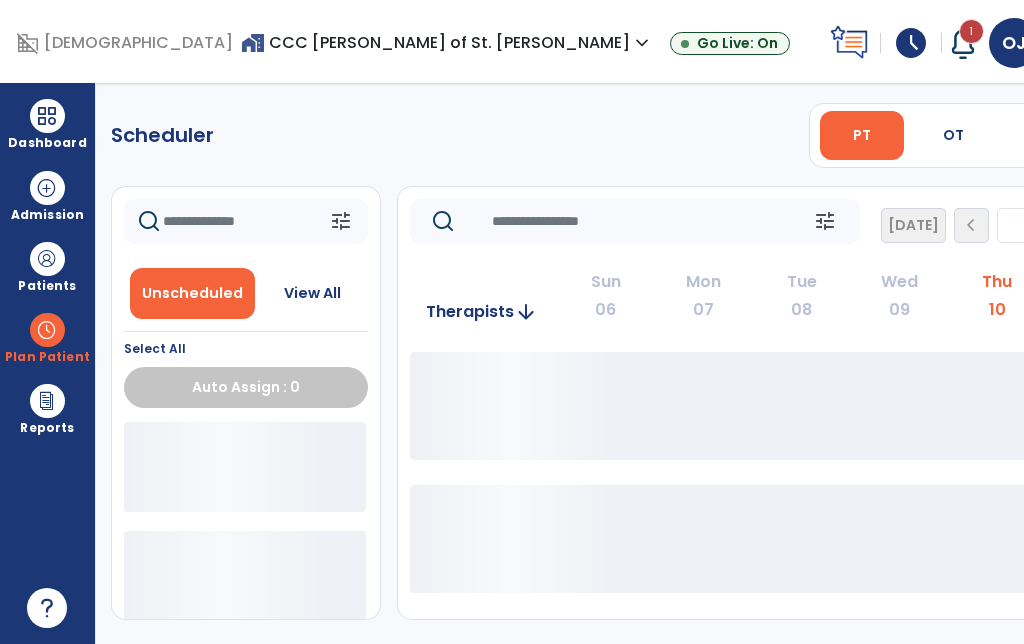 click at bounding box center [47, 330] 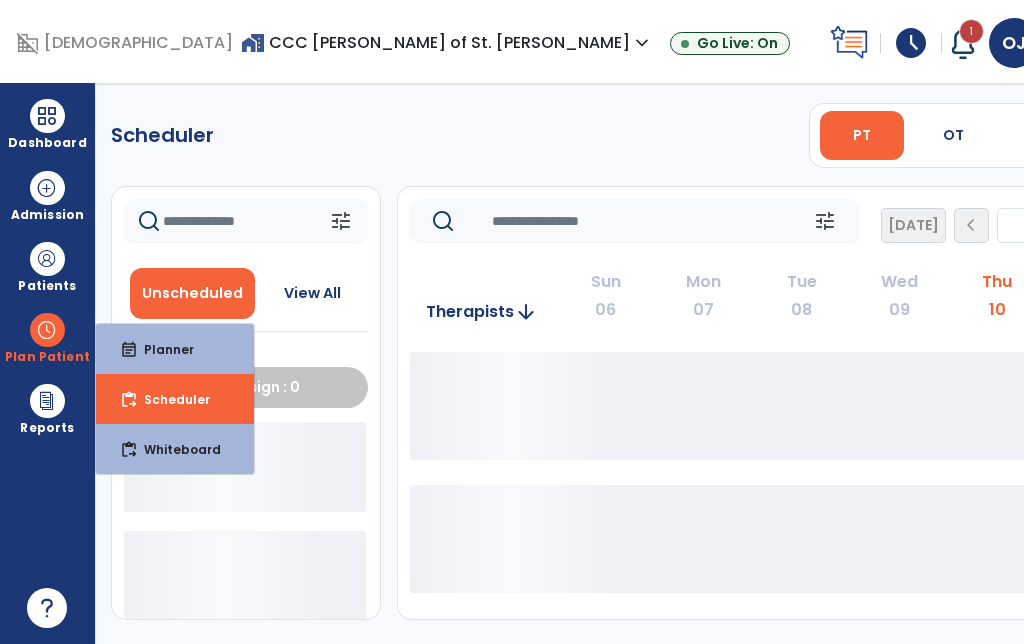 click at bounding box center [47, 330] 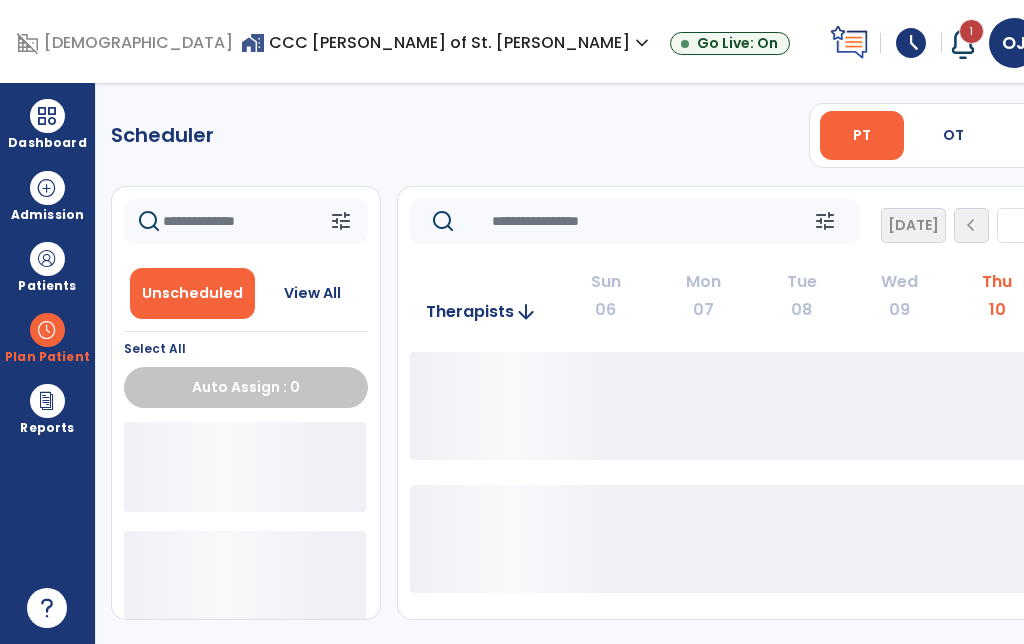 click on "**** ***" 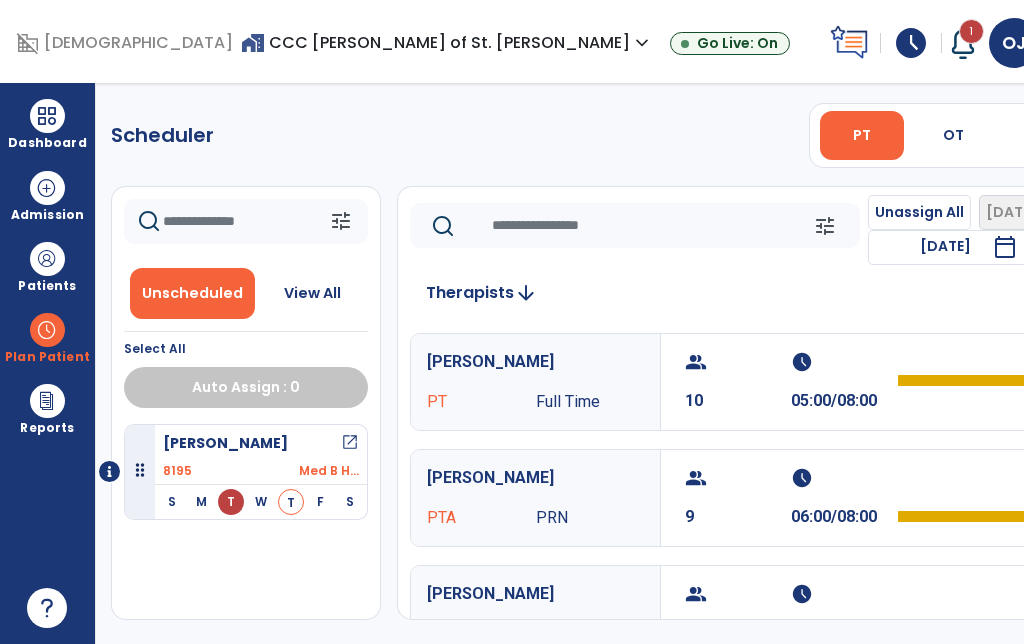 click on "OT" at bounding box center [953, 135] 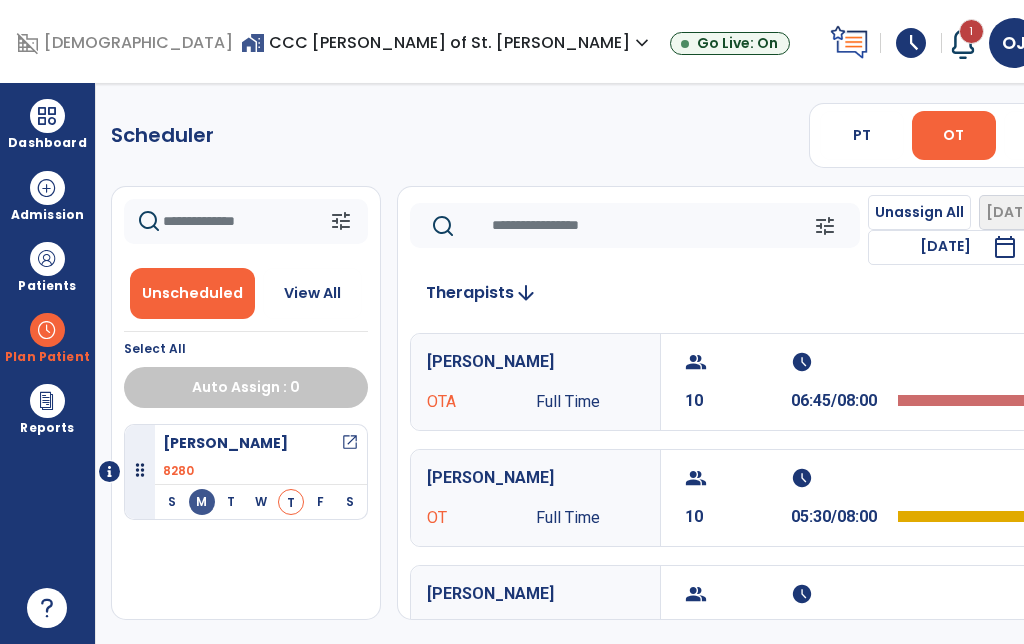 click on "chevron_right" 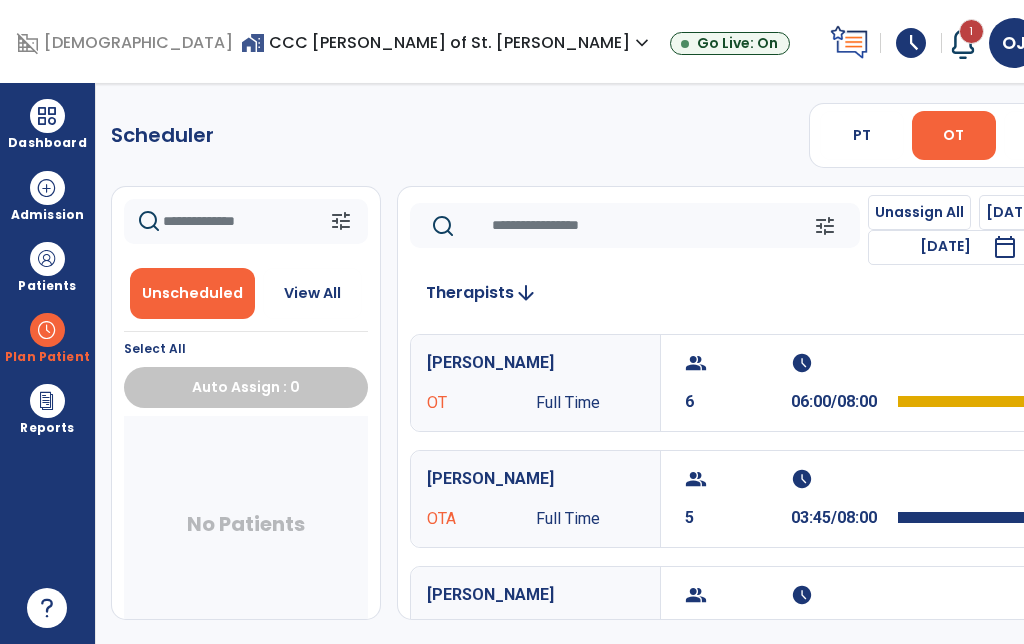 scroll, scrollTop: 119, scrollLeft: 0, axis: vertical 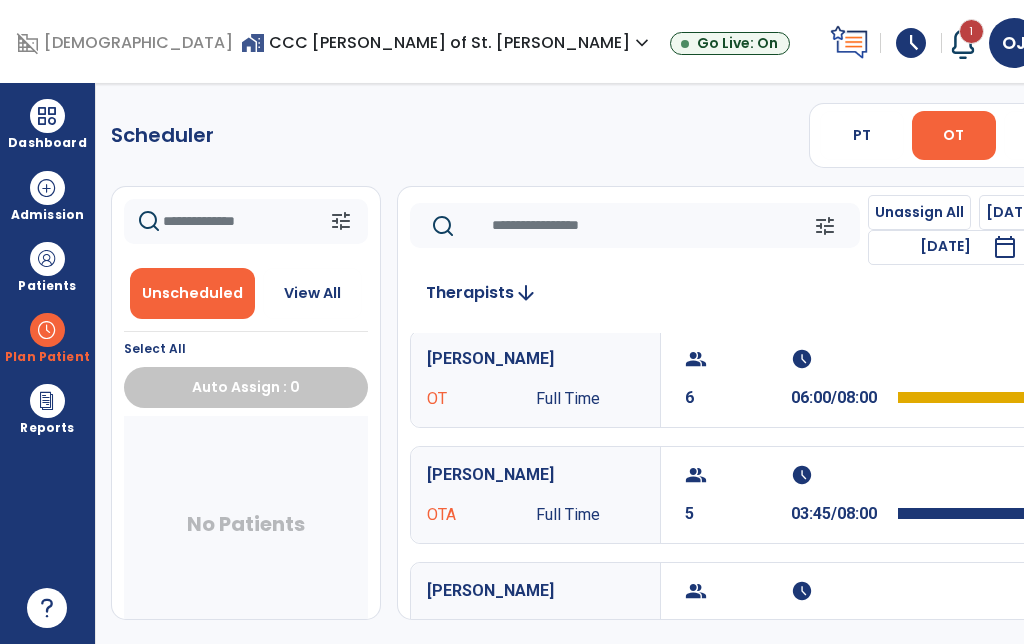 click at bounding box center [1057, 495] 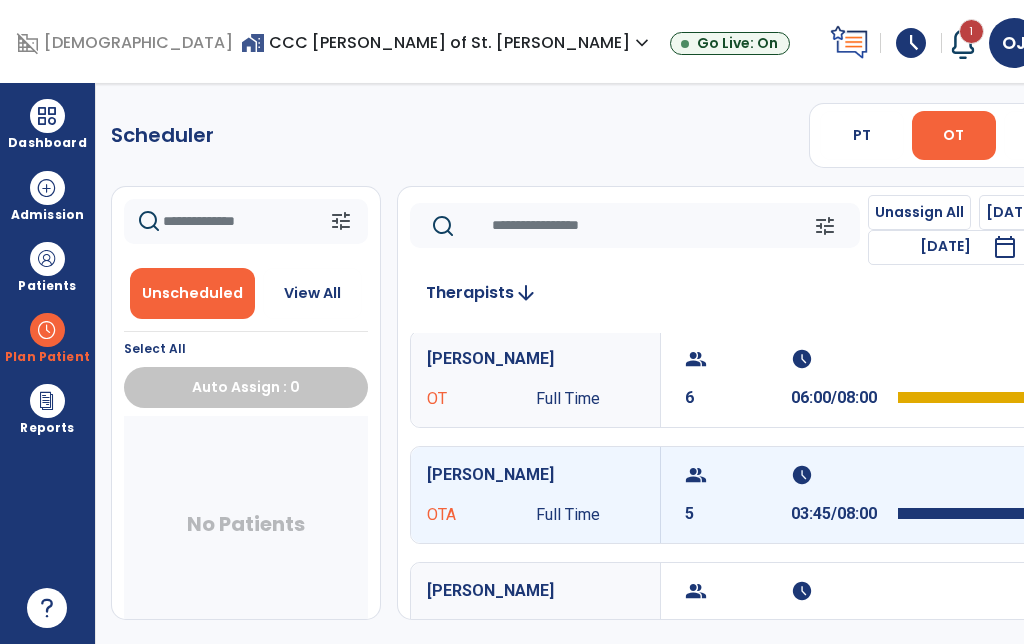 click on "schedule  03:45/08:00" at bounding box center (844, 495) 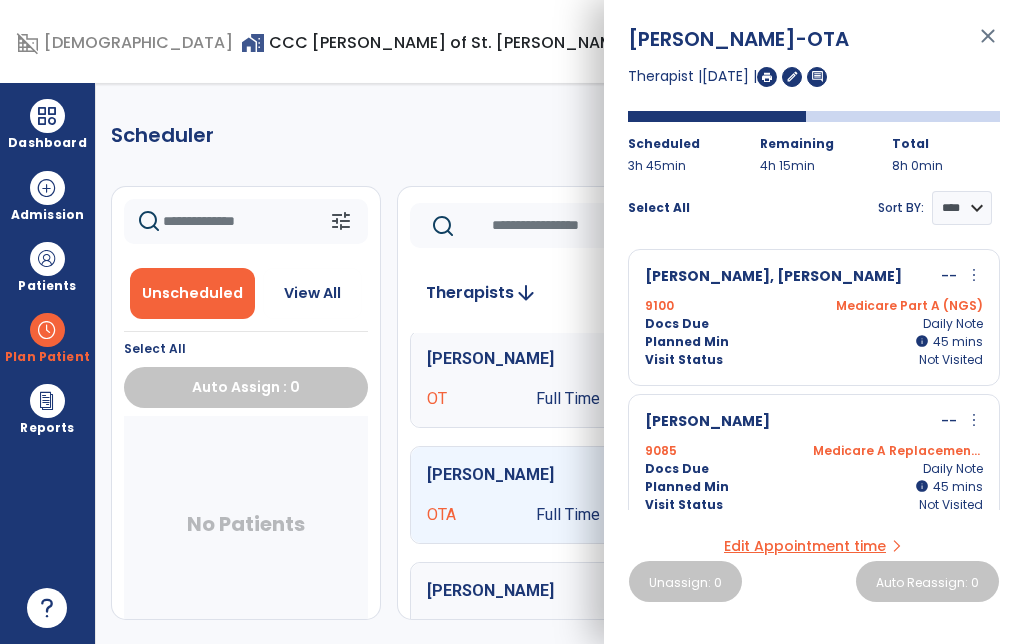 scroll, scrollTop: 0, scrollLeft: 0, axis: both 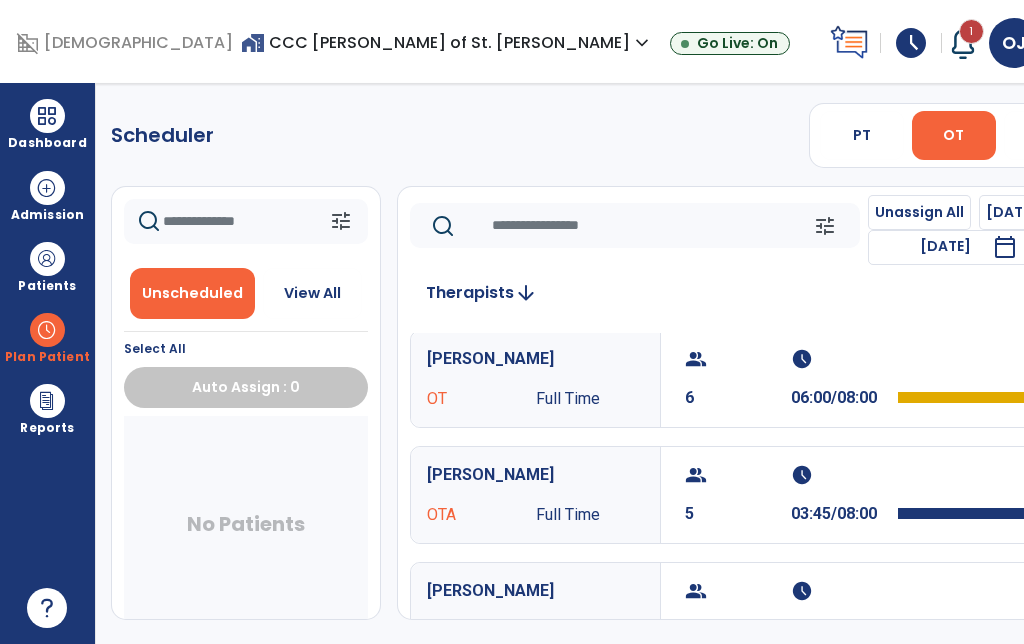 click on "Scheduler   PT   OT   ST  **** *** more_vert  Manage Labor   View All Therapists   Print" 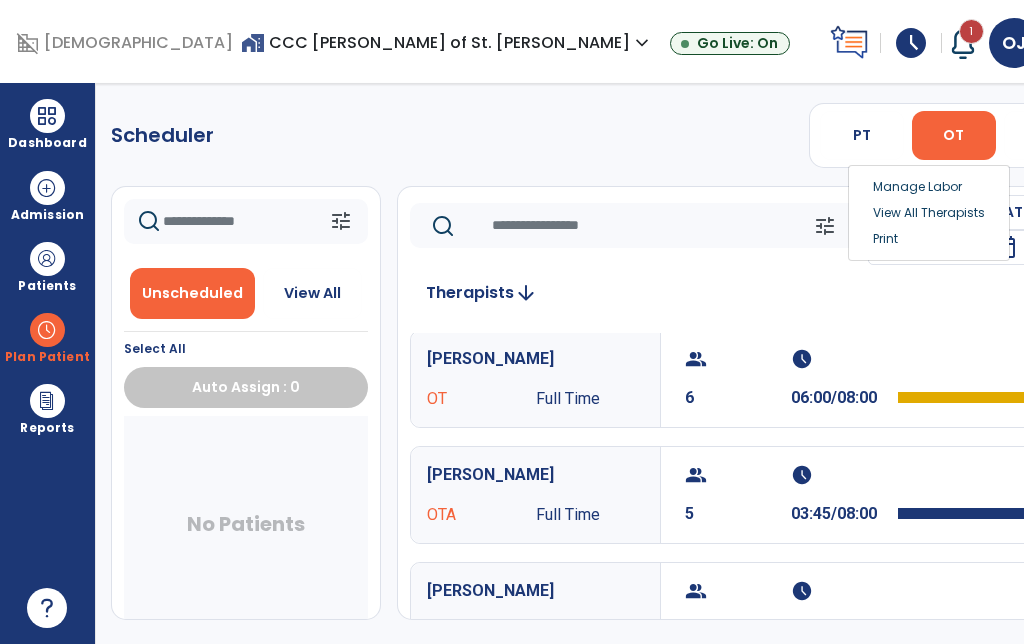 click on "Print" at bounding box center [929, 239] 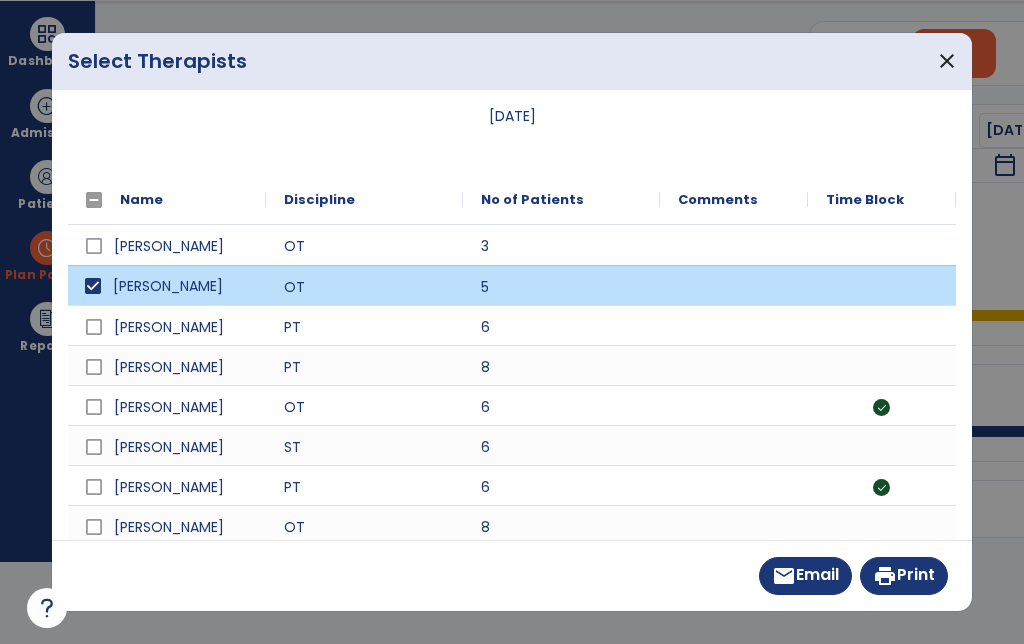 click on "print  Print" at bounding box center [904, 576] 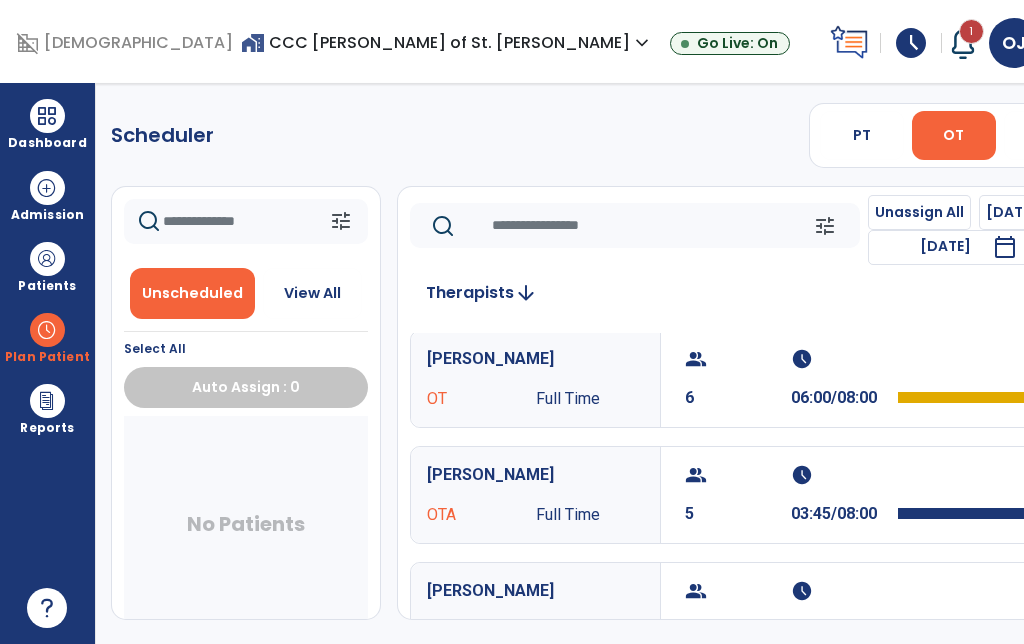 scroll, scrollTop: 82, scrollLeft: 0, axis: vertical 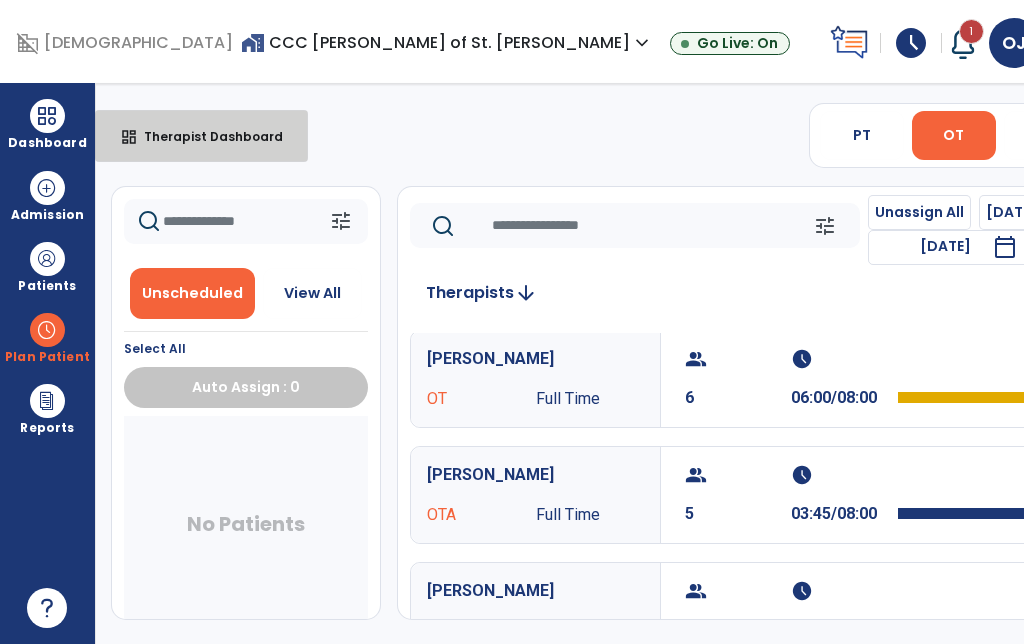 click on "dashboard  Therapist Dashboard" at bounding box center (201, 136) 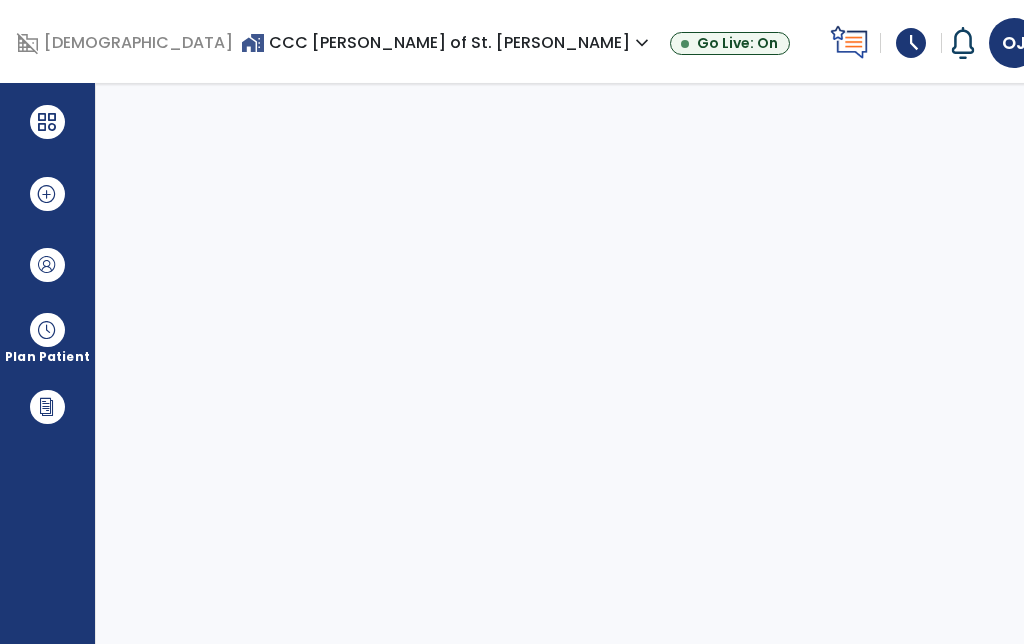 scroll, scrollTop: 0, scrollLeft: 0, axis: both 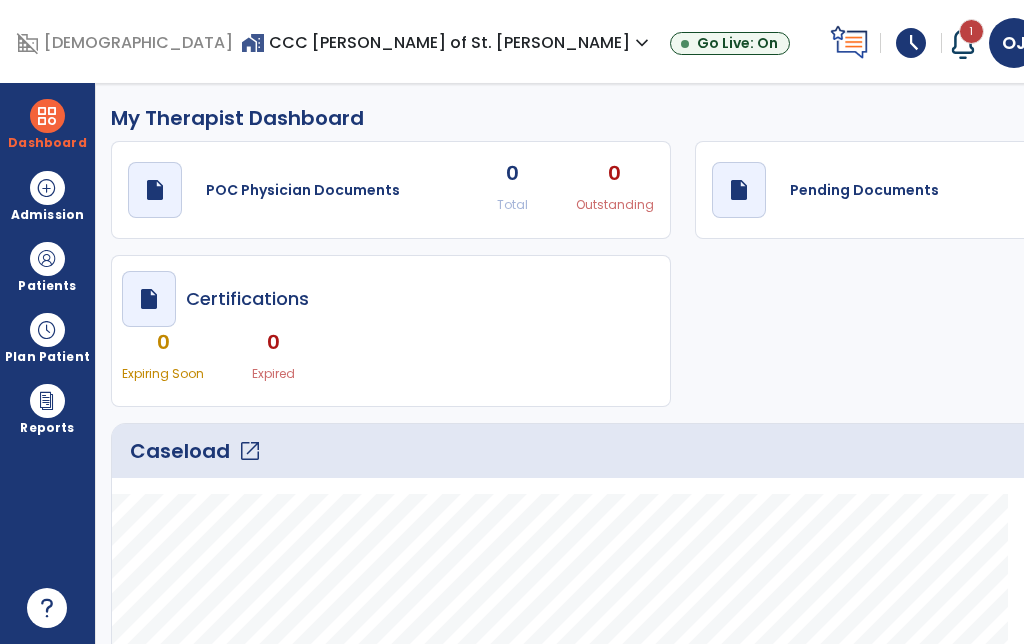 click on "schedule" at bounding box center [911, 43] 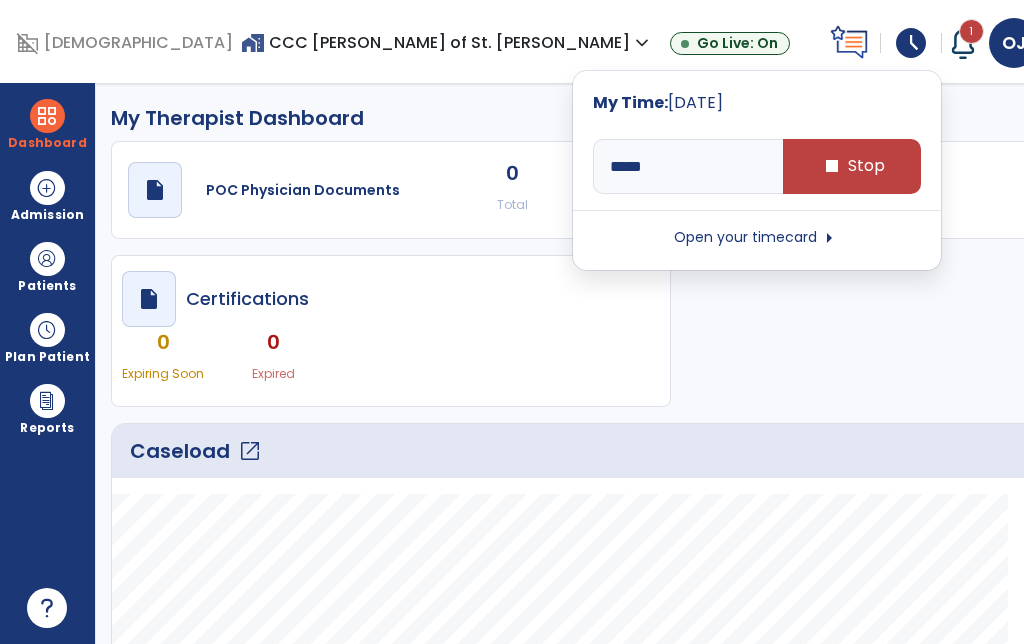 click on "stop  Stop" at bounding box center (852, 166) 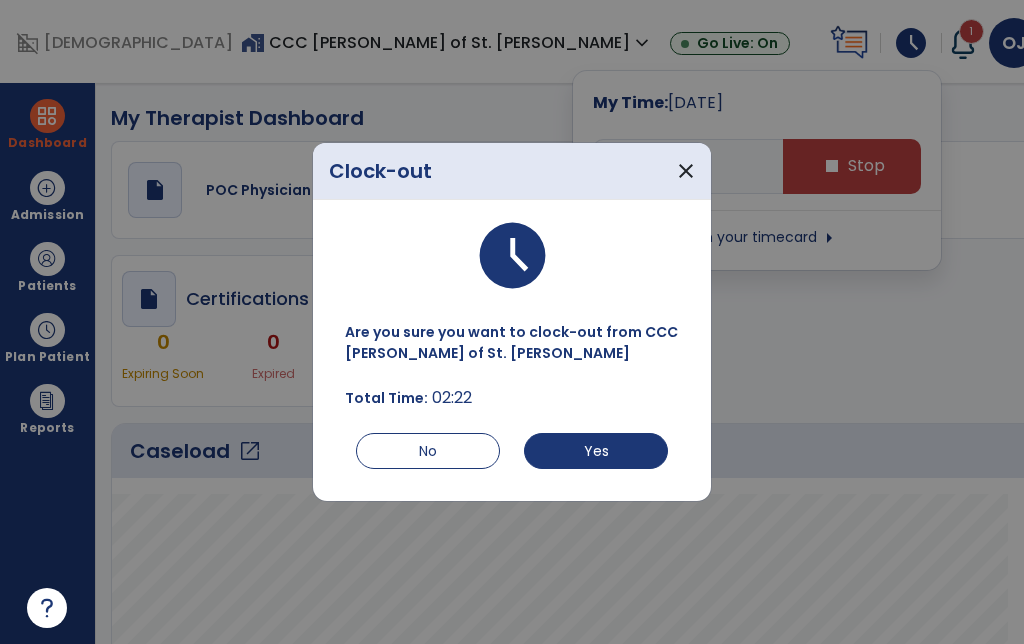 click on "Yes" at bounding box center [596, 451] 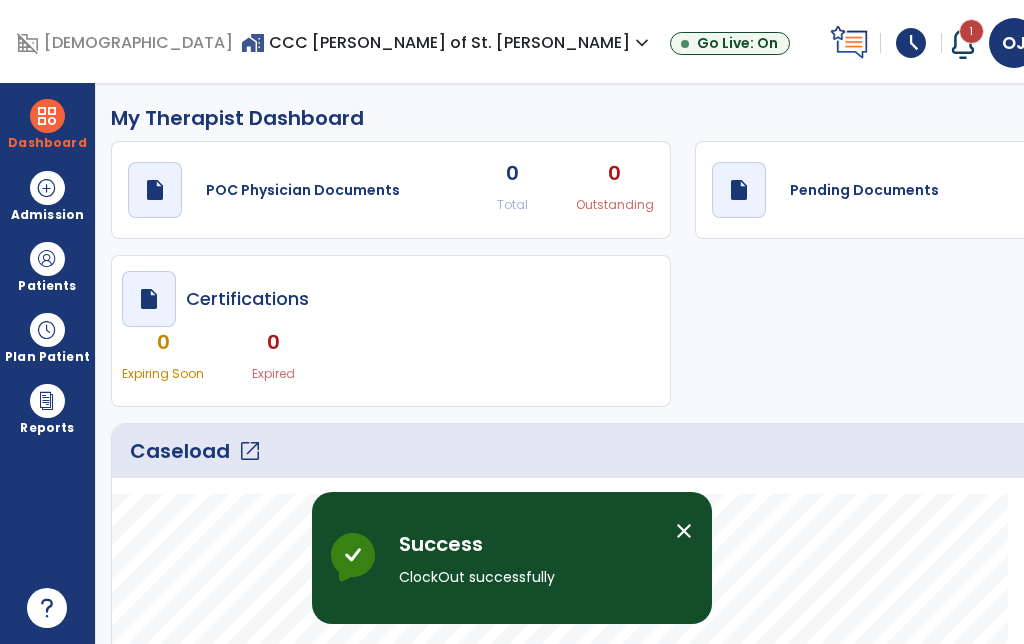 click on "schedule" at bounding box center [911, 43] 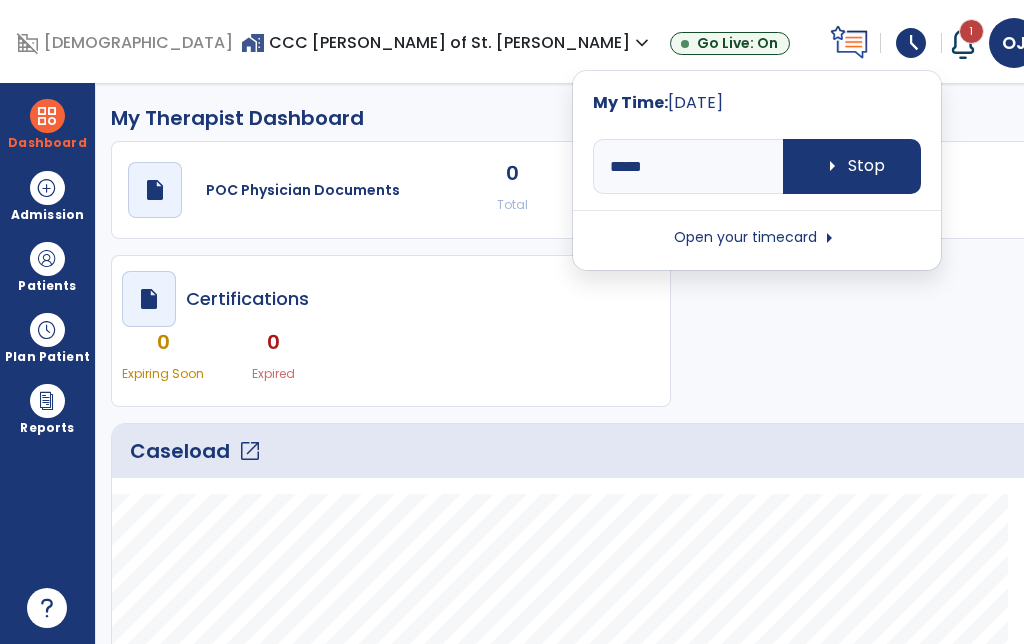 type on "****" 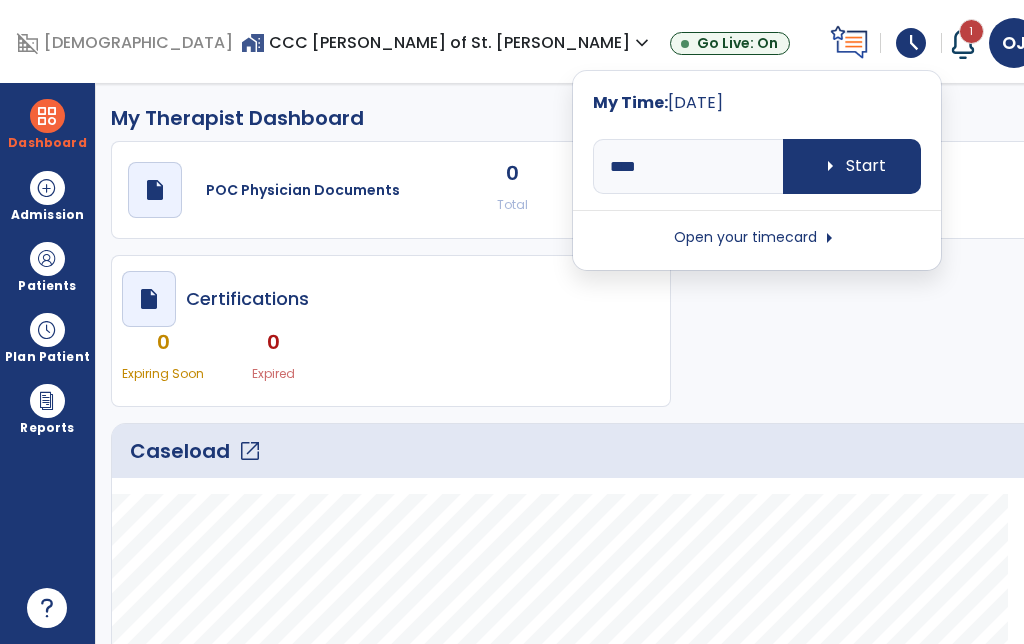 click on "arrow_right" at bounding box center (829, 238) 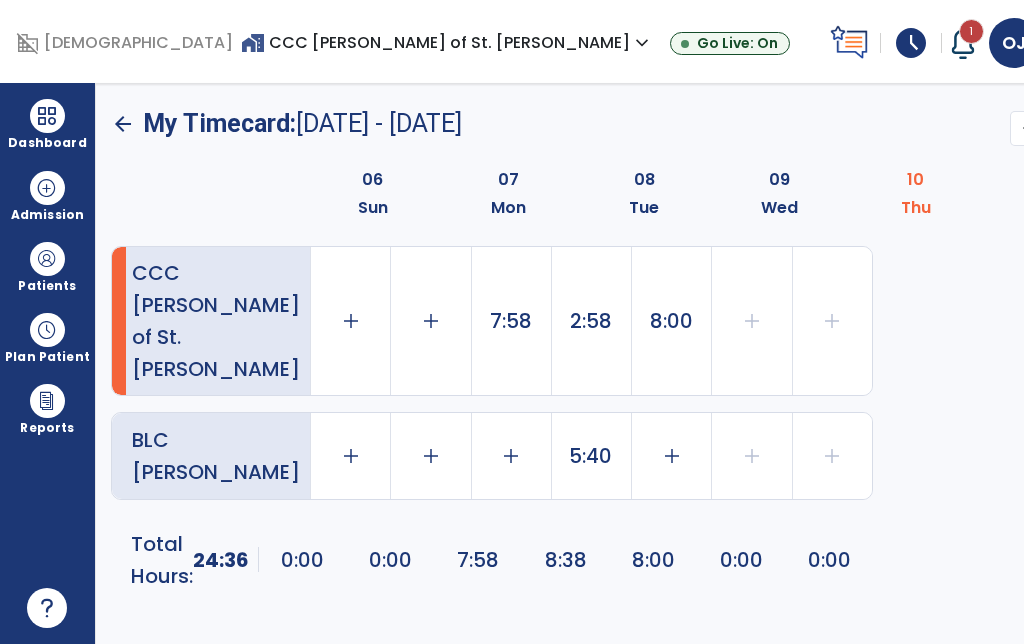 click on "8:00" 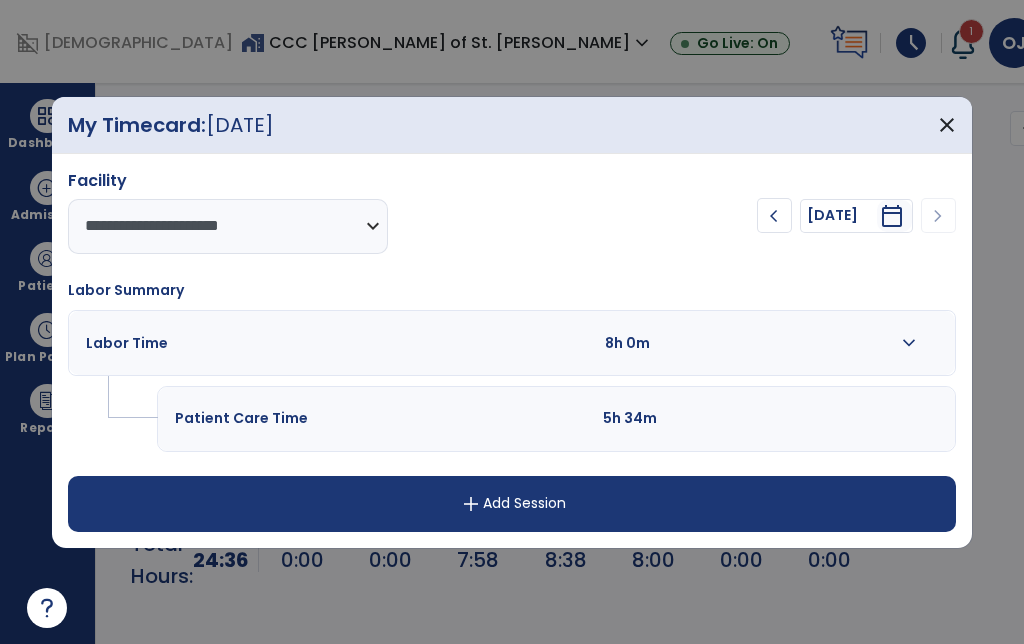 click on "expand_more" at bounding box center (909, 343) 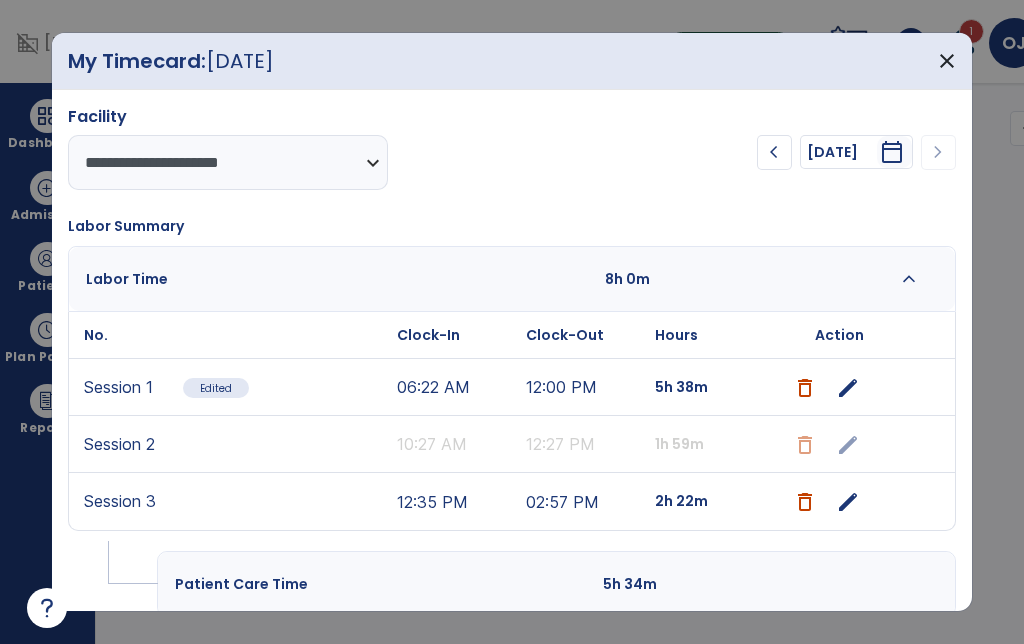click on "edit" at bounding box center (848, 502) 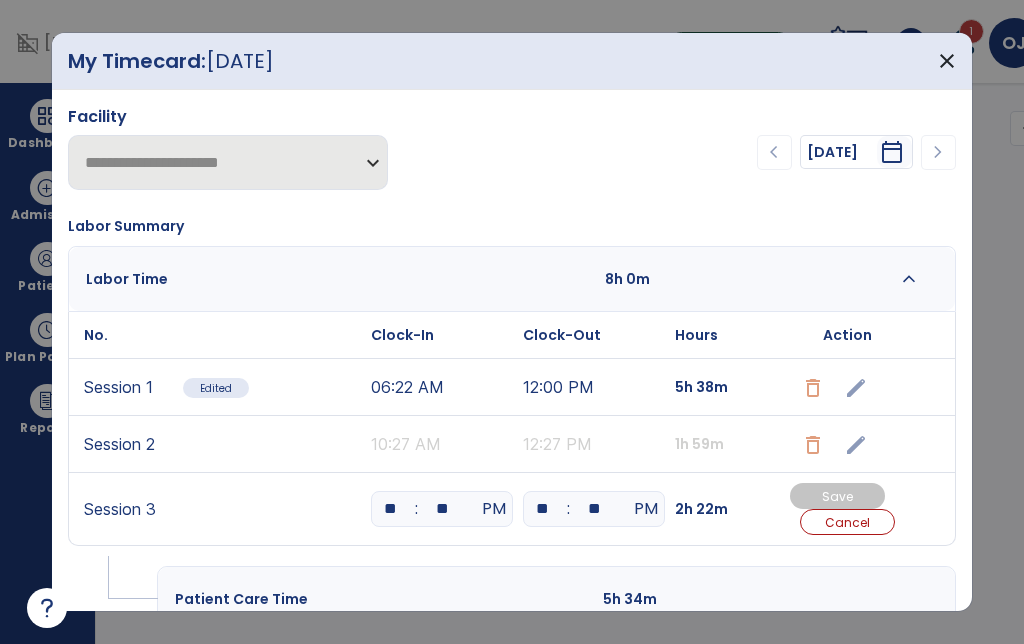 click on "**" at bounding box center [442, 509] 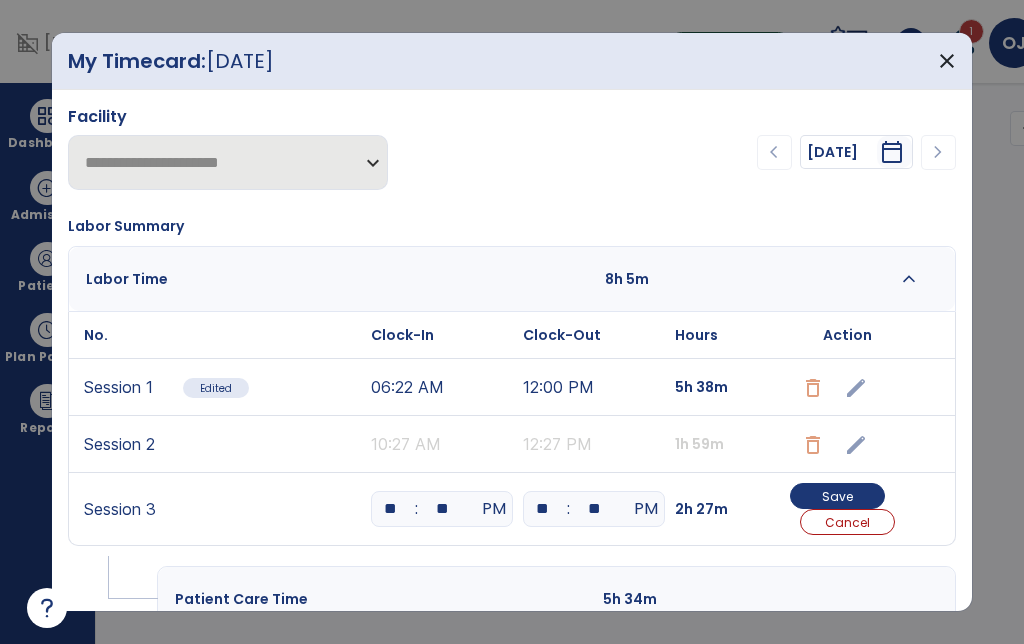 click on "Save" at bounding box center (837, 496) 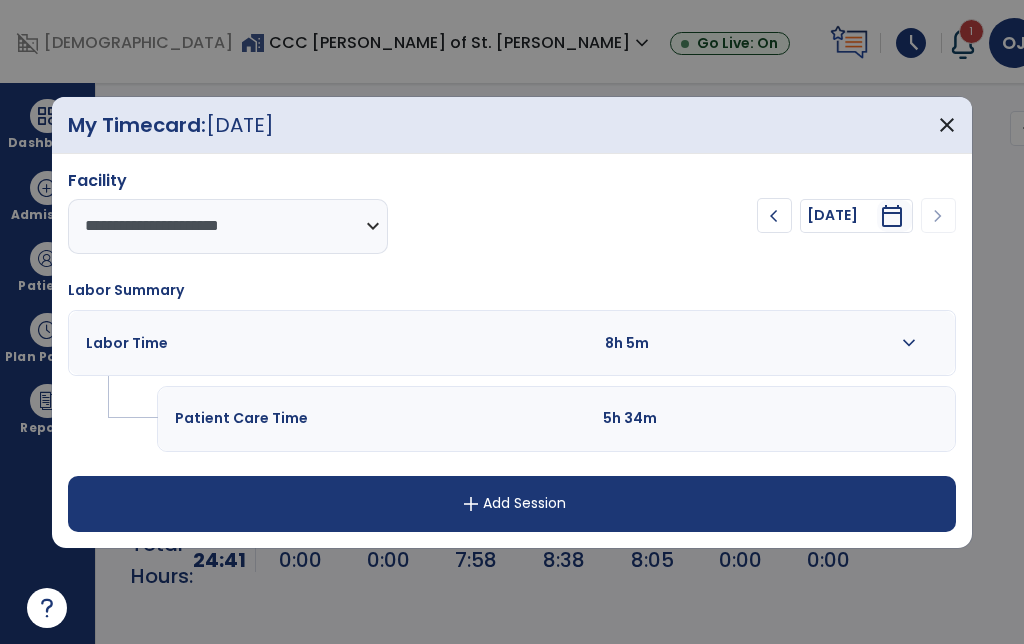 click on "close" at bounding box center [947, 125] 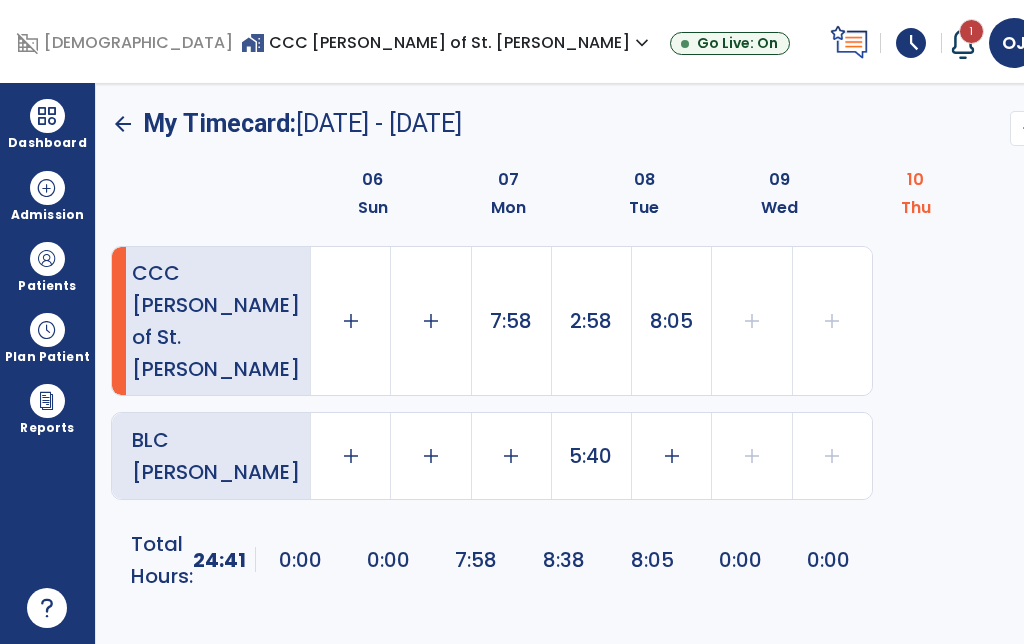 click at bounding box center (47, 116) 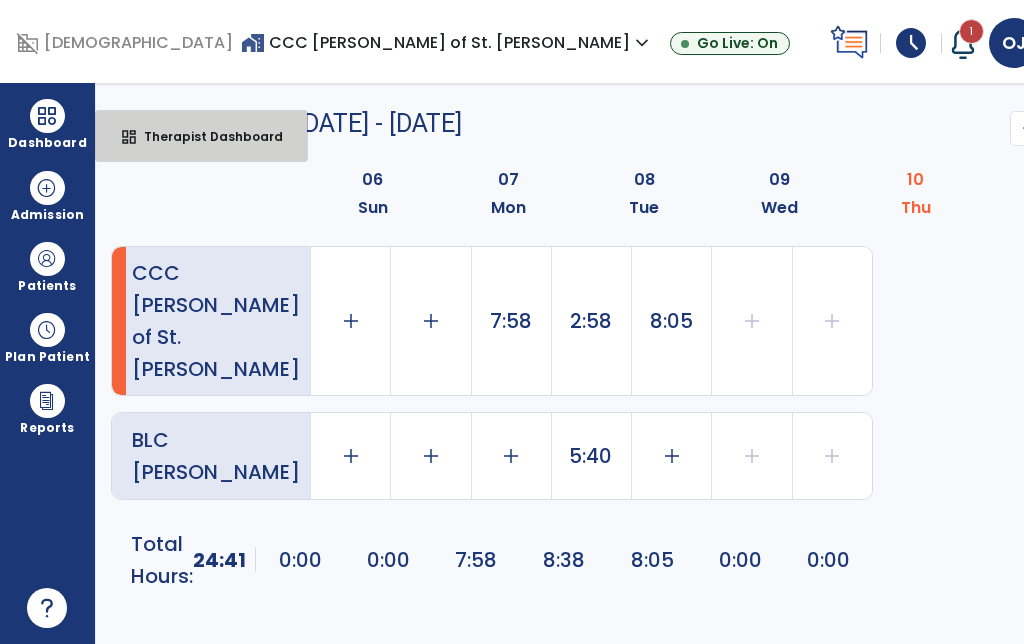 click on "Therapist Dashboard" at bounding box center [205, 136] 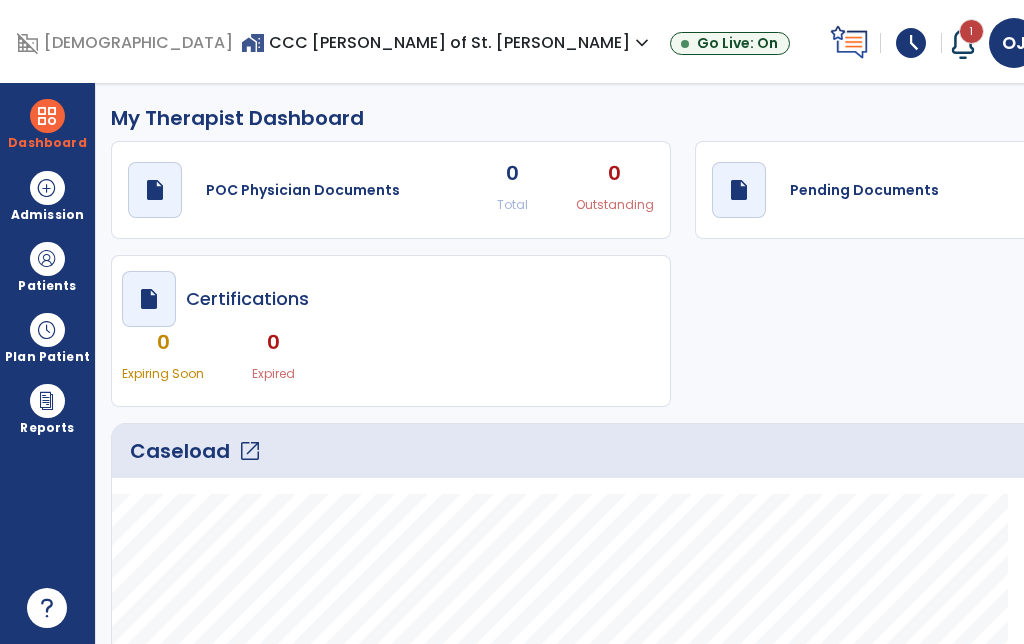 scroll, scrollTop: 0, scrollLeft: 0, axis: both 